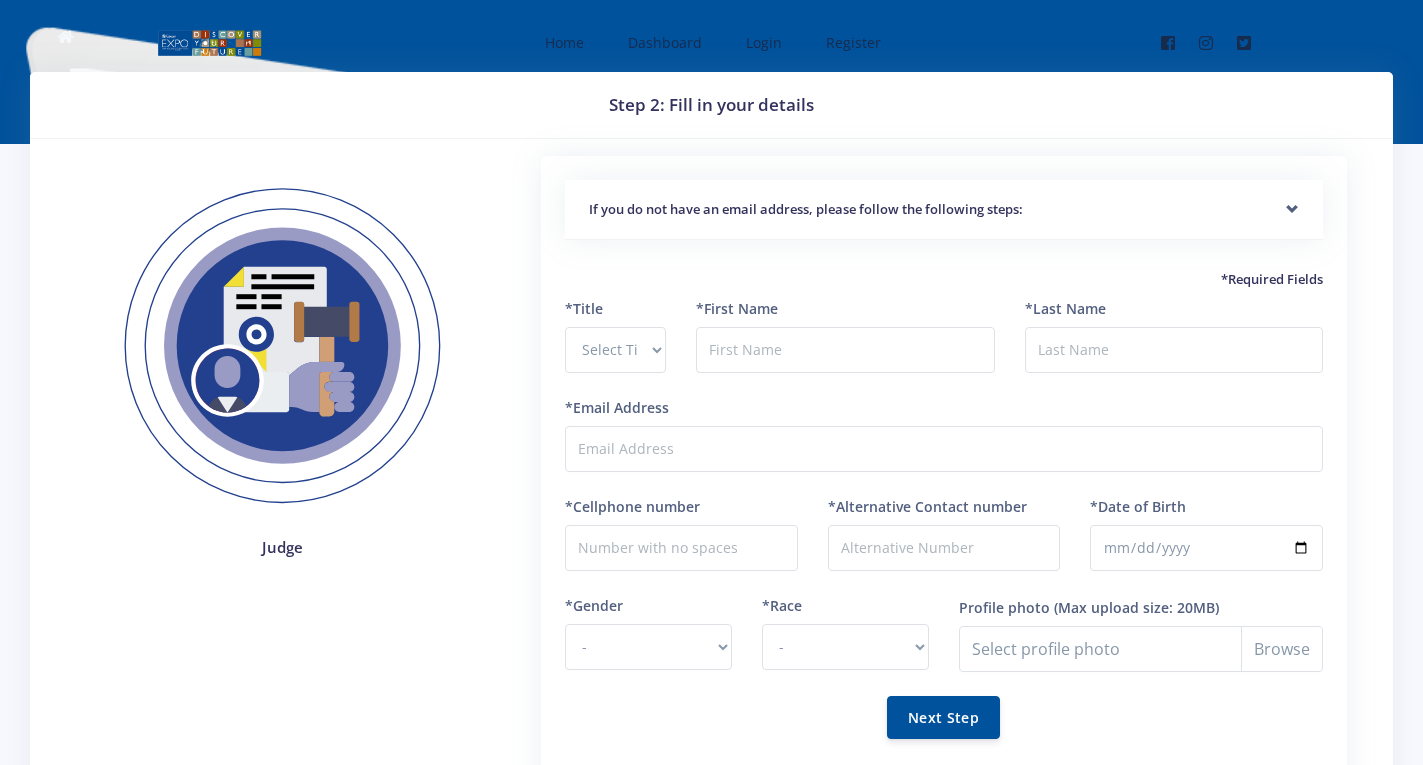 scroll, scrollTop: 0, scrollLeft: 0, axis: both 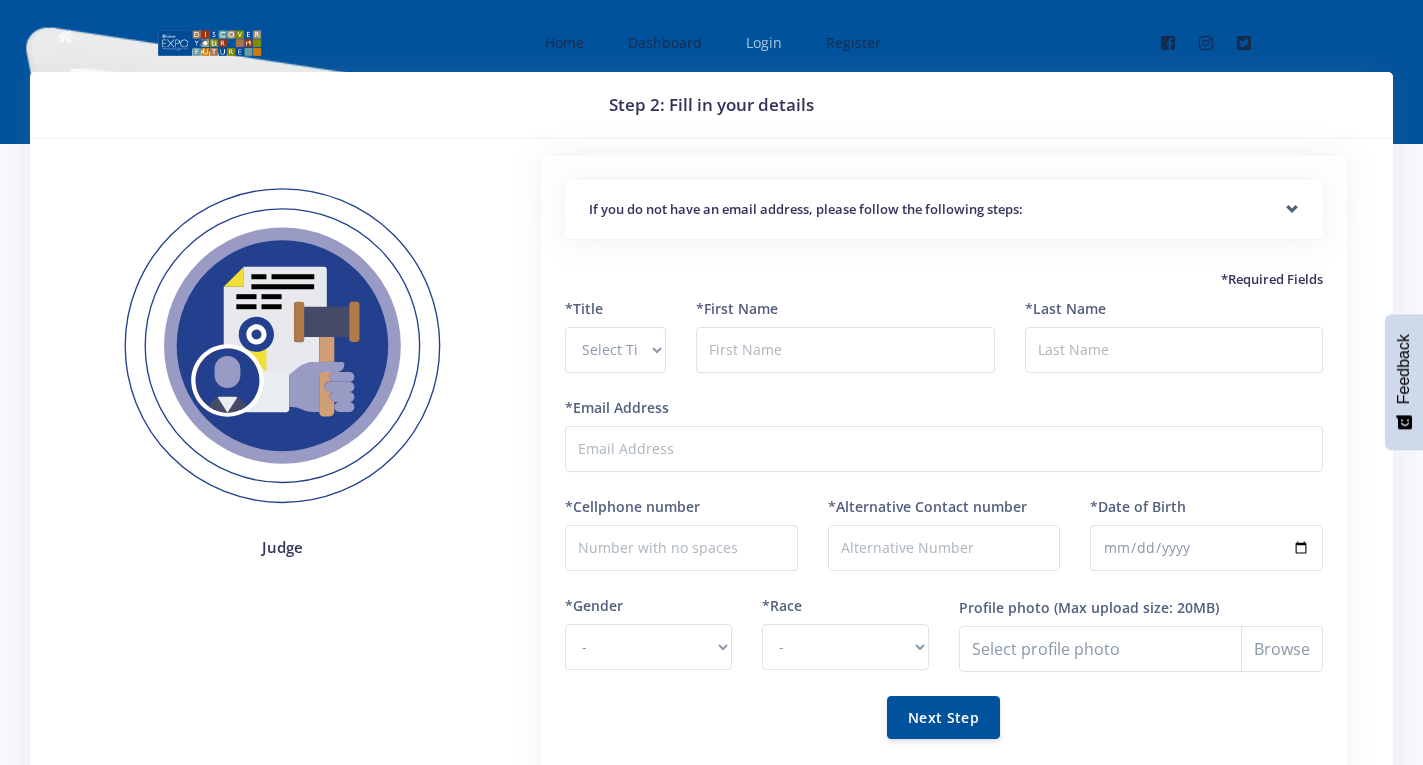 click on "Login" at bounding box center (762, 42) 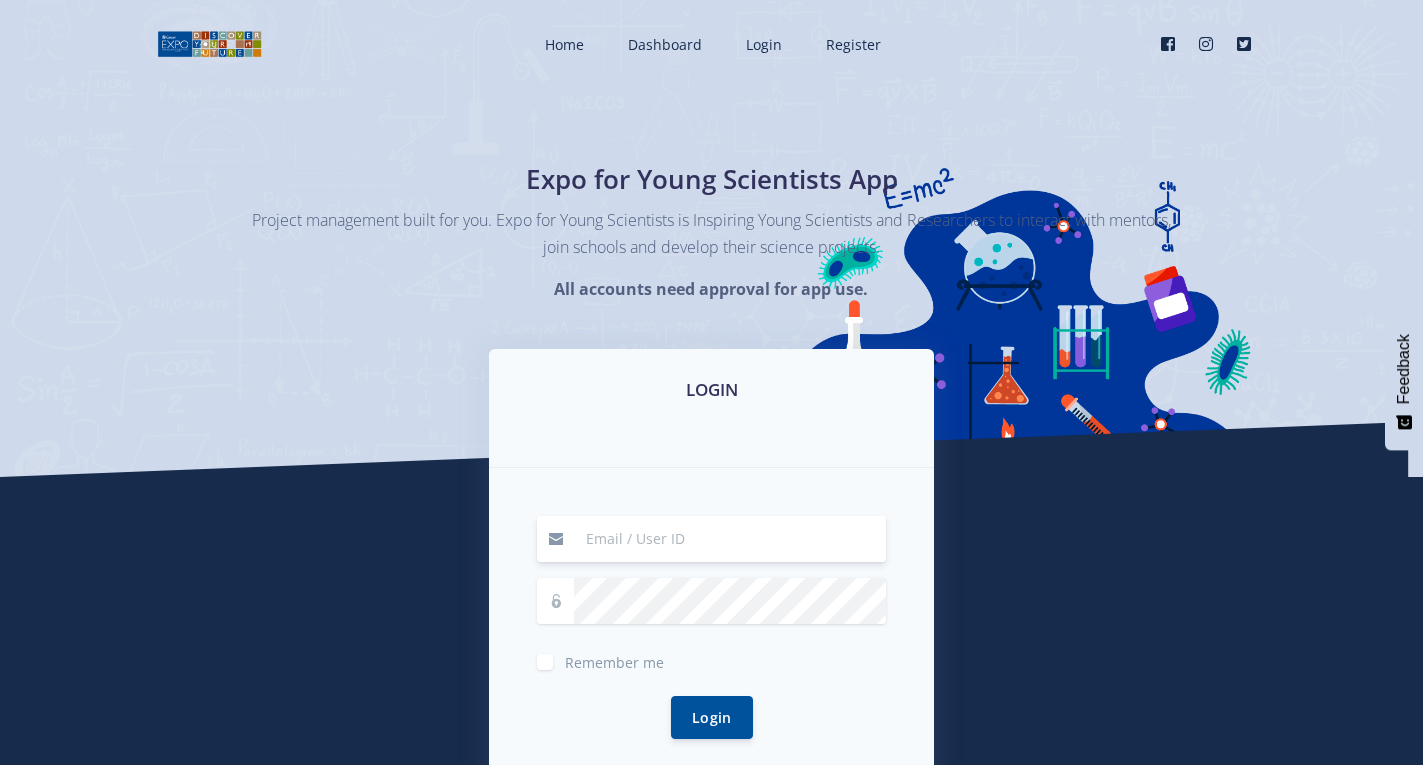 scroll, scrollTop: 0, scrollLeft: 0, axis: both 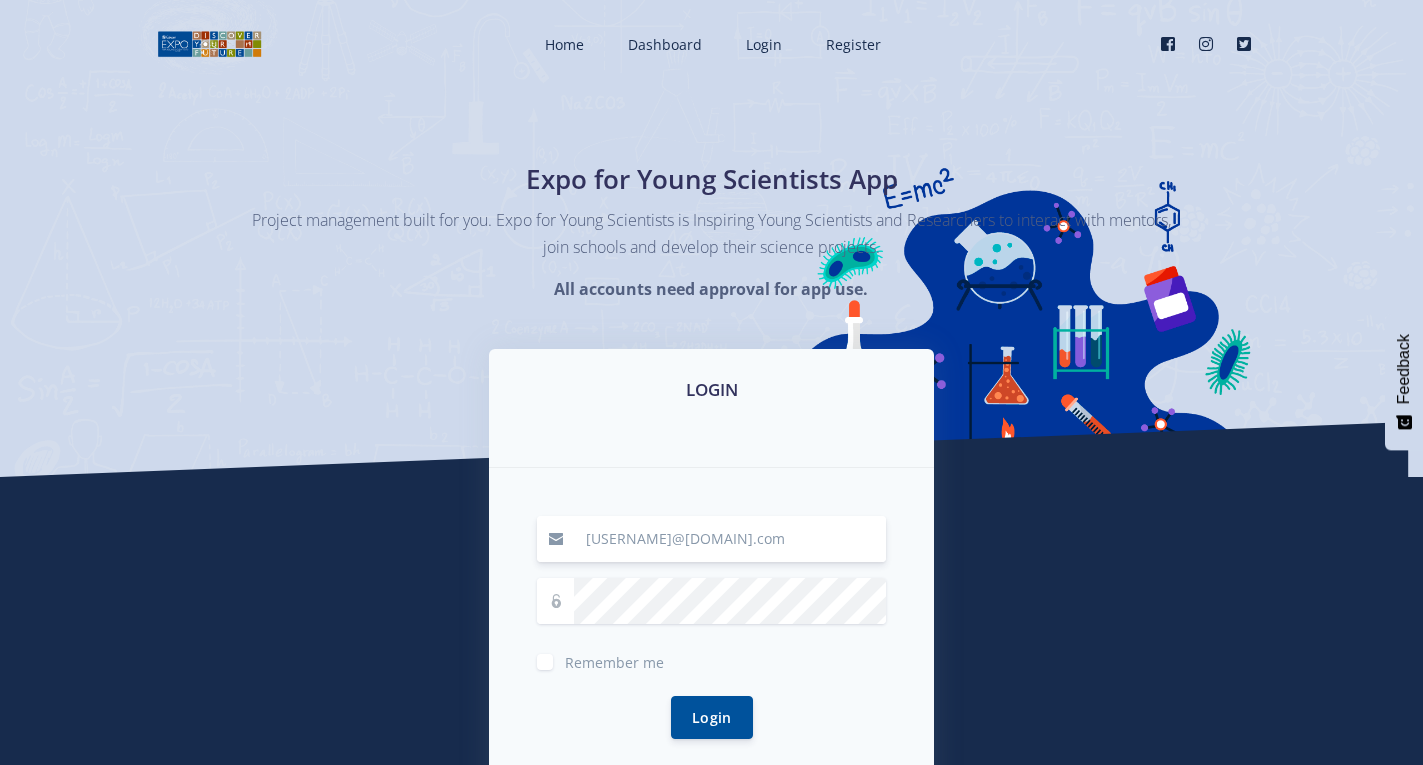 type on "[USERNAME]@[DOMAIN].com" 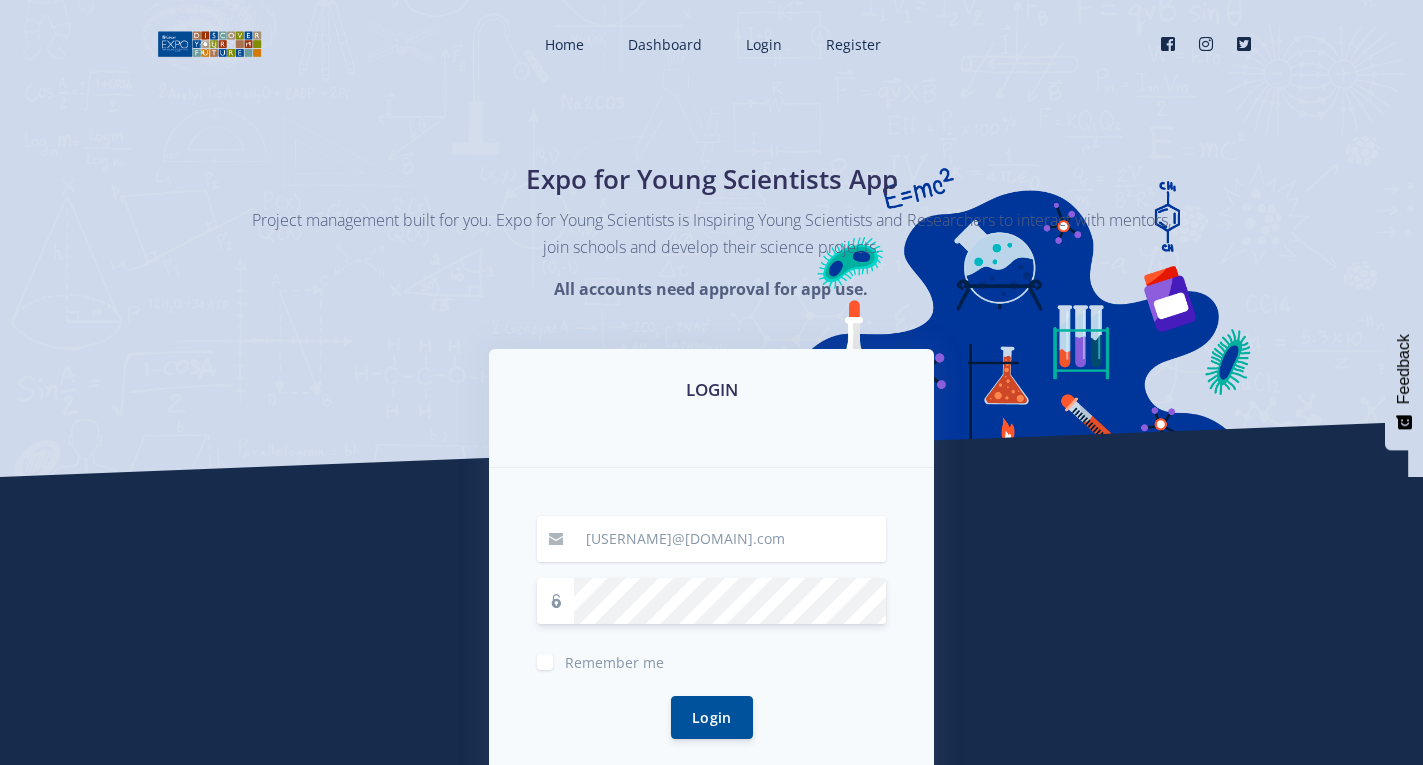 click on "Login" at bounding box center [712, 717] 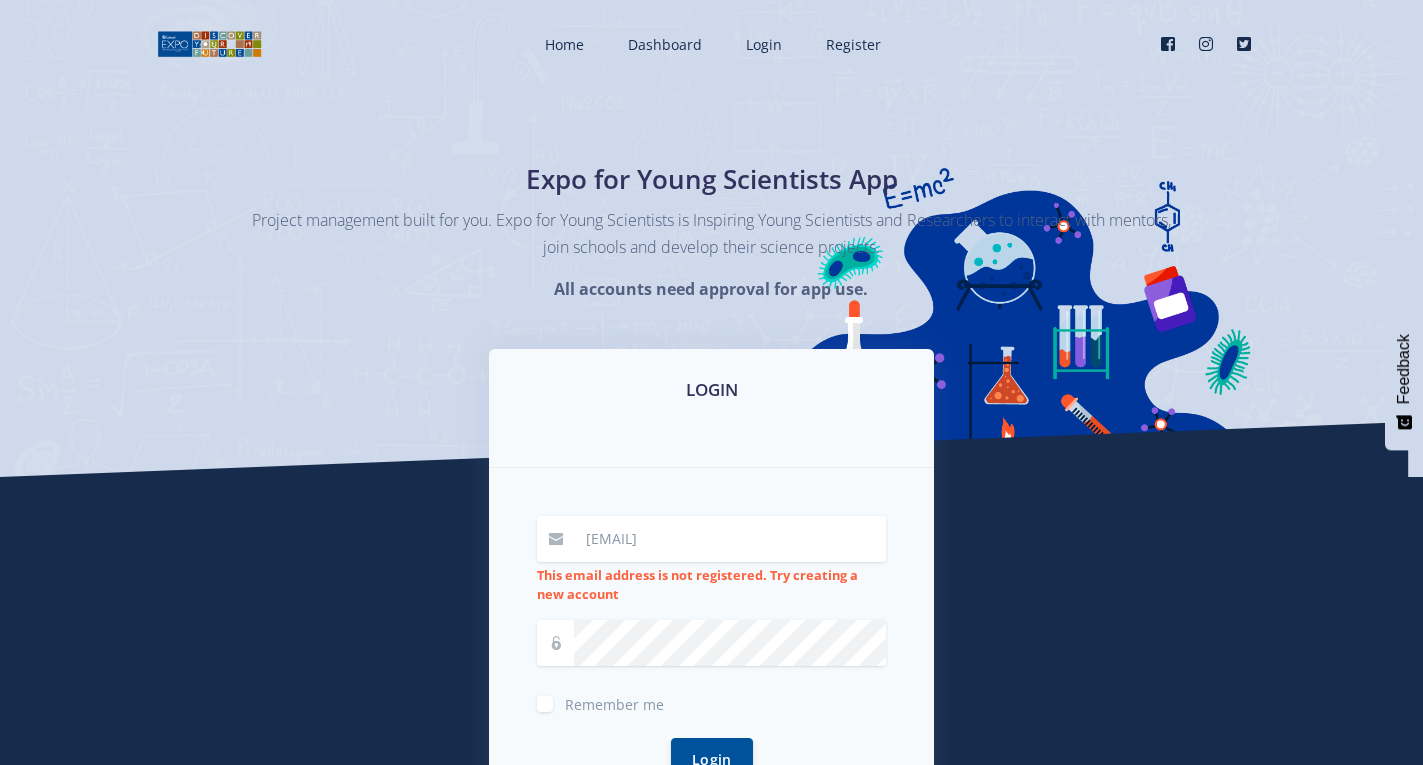 scroll, scrollTop: 0, scrollLeft: 0, axis: both 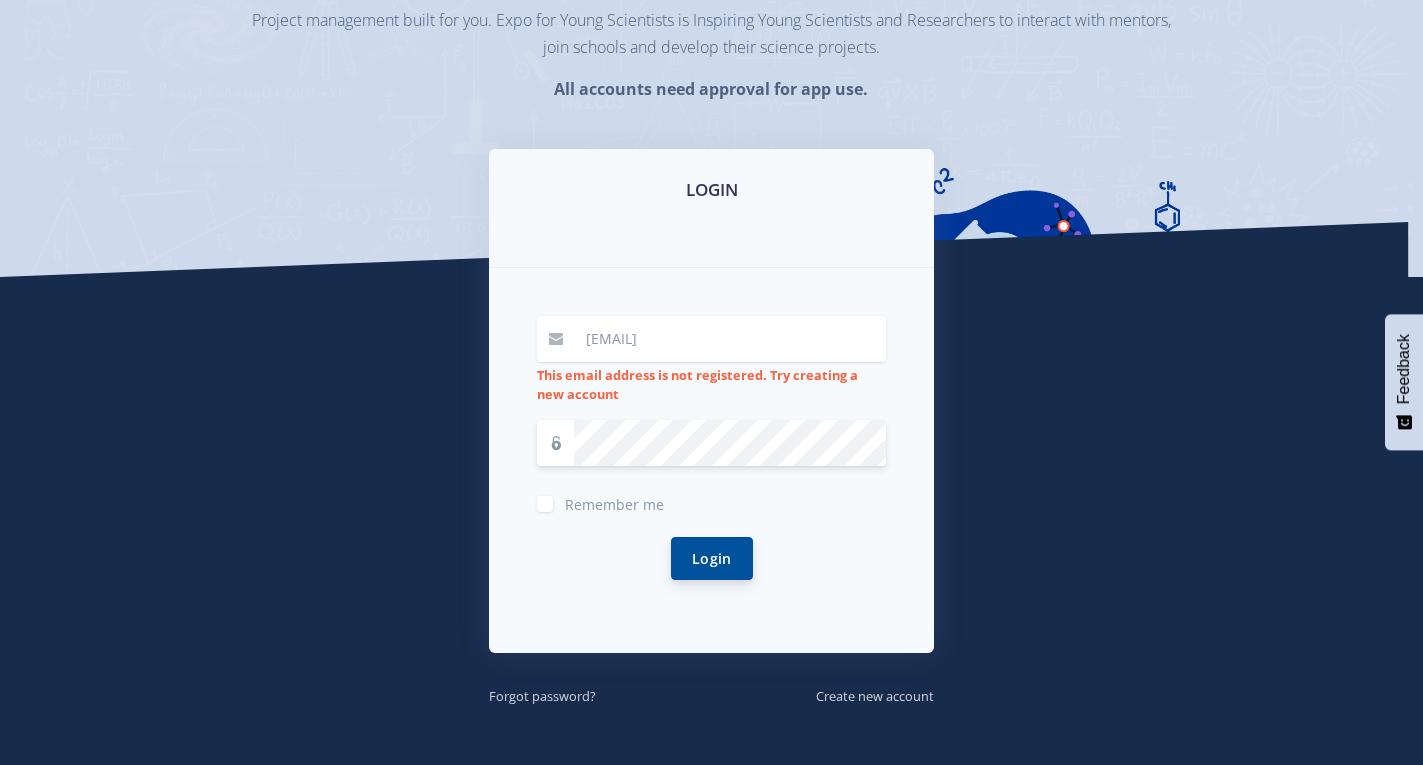 click on "Login" at bounding box center (712, 558) 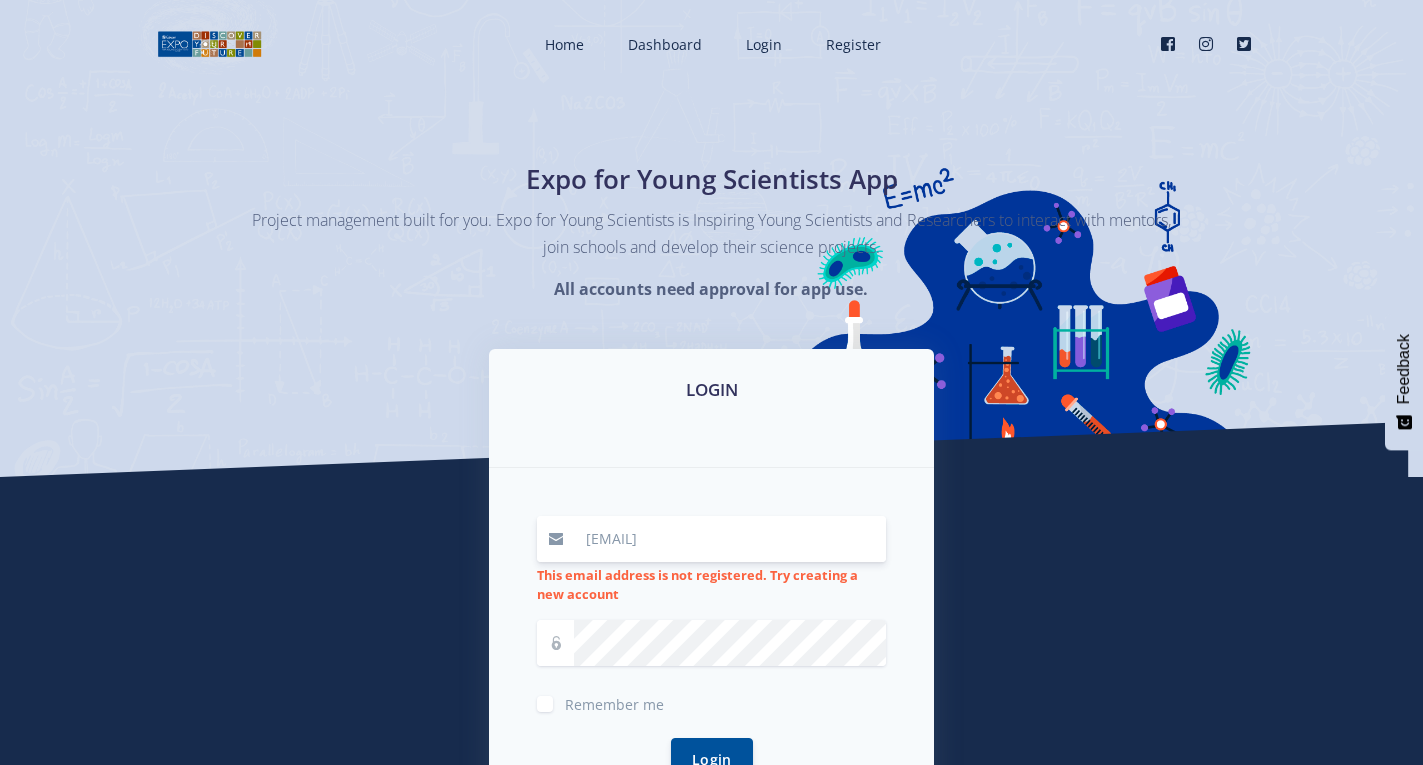 scroll, scrollTop: 100, scrollLeft: 0, axis: vertical 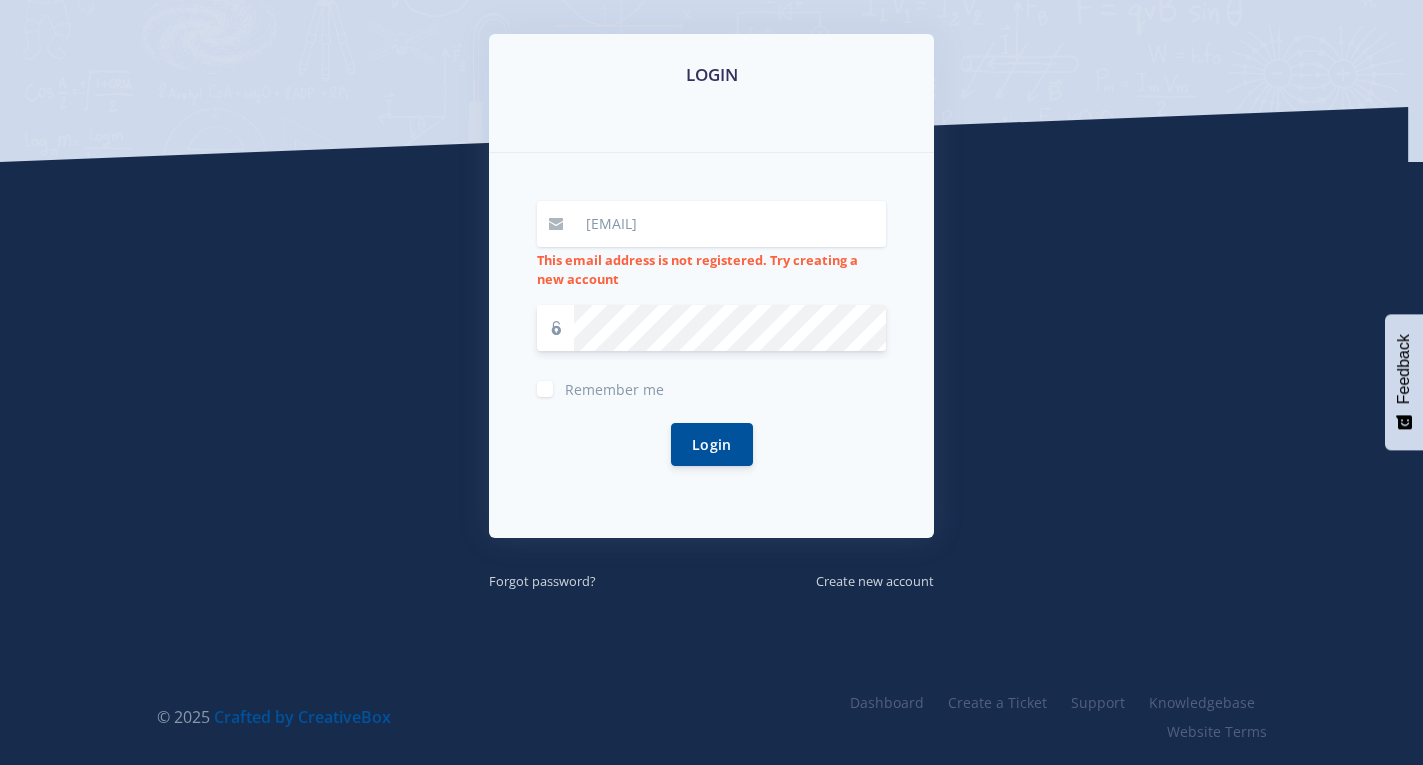 click on "[EMAIL]" at bounding box center [730, 224] 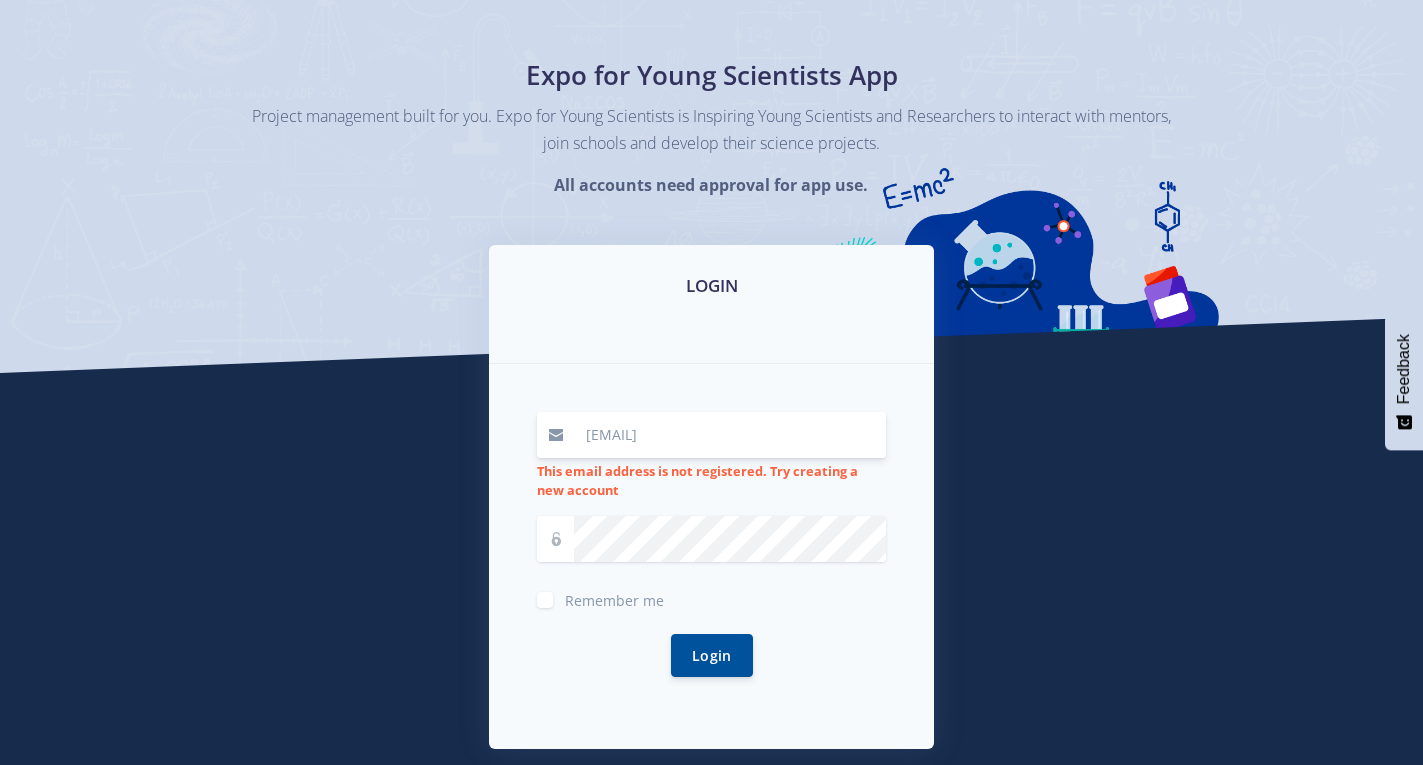 scroll, scrollTop: 200, scrollLeft: 0, axis: vertical 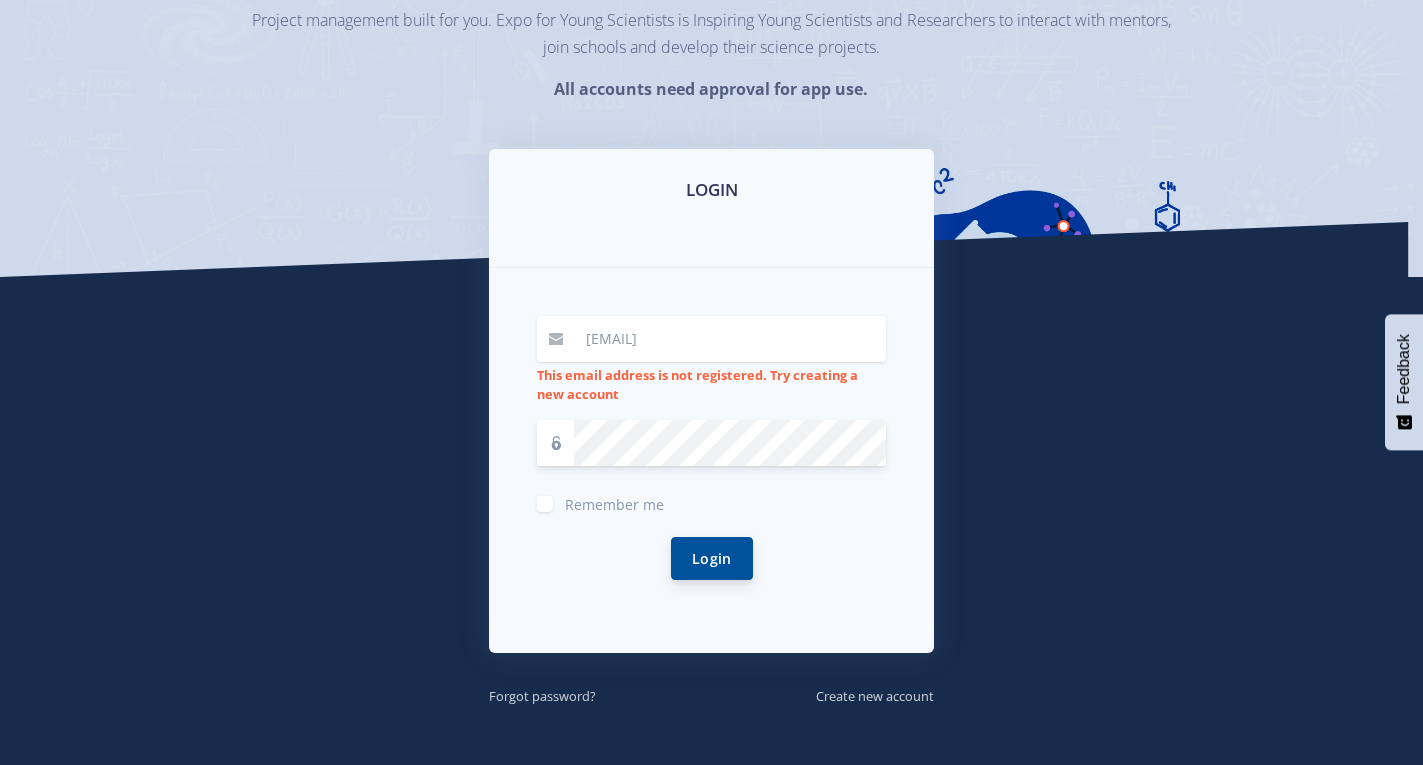 click on "Login" at bounding box center (712, 558) 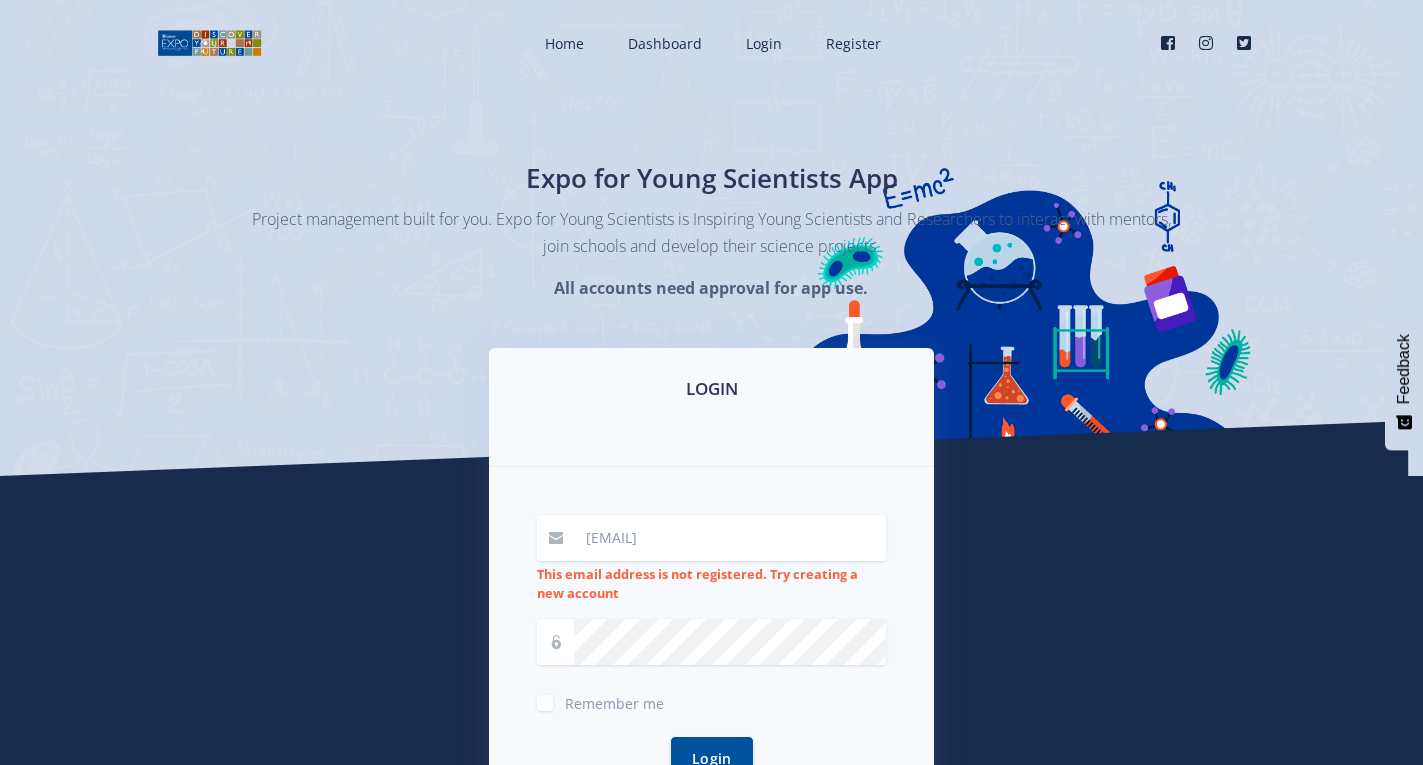 scroll, scrollTop: 0, scrollLeft: 0, axis: both 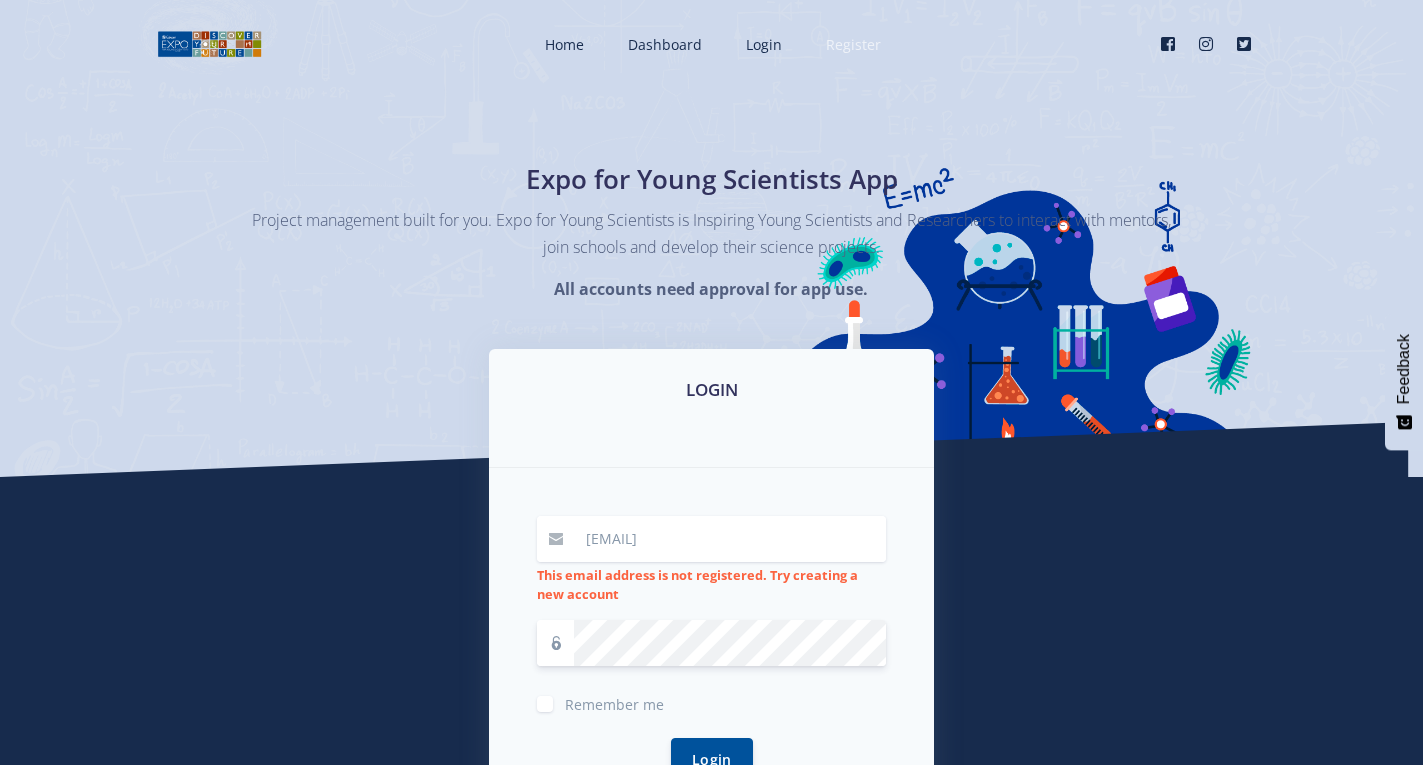 click on "Register" at bounding box center [853, 44] 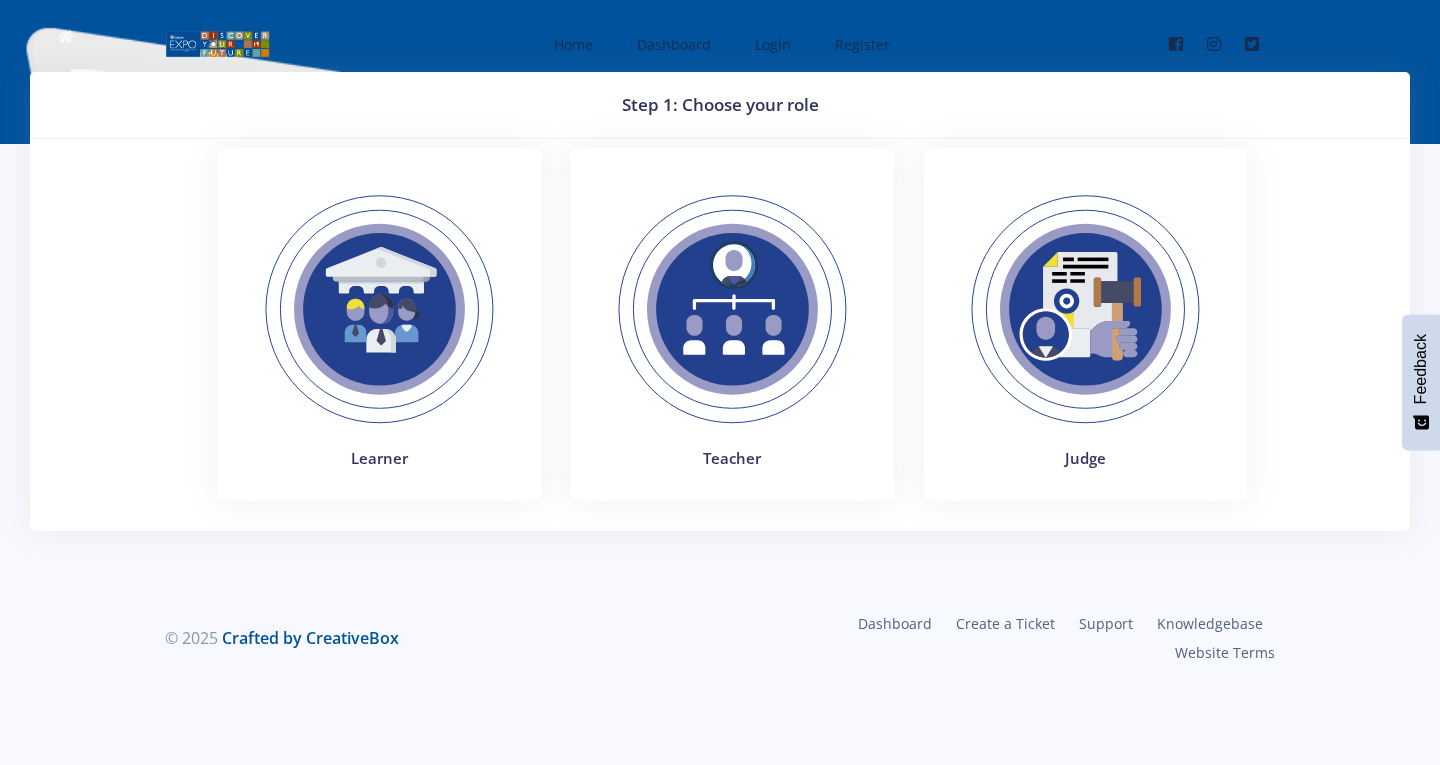 scroll, scrollTop: 0, scrollLeft: 0, axis: both 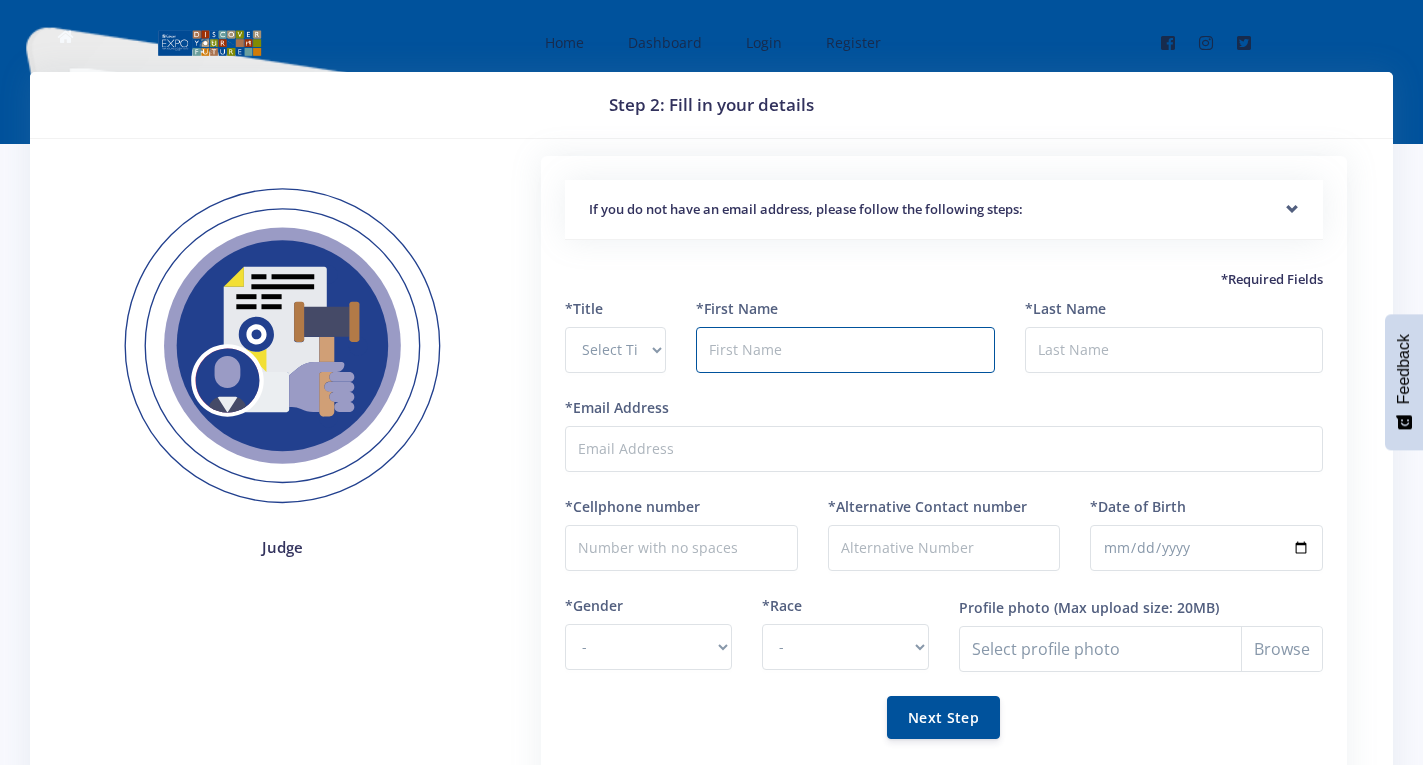 click at bounding box center (845, 350) 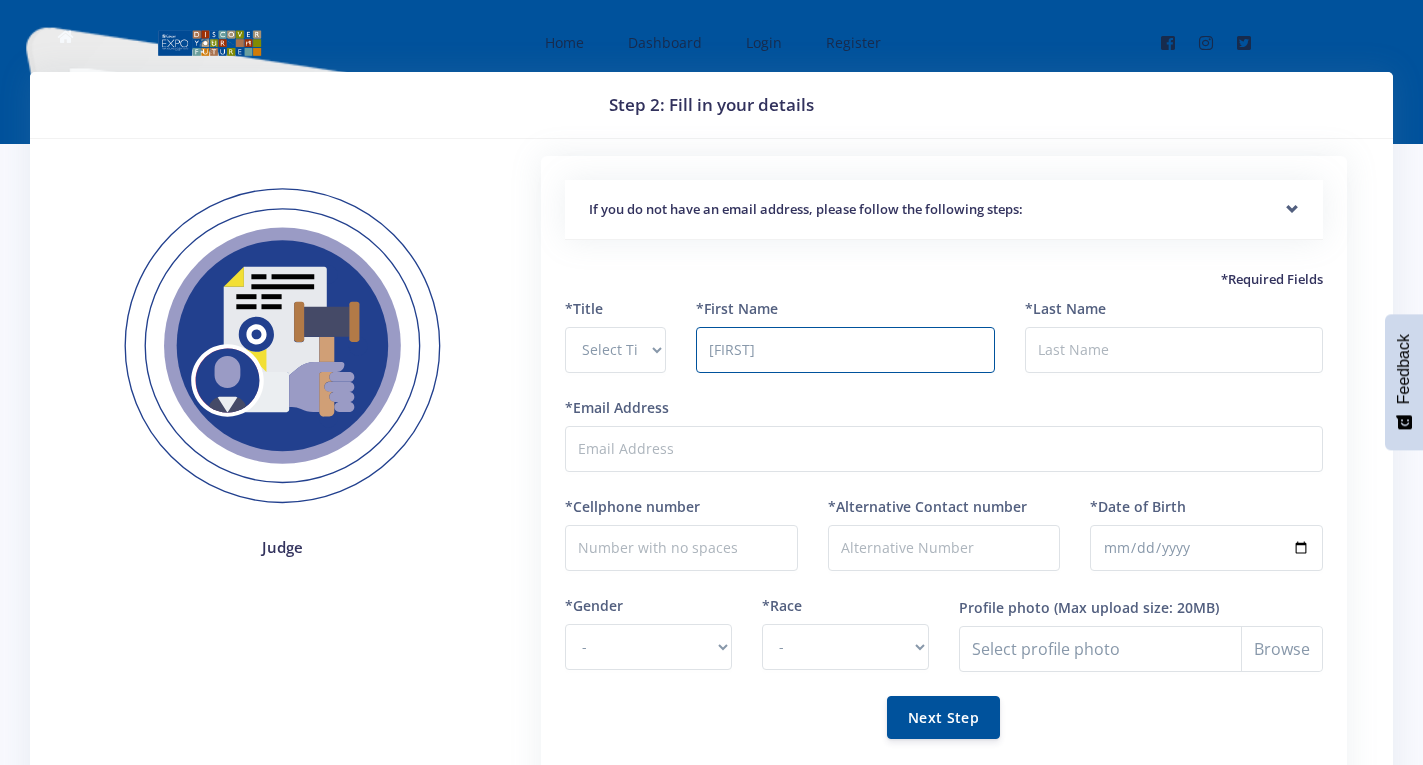 type on "[FIRST]" 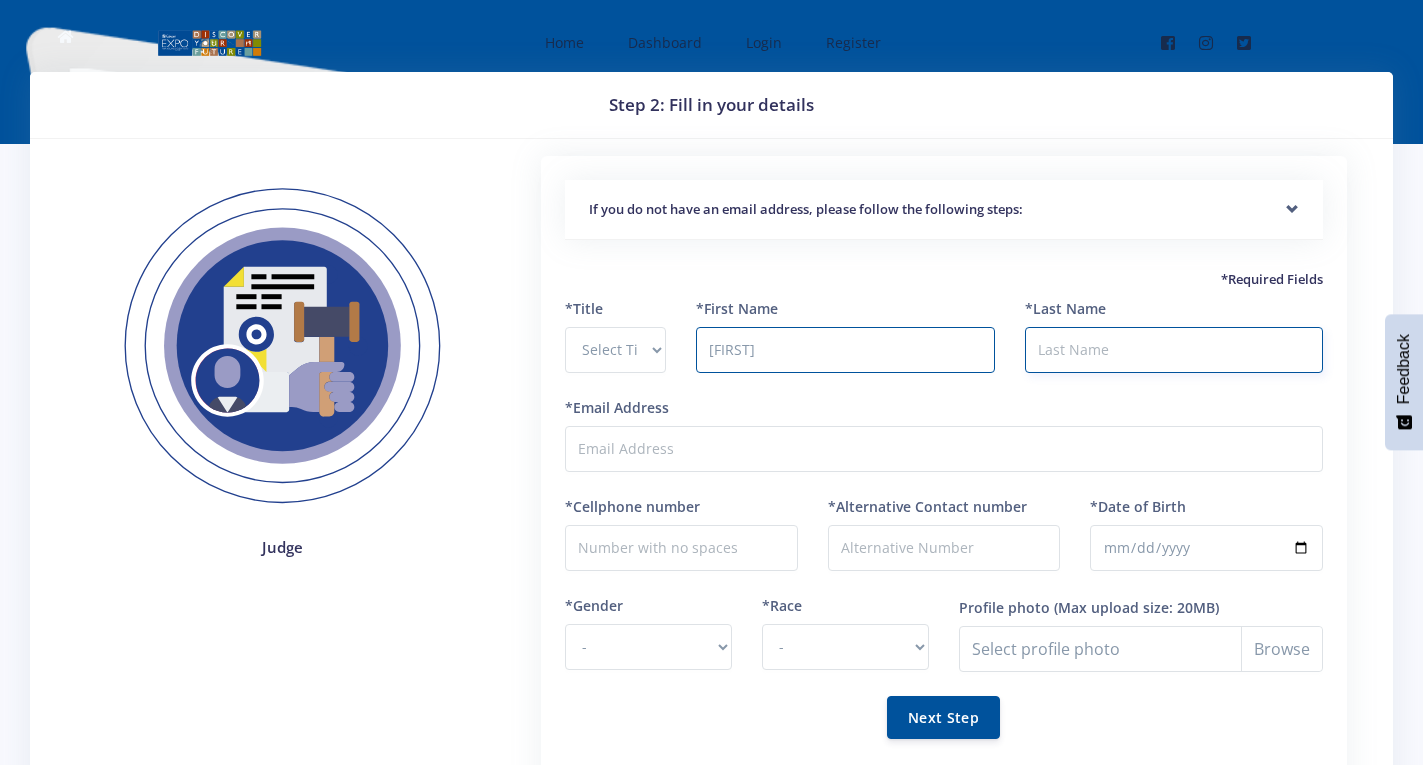 click on "*Last Name" at bounding box center (1174, 350) 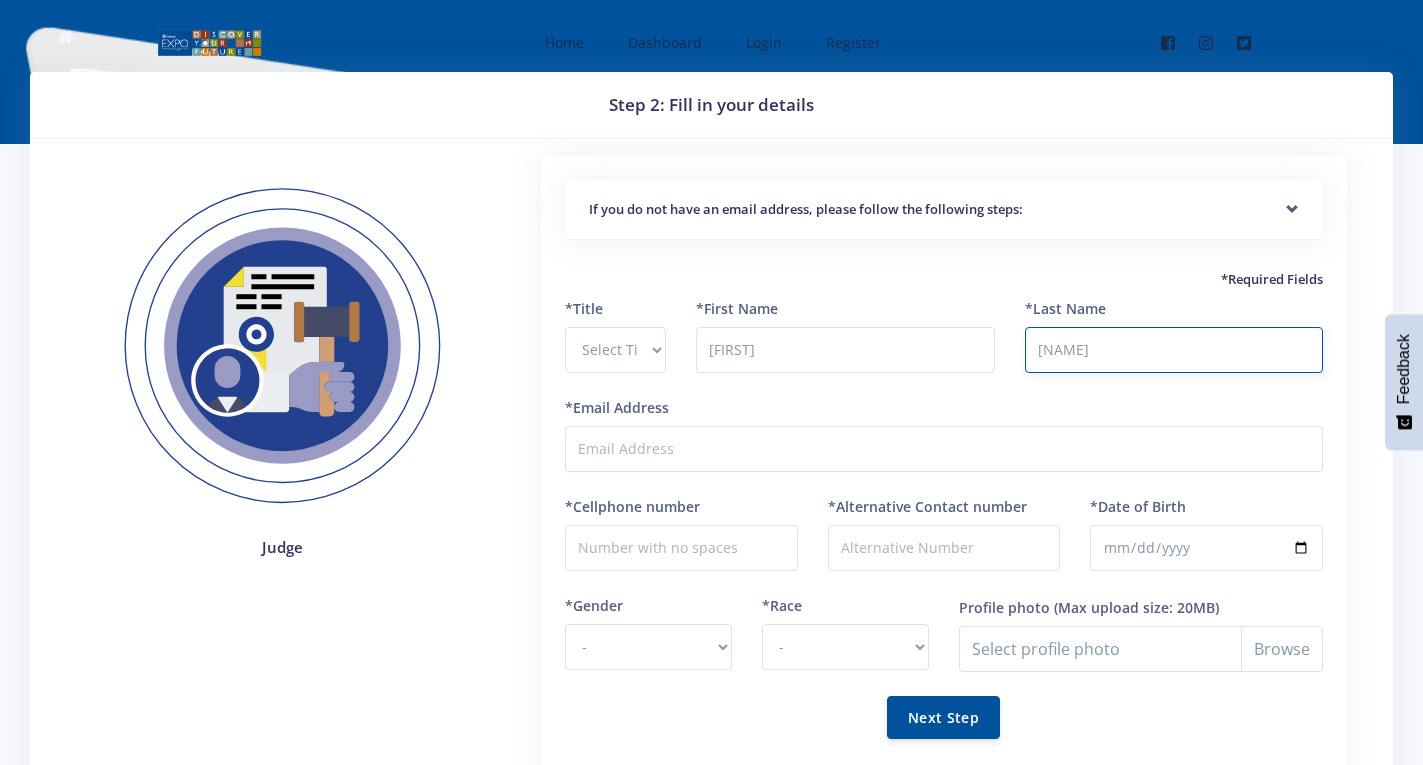 type on "[NAME]" 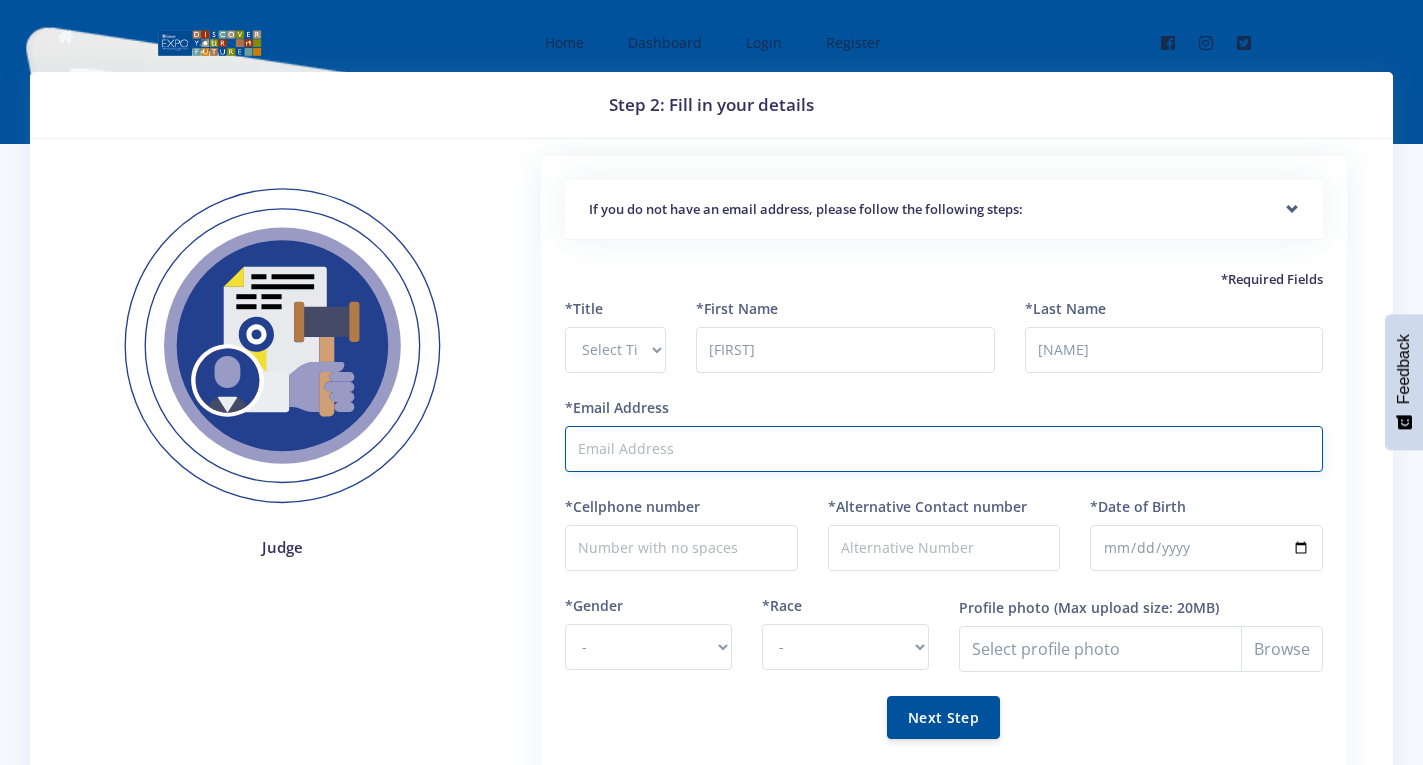 click on "*Email Address" at bounding box center [944, 449] 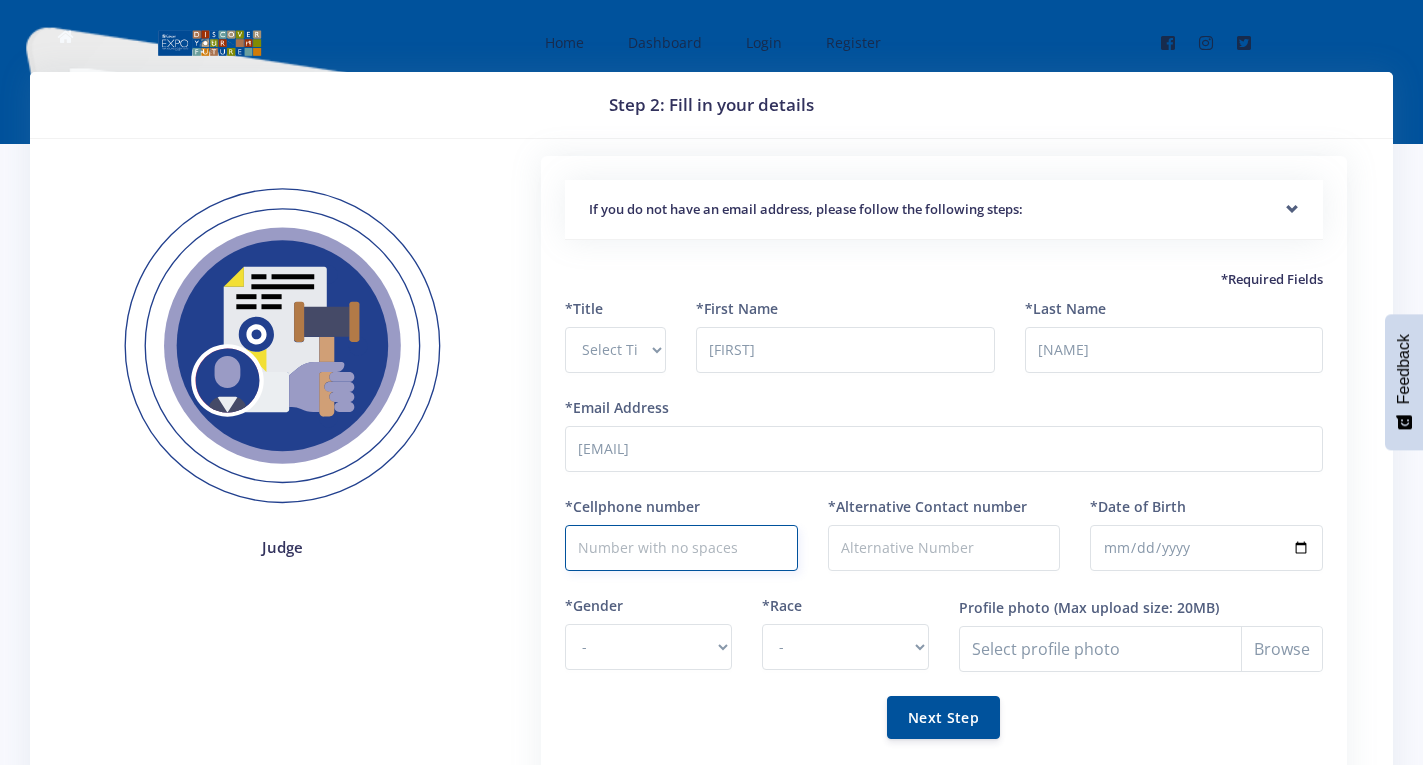 click on "*Cellphone number" at bounding box center (681, 548) 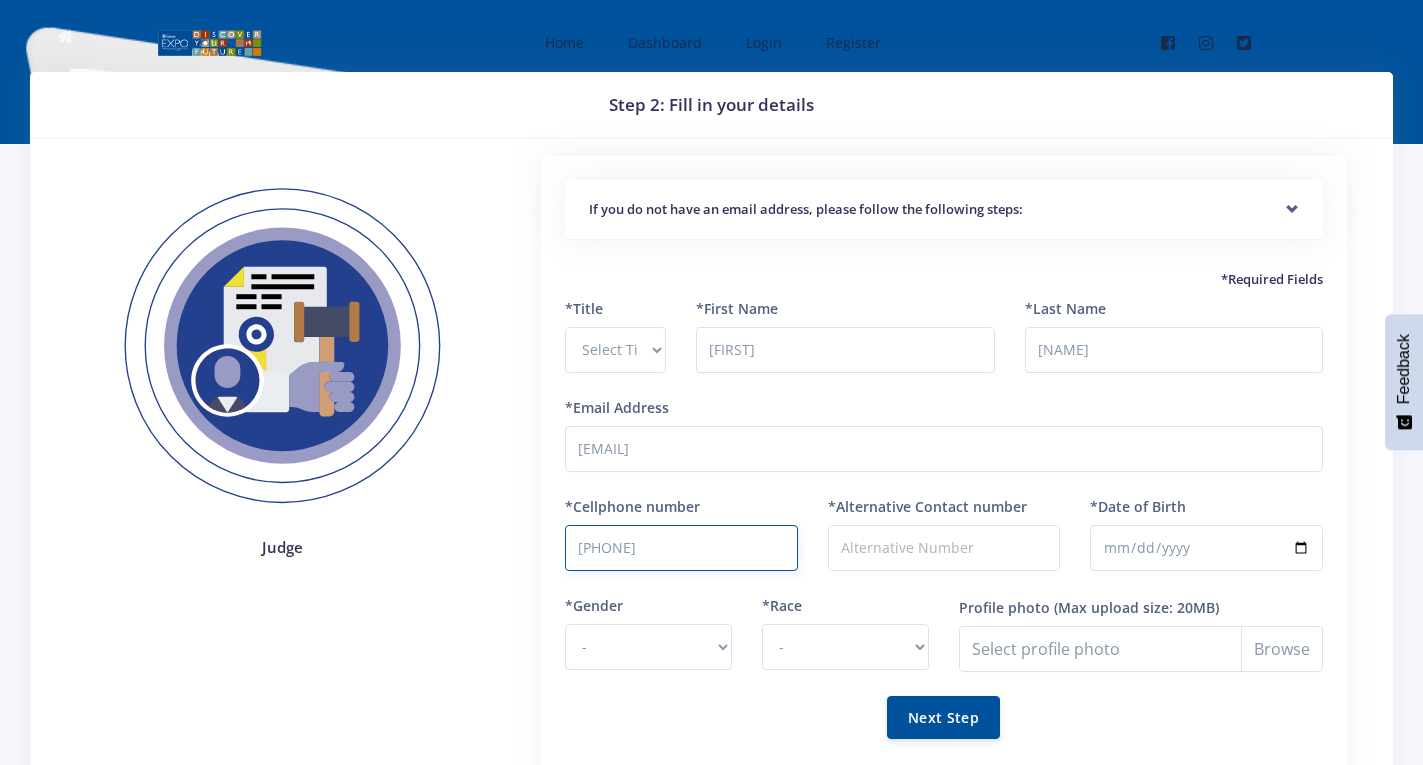 type on "0726927208" 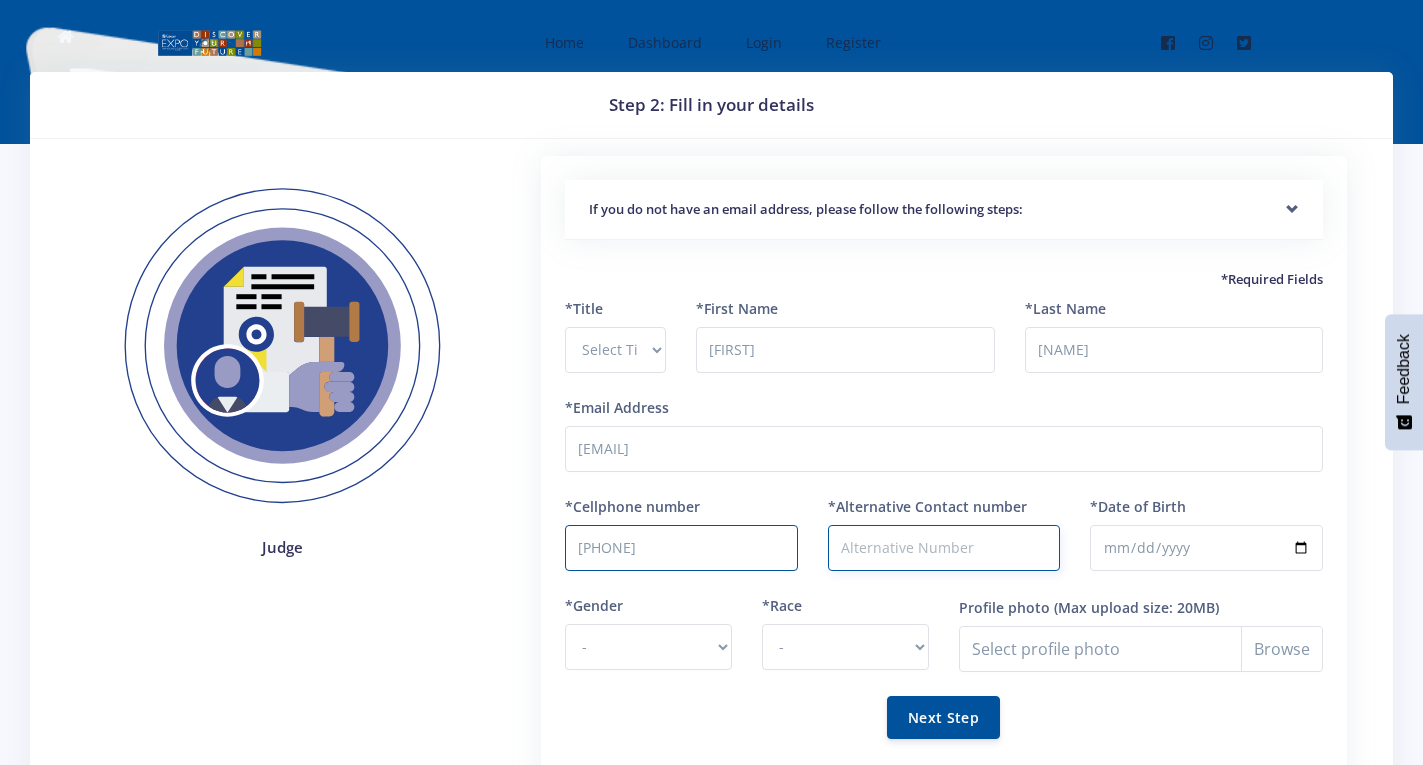 click on "*Alternative Contact number" at bounding box center (944, 548) 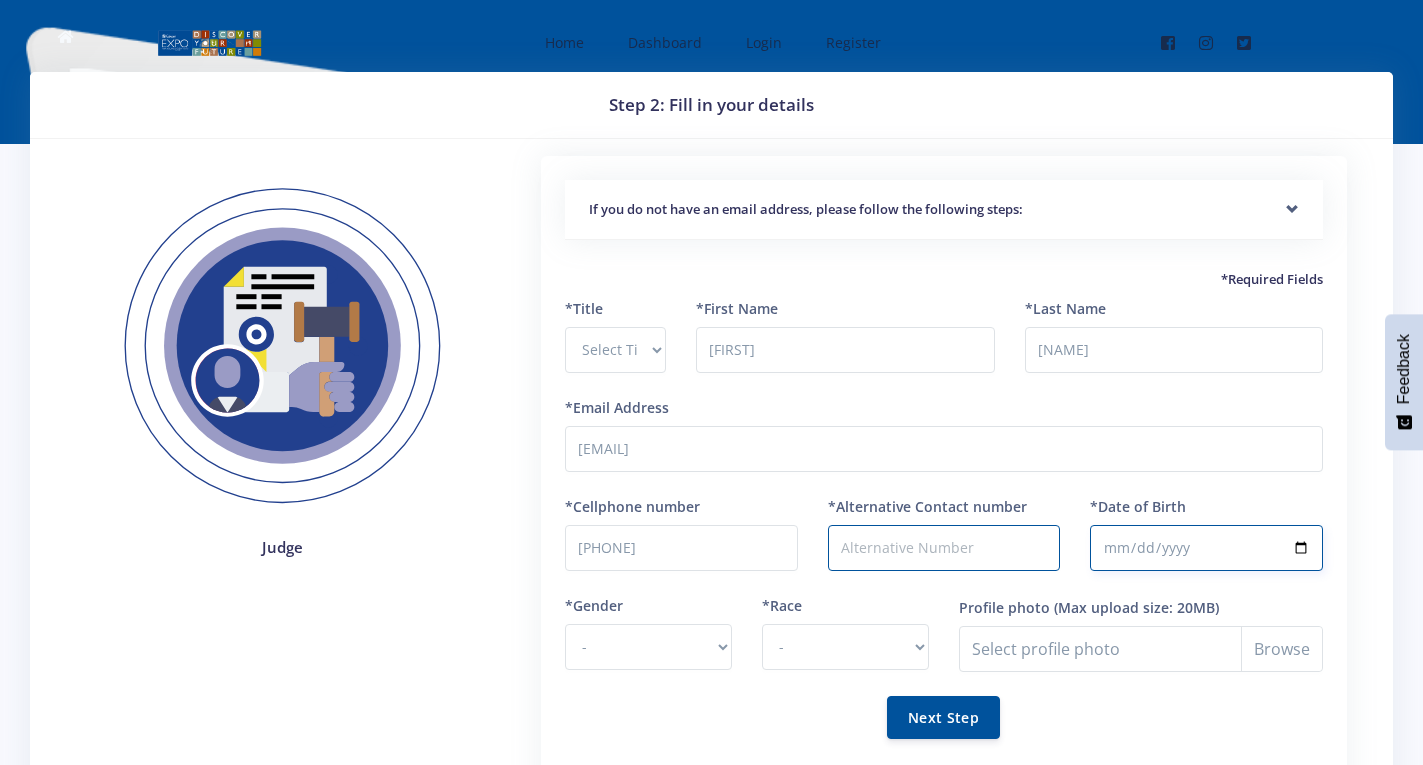 click on "*Date of Birth" at bounding box center (1206, 548) 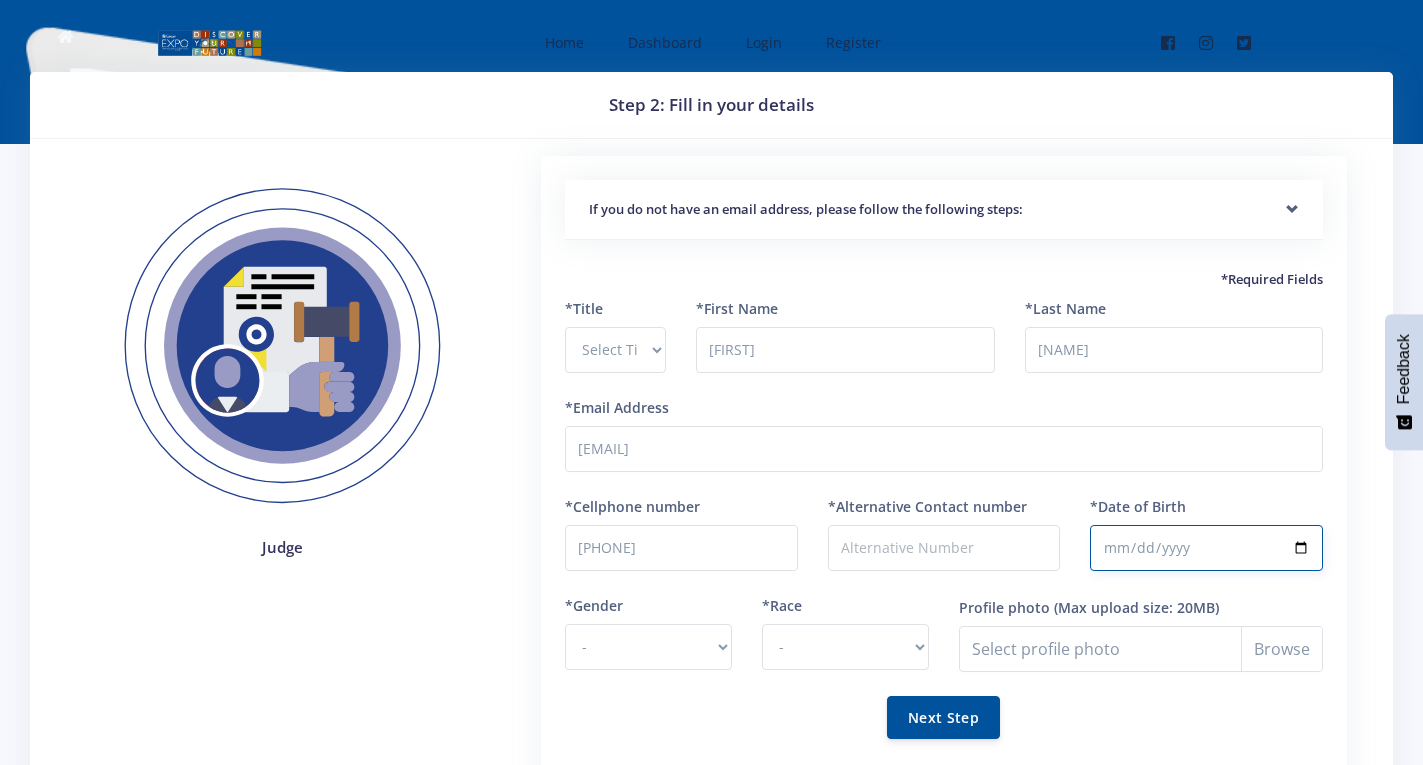 click on "*Date of Birth" at bounding box center (1206, 548) 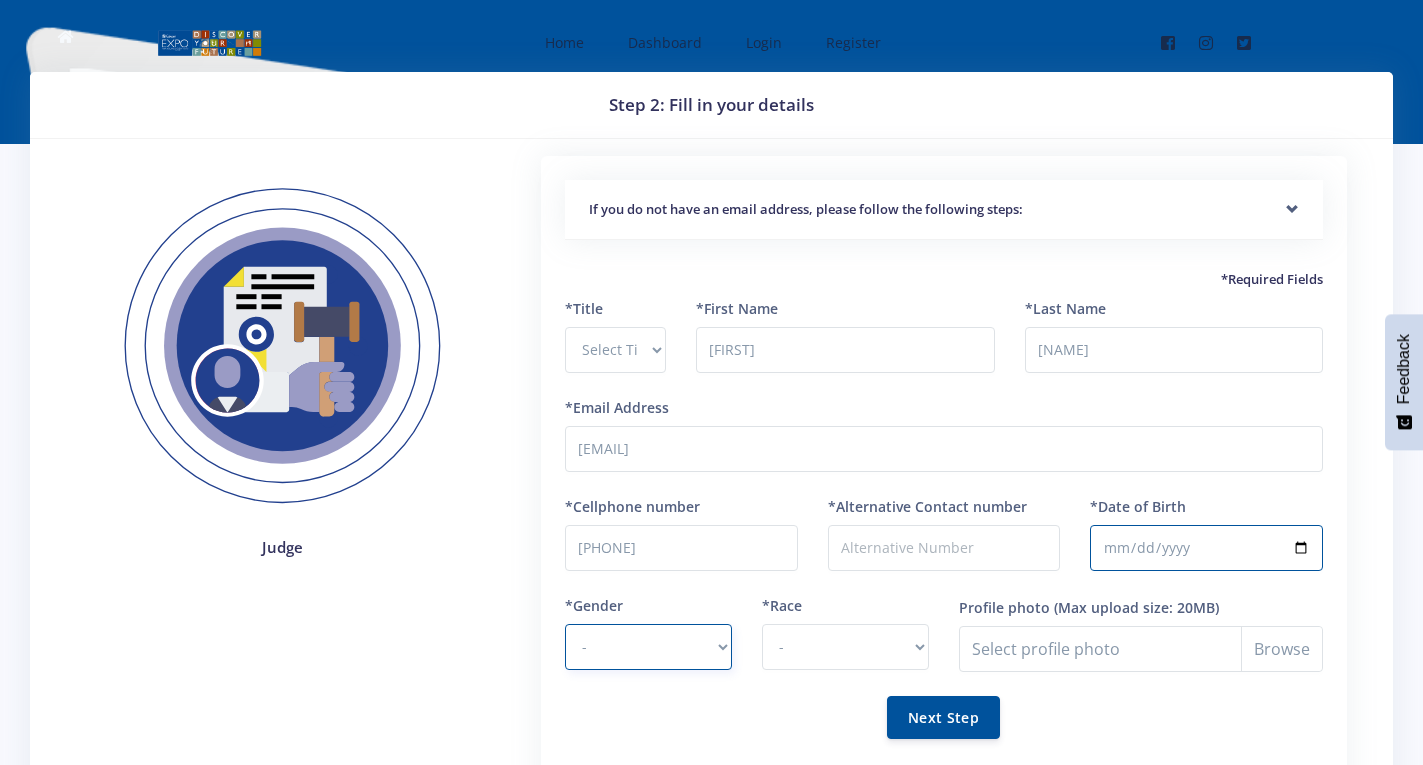 click on "-
Male
Female" at bounding box center [648, 647] 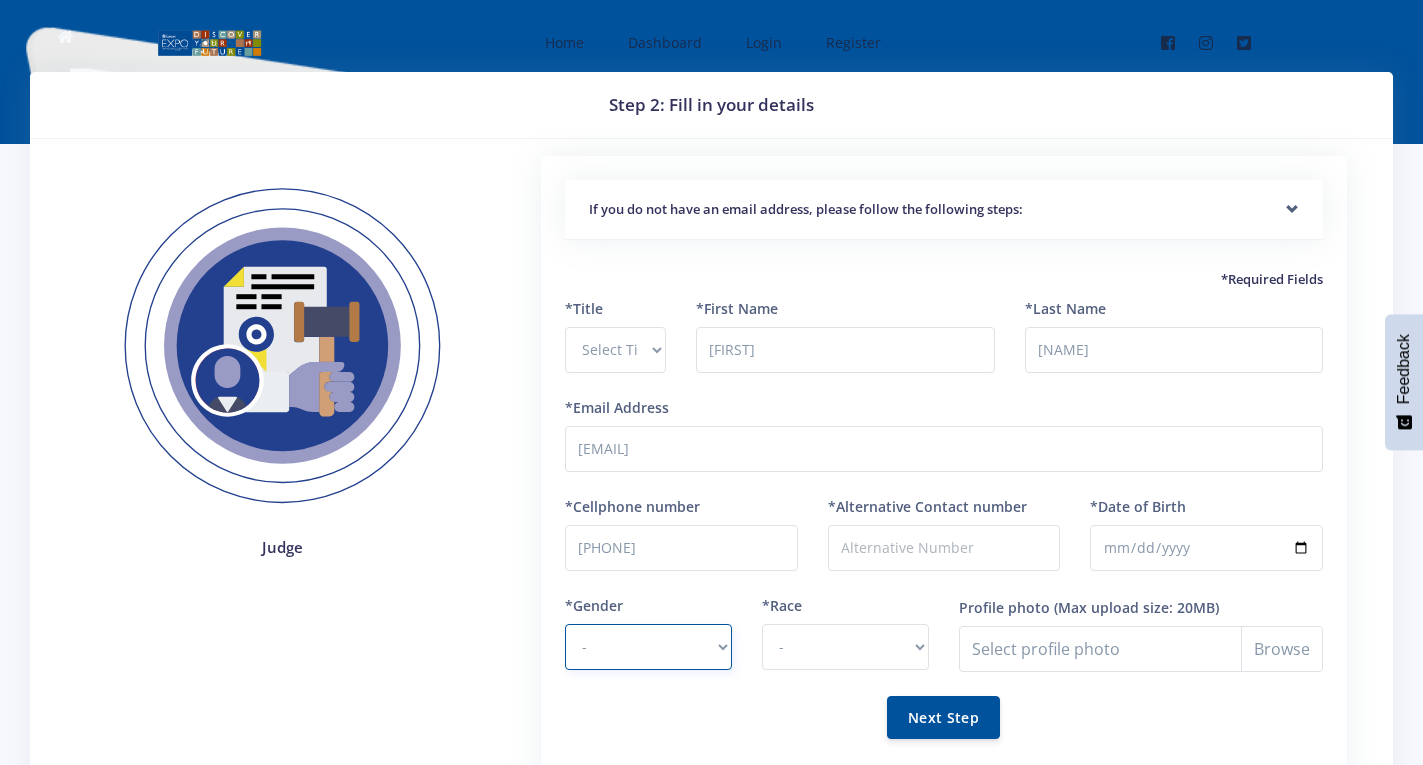 select on "M" 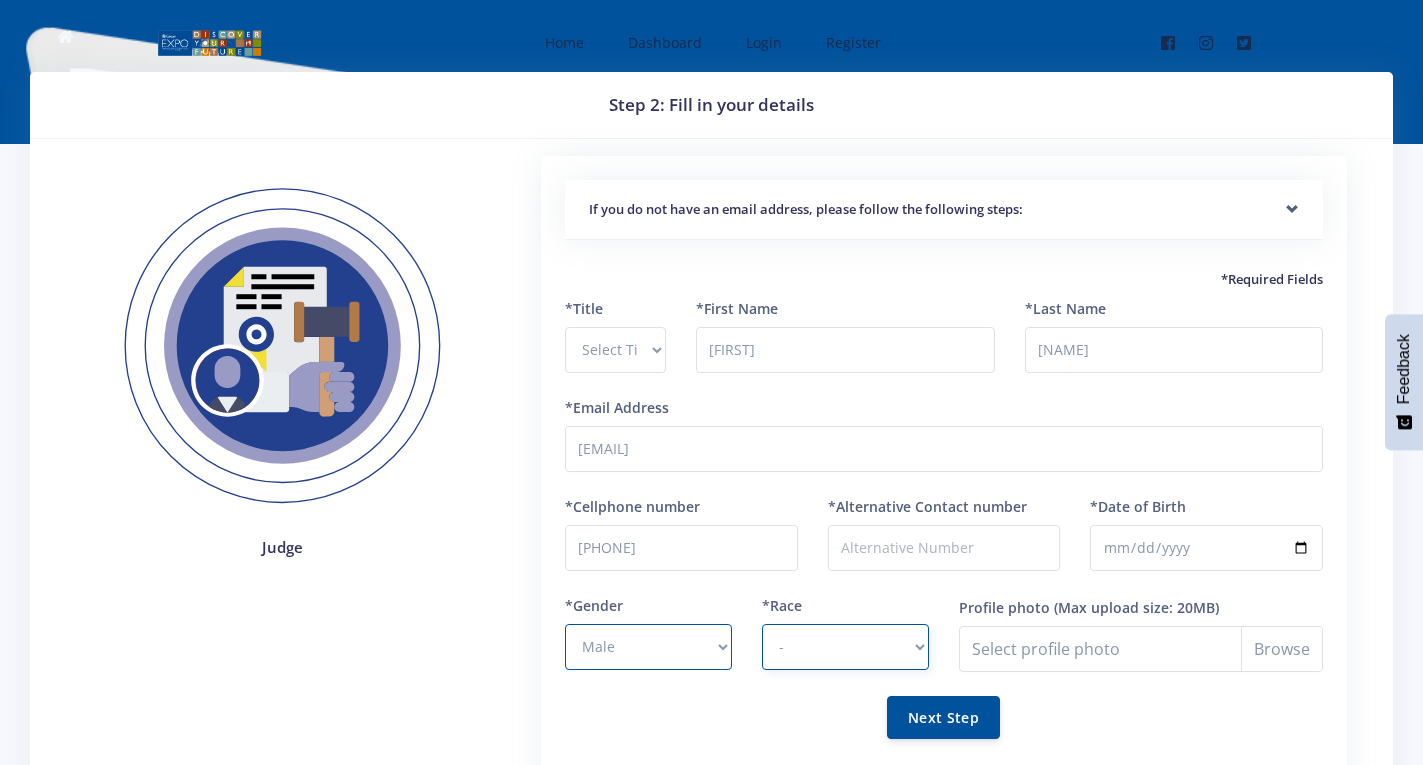 click on "-
African
Asian
Coloured
Indian
White
Other" at bounding box center [845, 647] 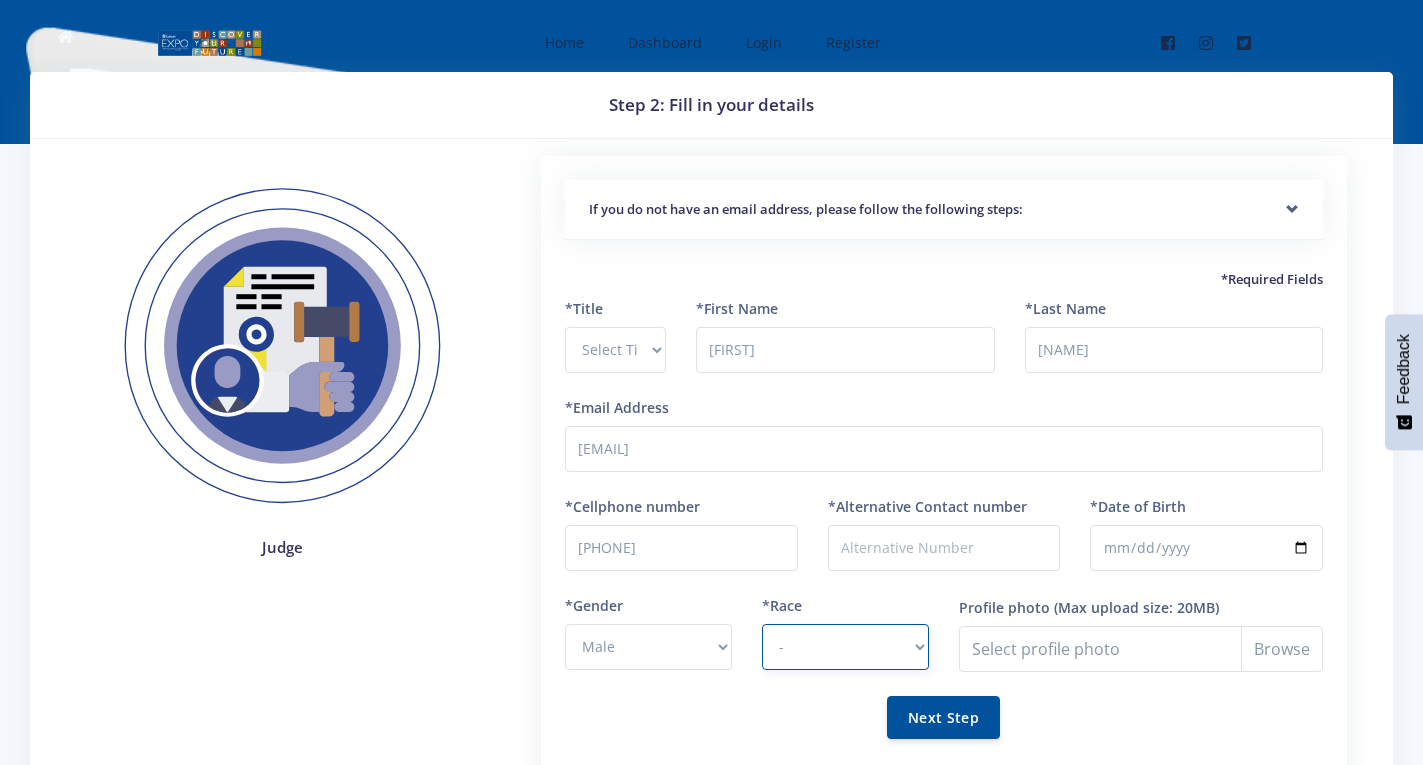 select on "African" 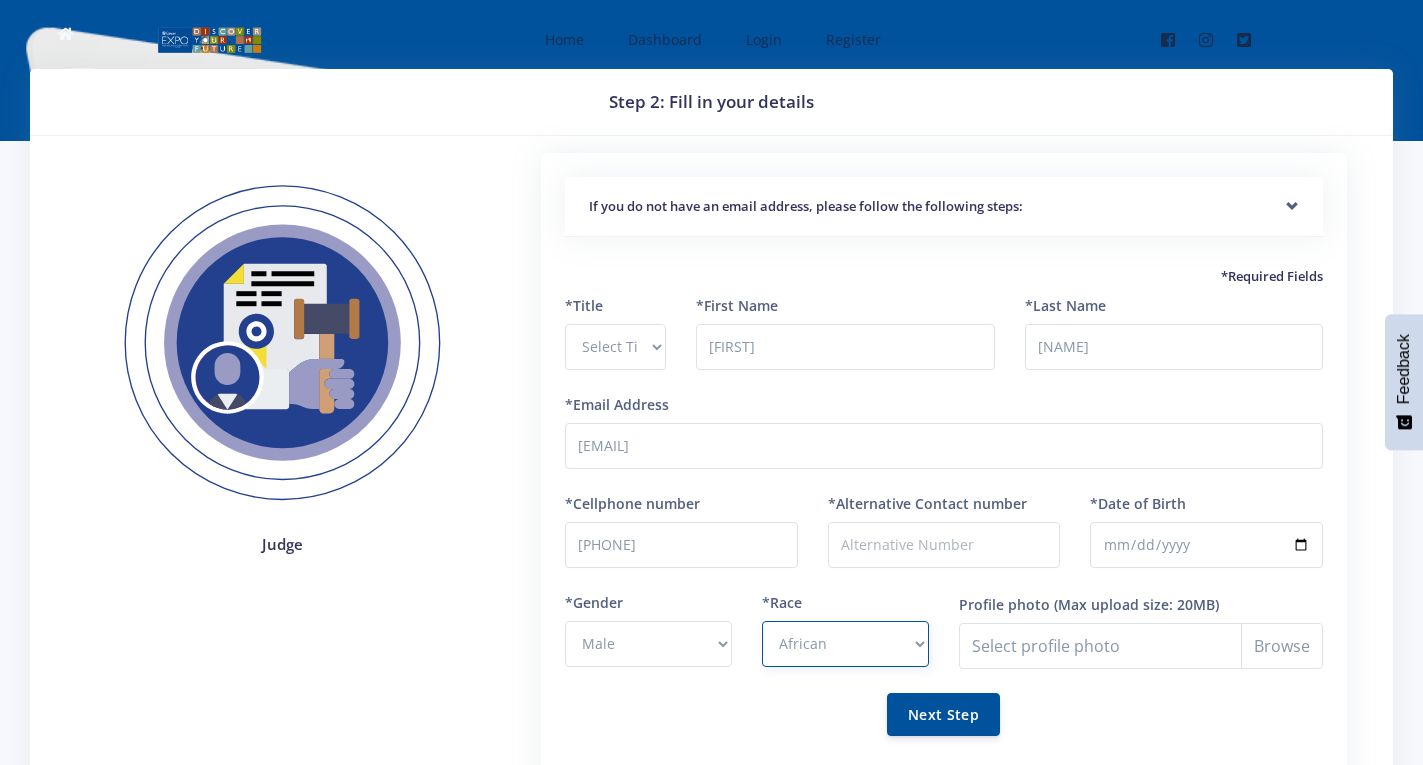 scroll, scrollTop: 0, scrollLeft: 0, axis: both 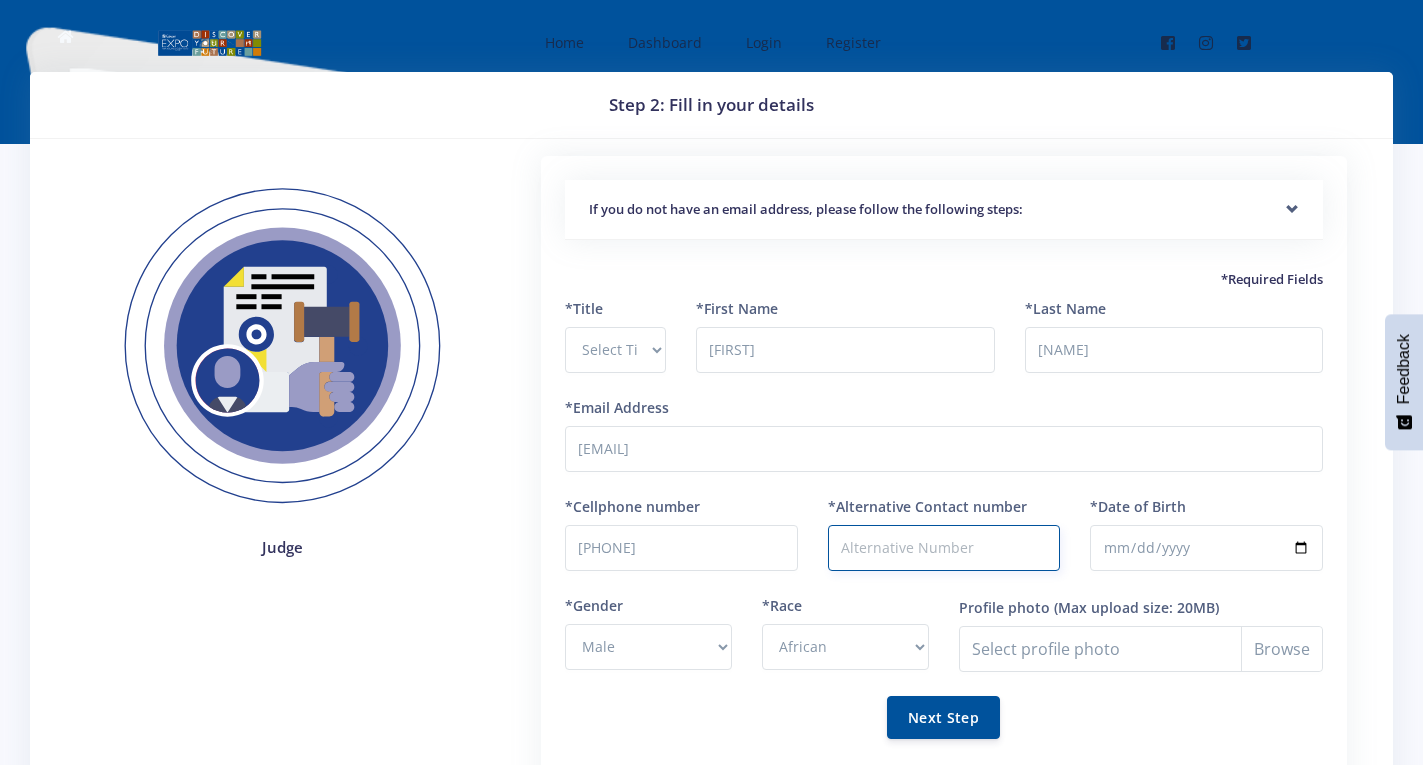 click on "*Alternative Contact number" at bounding box center (944, 548) 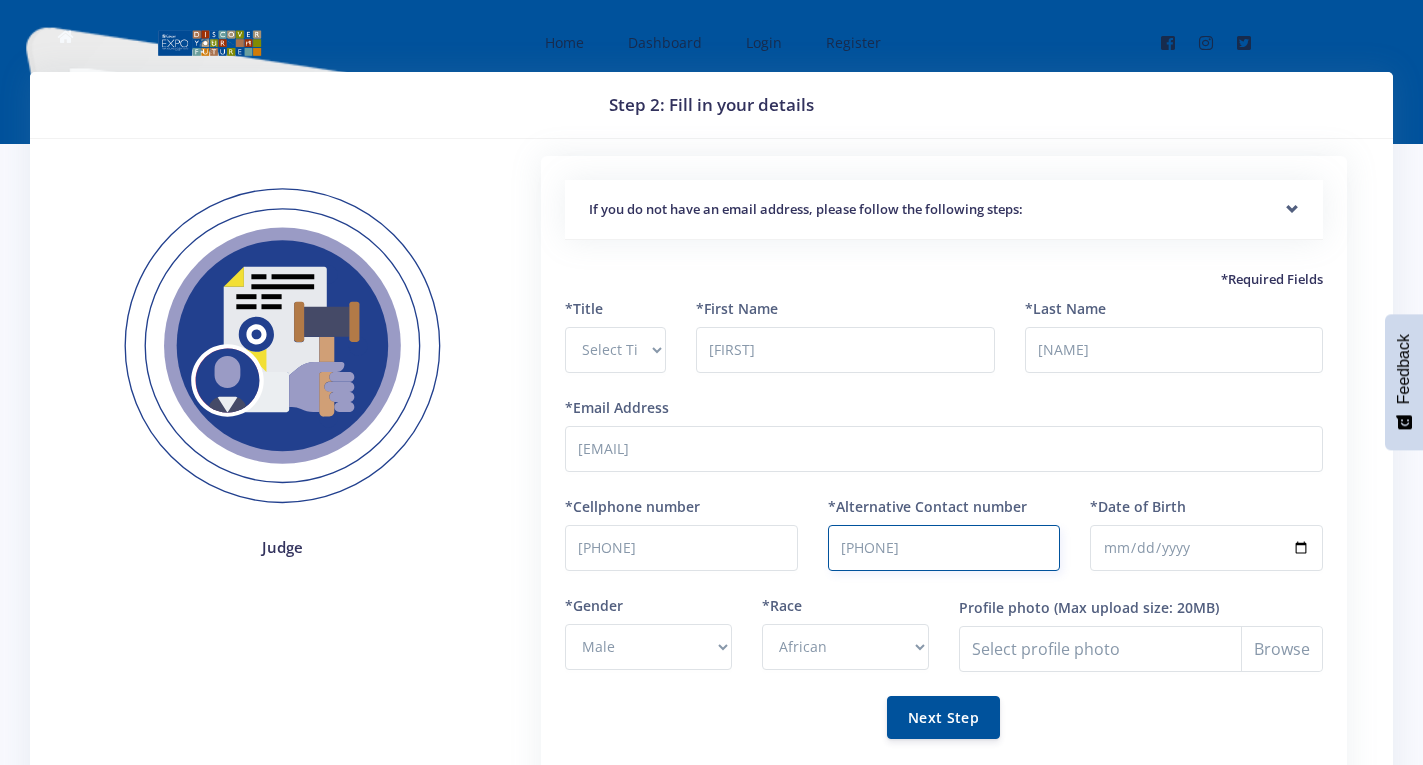 type on "0721974155" 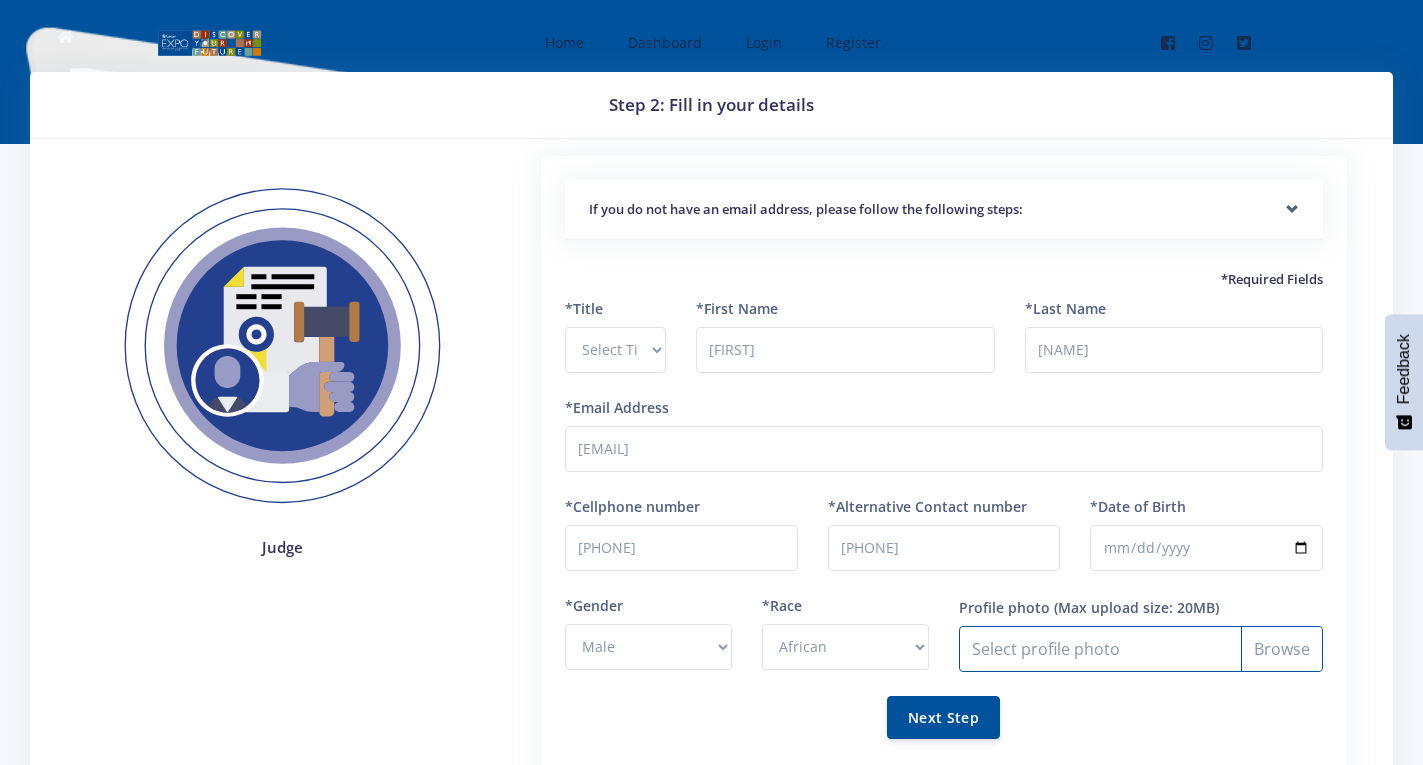 click on "Profile photo" at bounding box center [1141, 649] 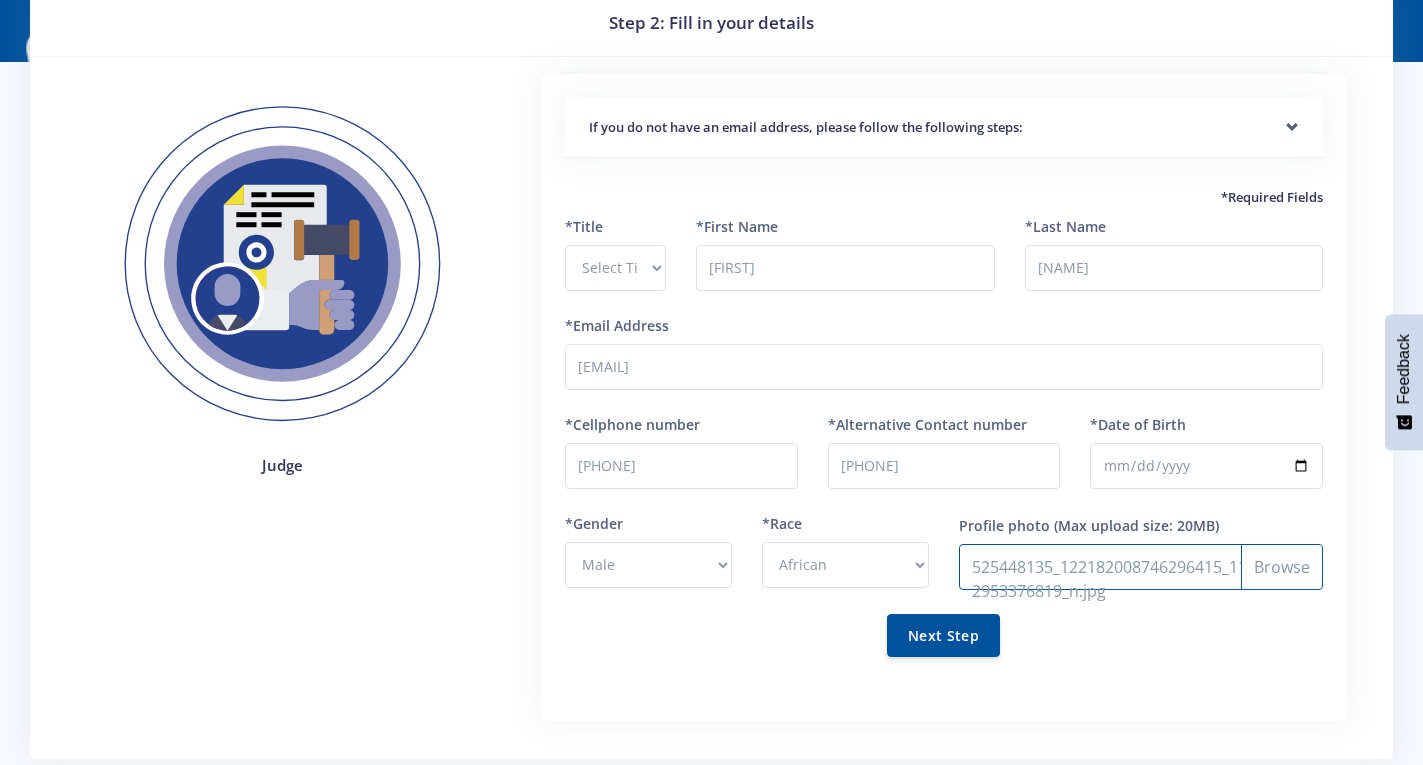 scroll, scrollTop: 200, scrollLeft: 0, axis: vertical 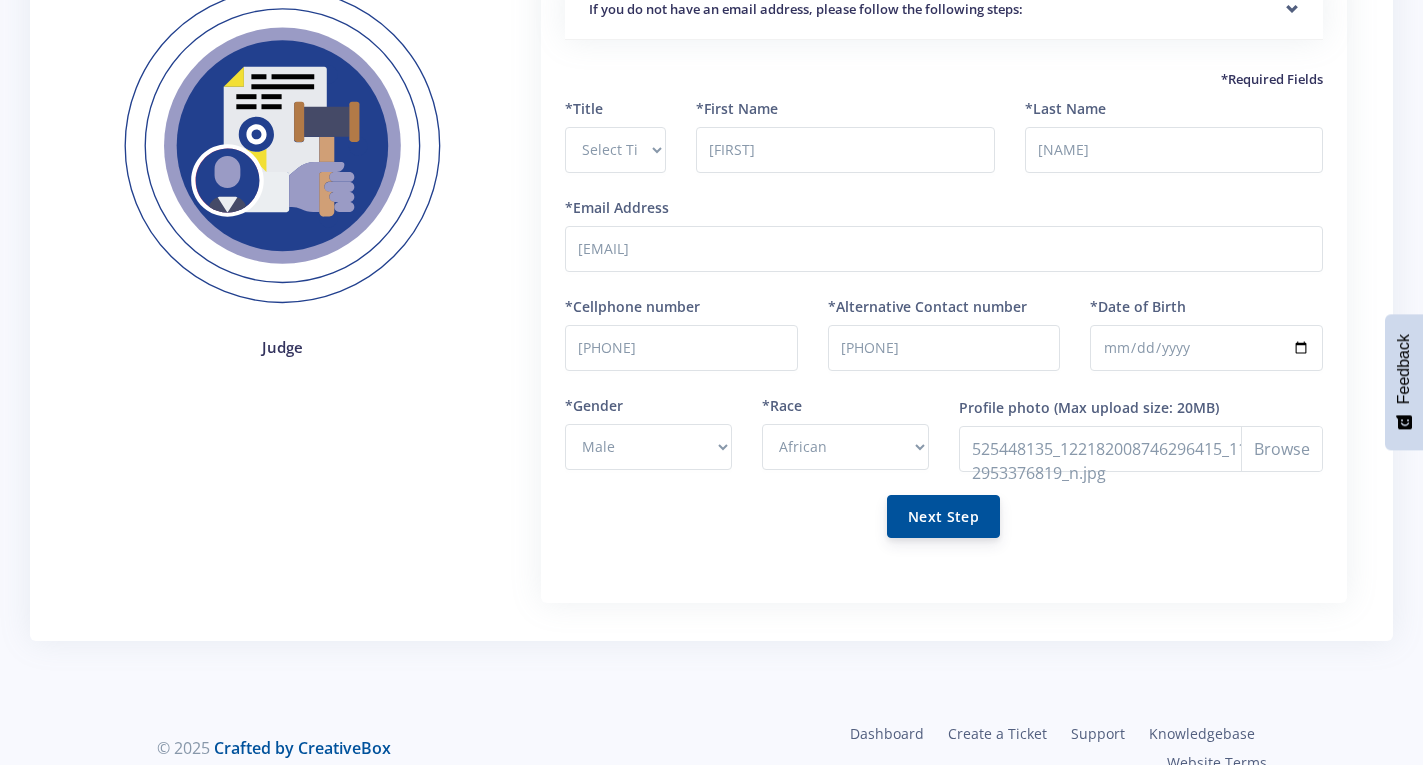 click on "Next
Step" at bounding box center (943, 516) 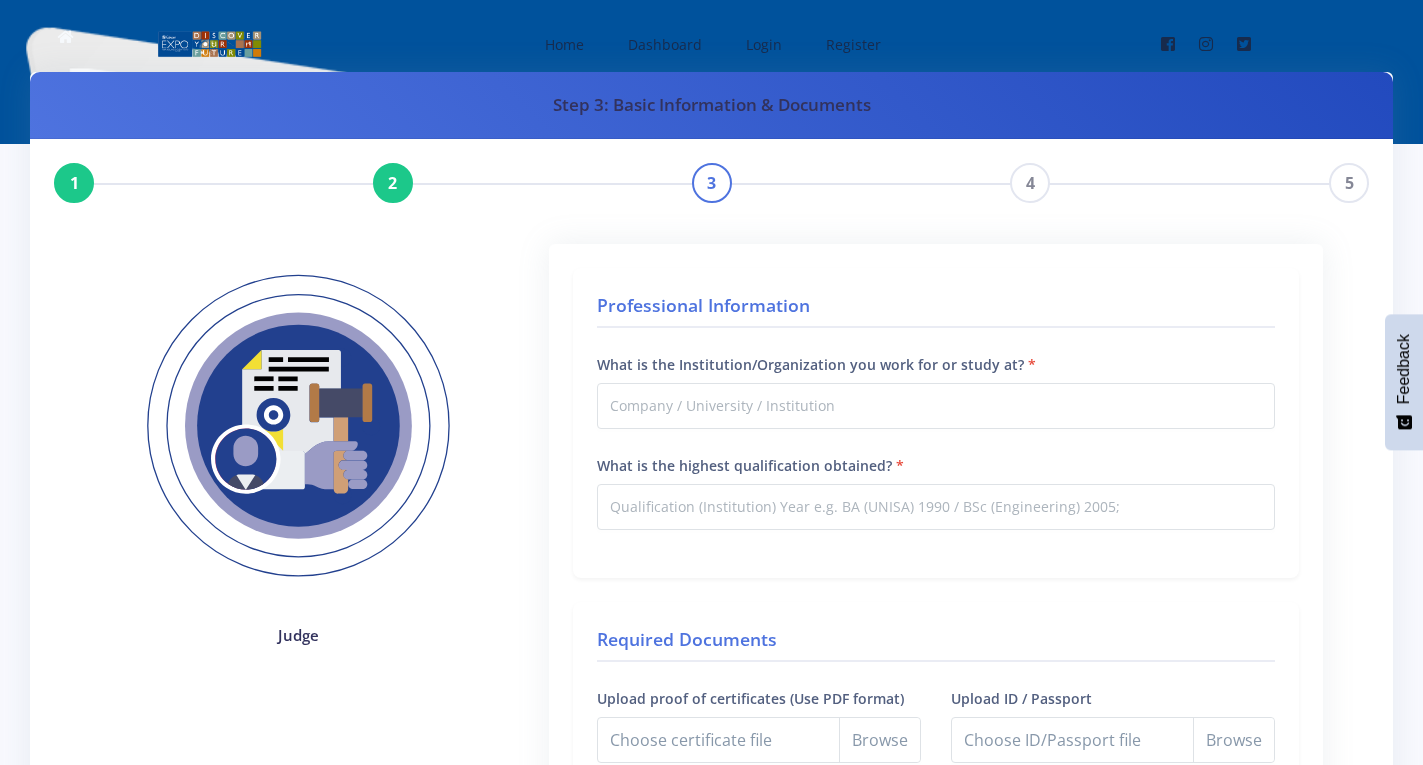 scroll, scrollTop: 100, scrollLeft: 0, axis: vertical 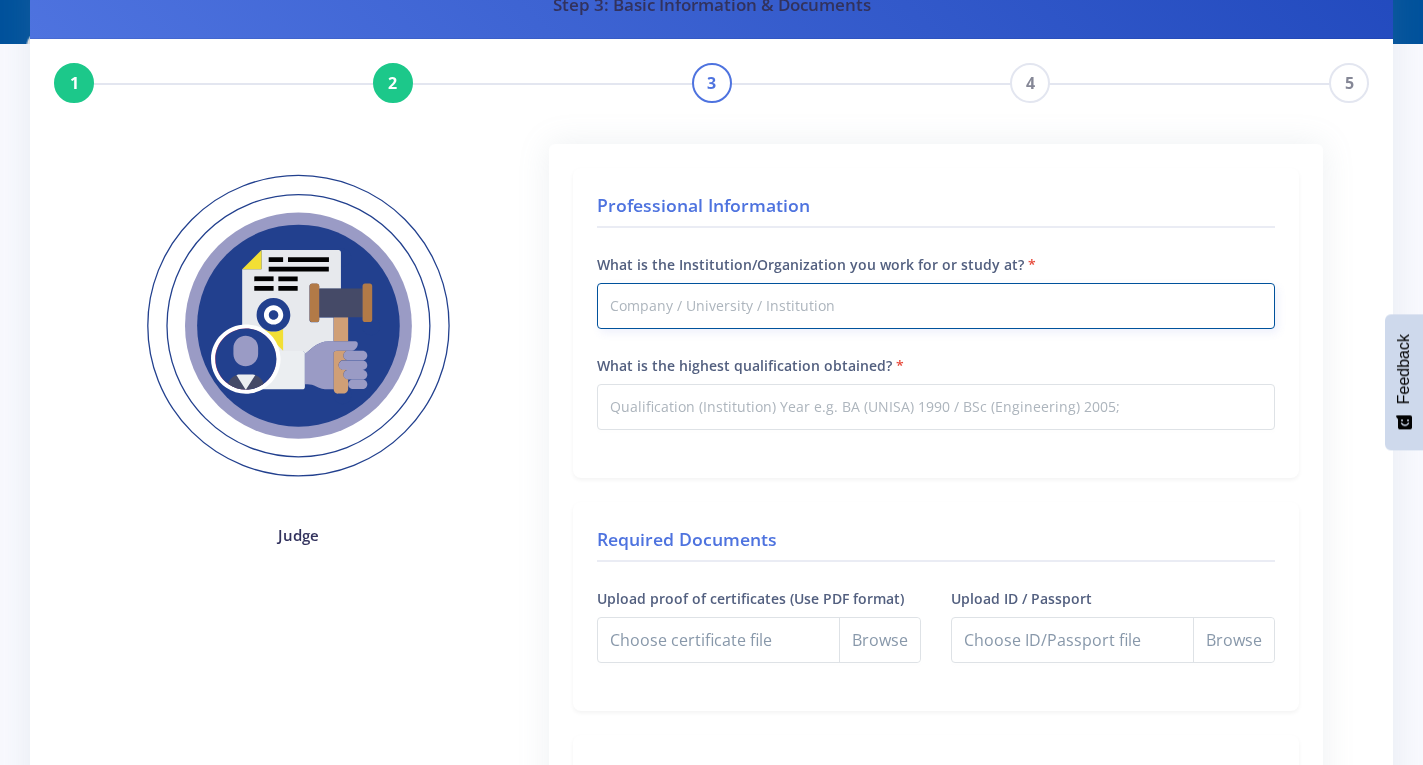 click on "What is the Institution/Organization you work for or study at?" at bounding box center (936, 306) 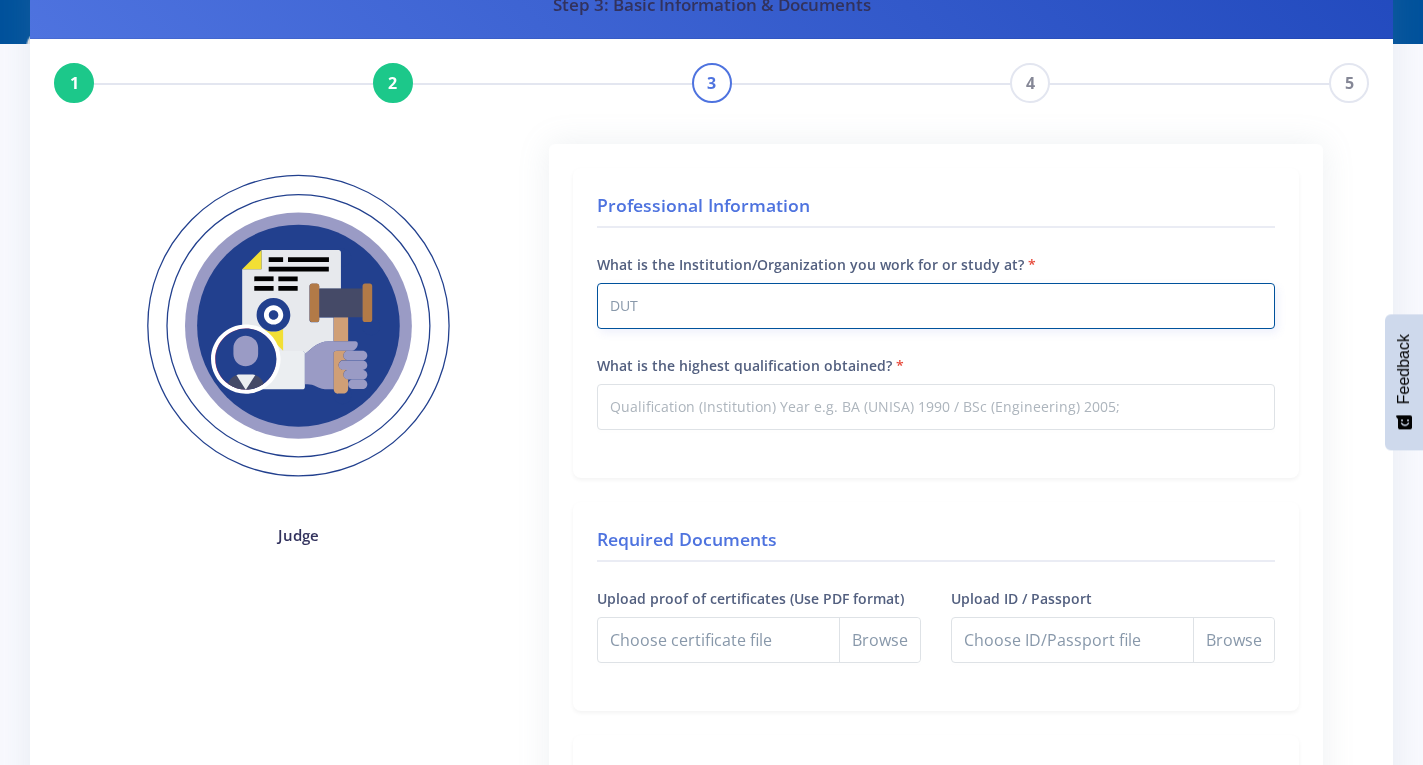 type on "DUT" 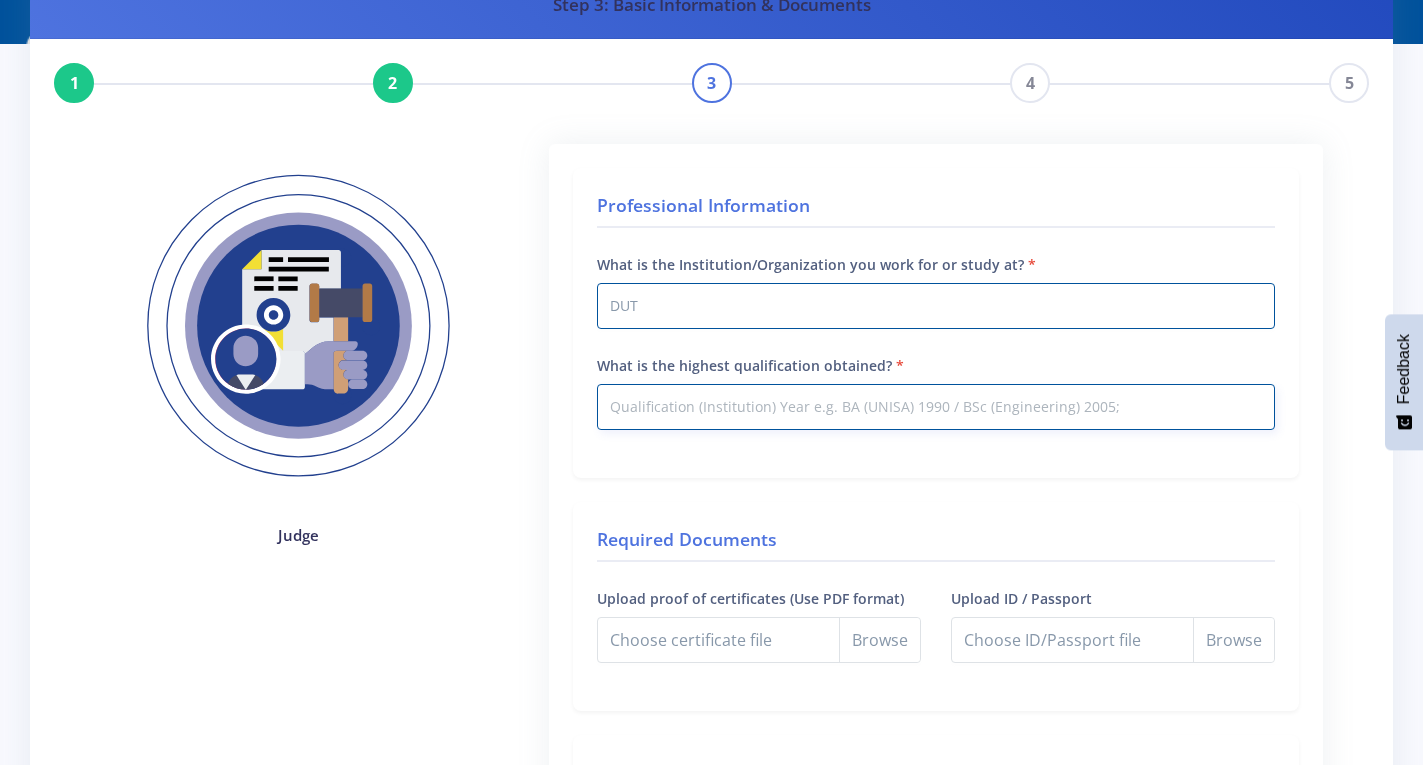 click on "What is the highest qualification obtained?" at bounding box center (936, 407) 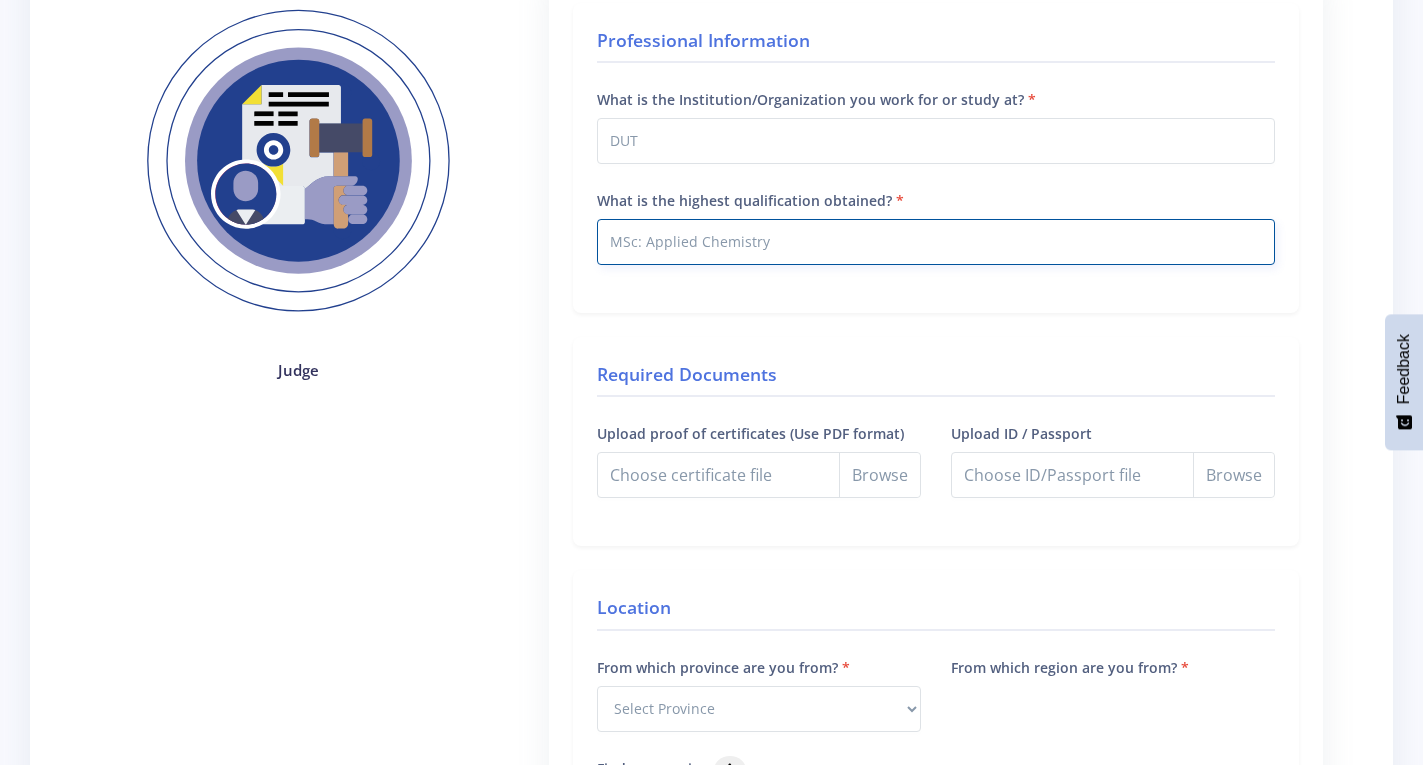 scroll, scrollTop: 300, scrollLeft: 0, axis: vertical 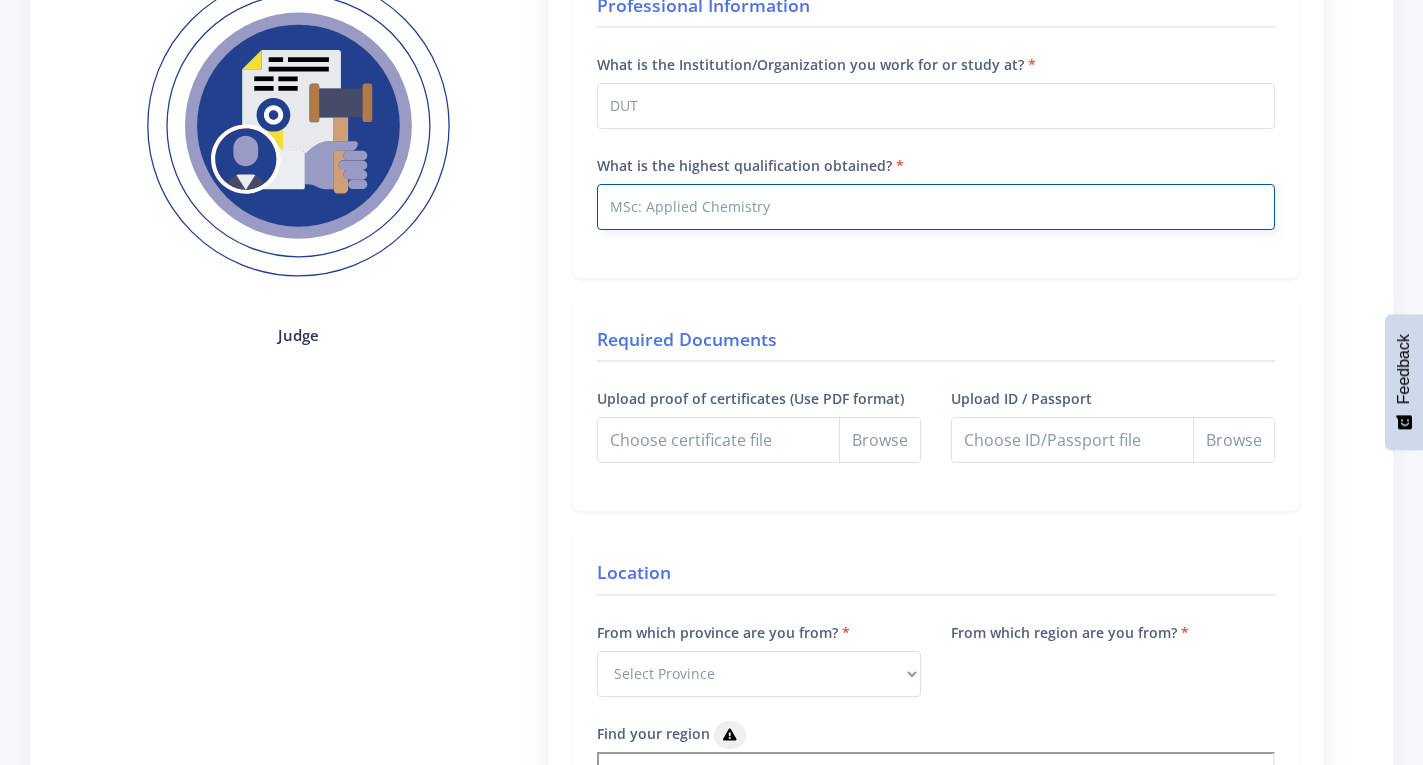 type on "MSc: Applied Chemistry" 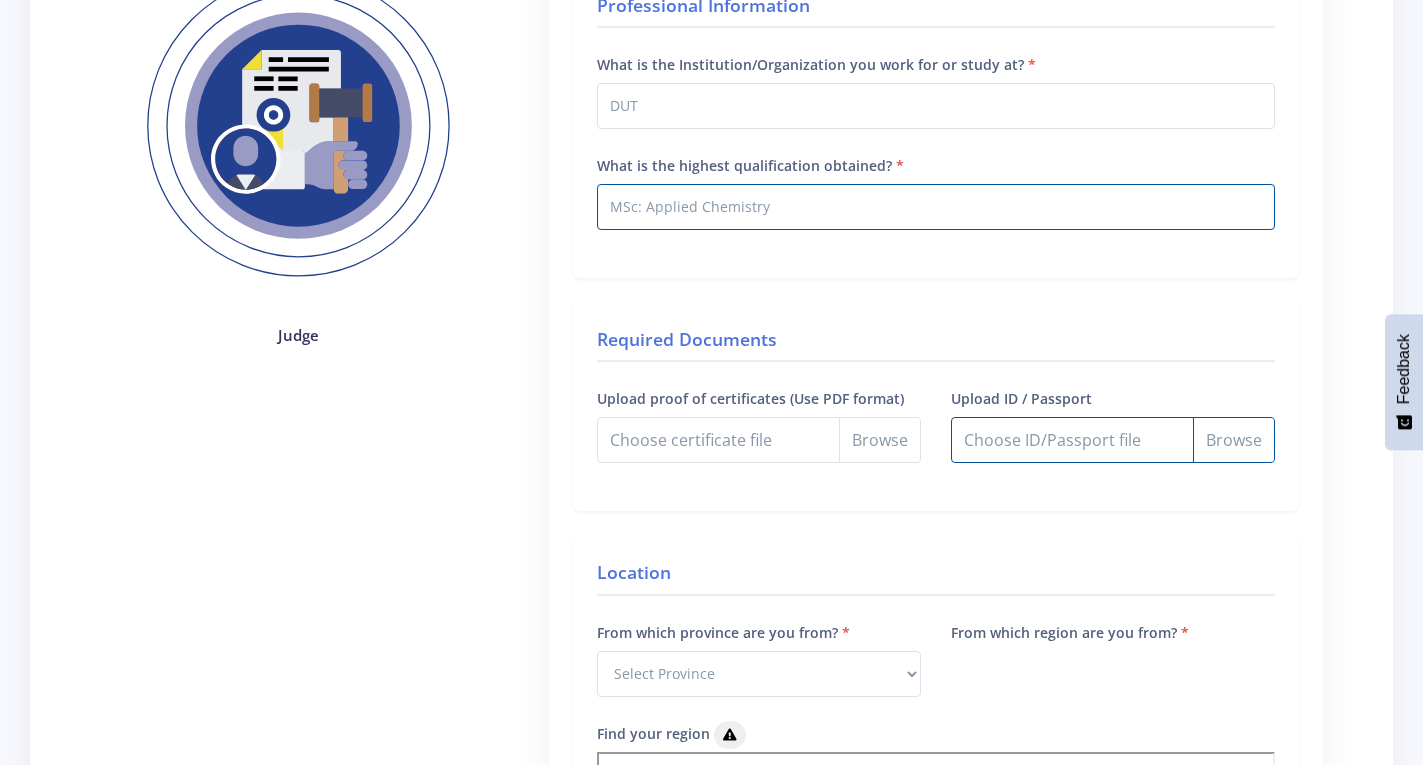click on "Upload ID / Passport" at bounding box center (1113, 440) 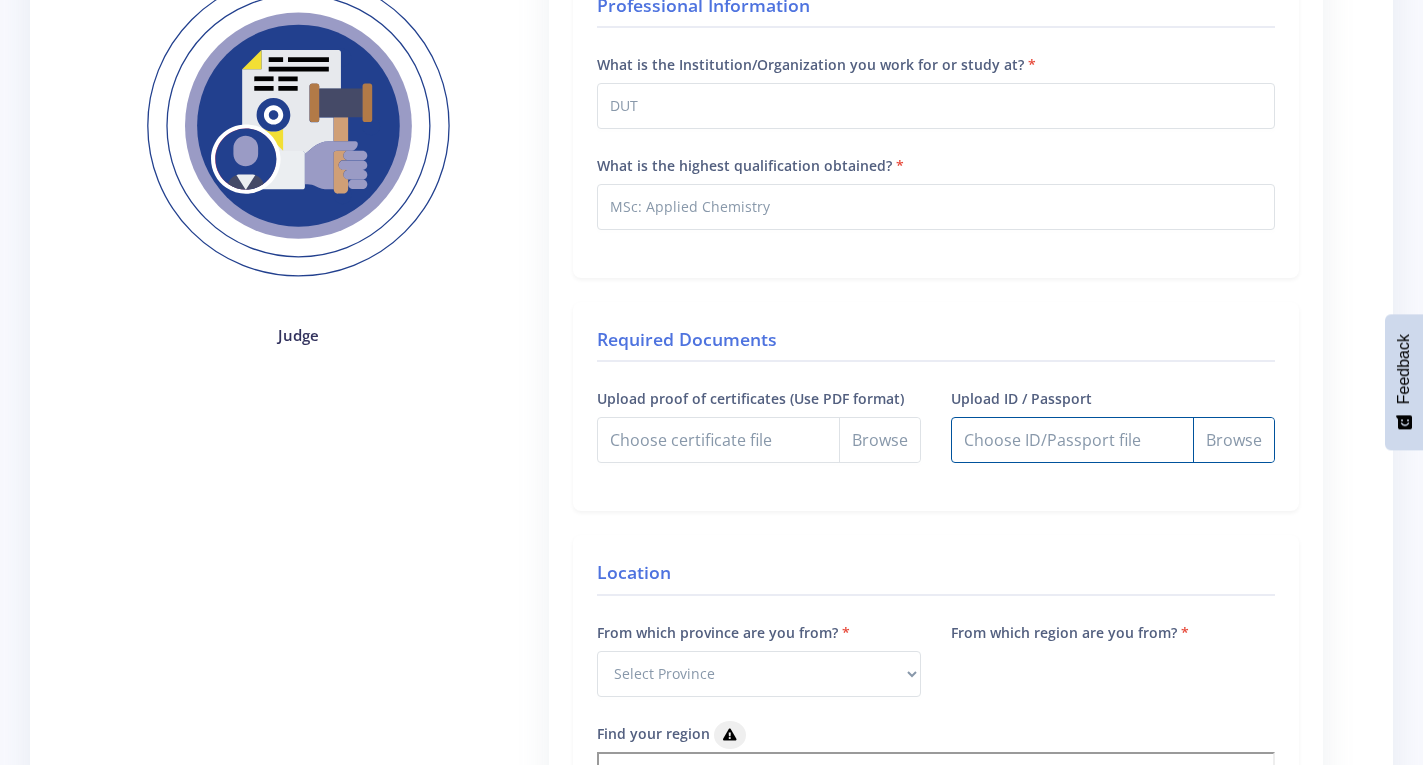 type on "C:\fakepath\Lindo ID-2.pdf" 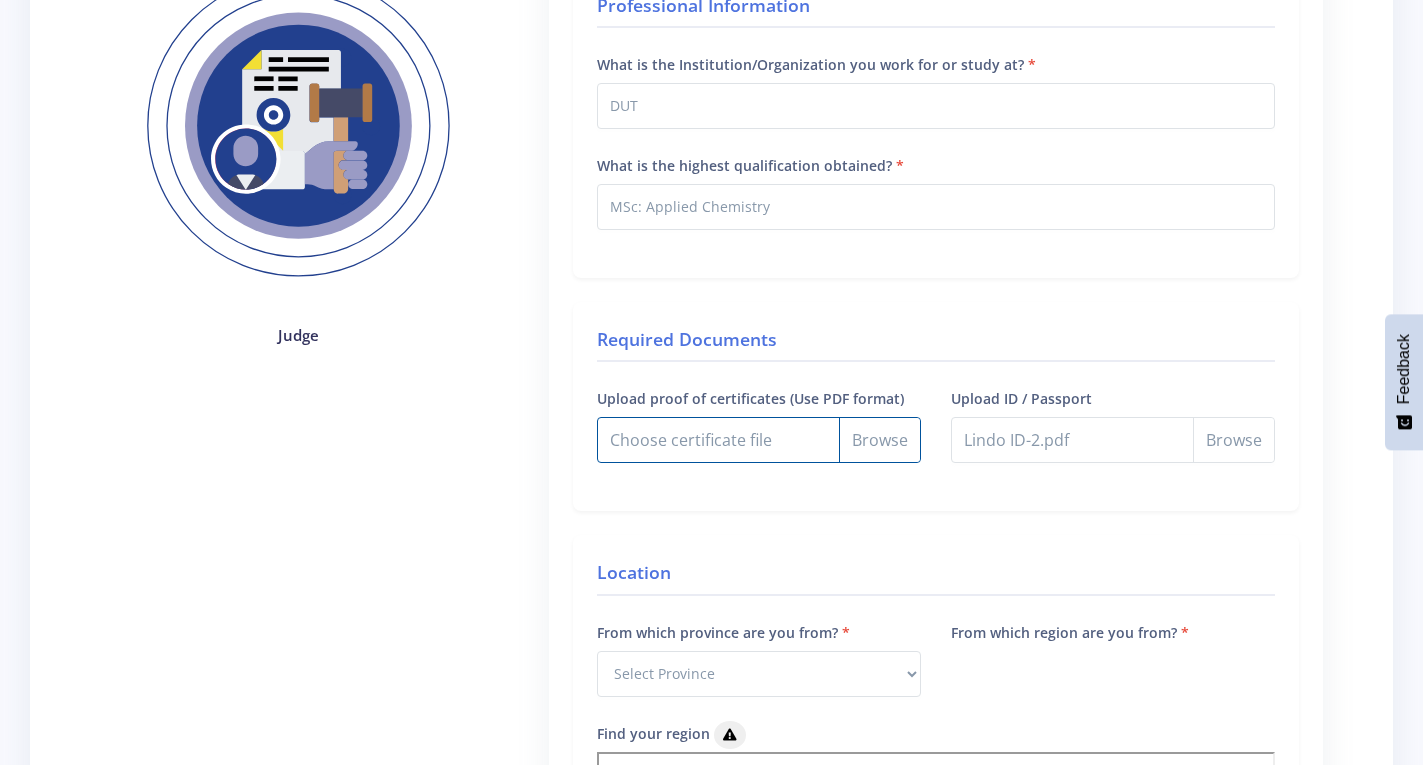 click on "Upload proof of certificates (Use PDF format)" at bounding box center [759, 440] 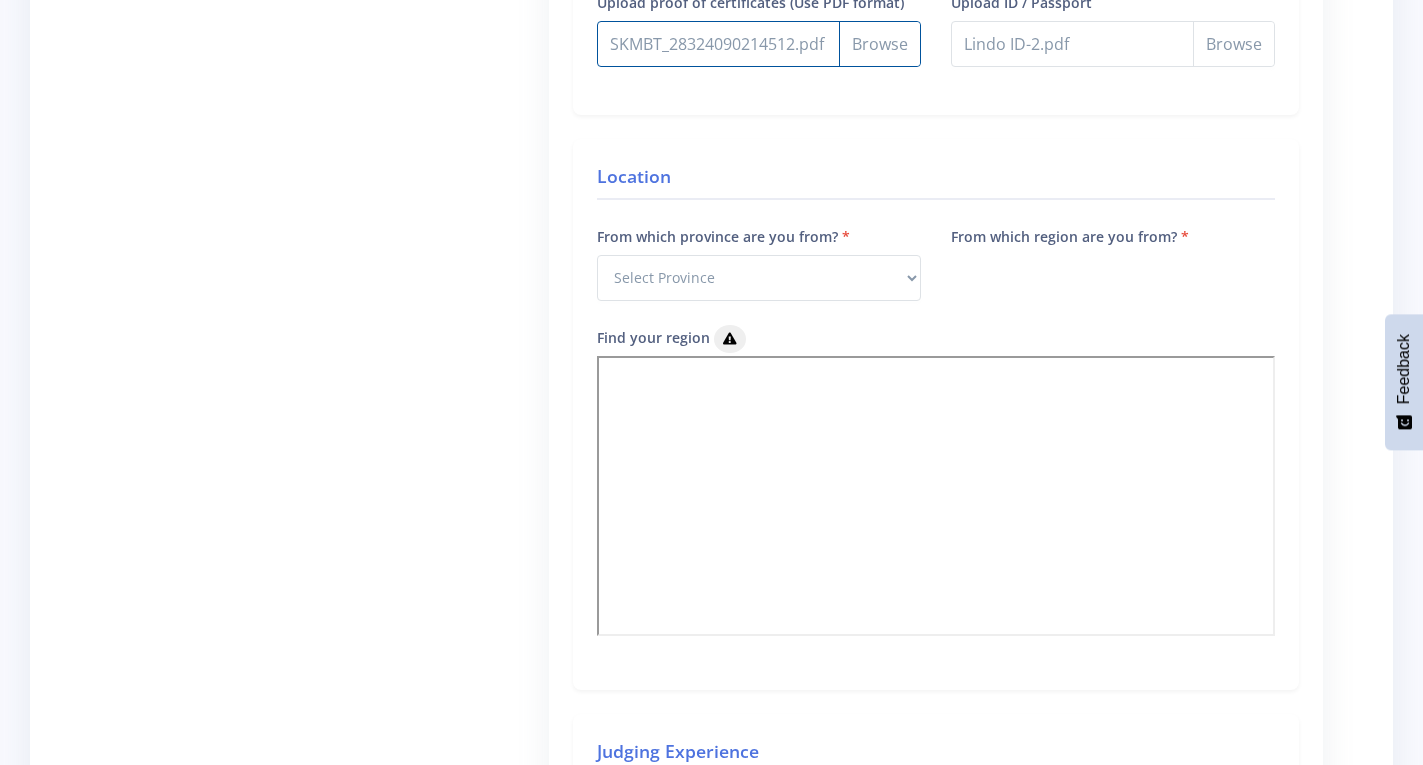 scroll, scrollTop: 700, scrollLeft: 0, axis: vertical 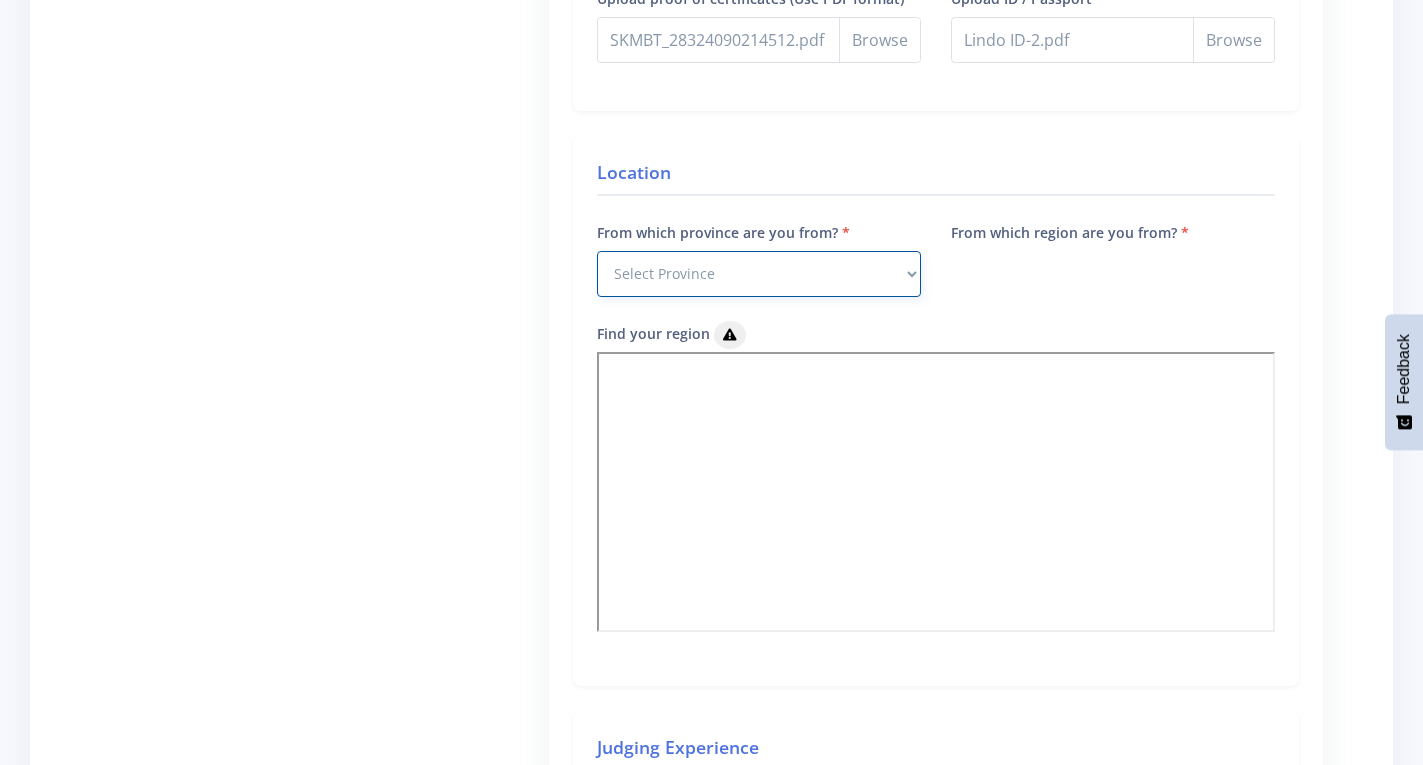 click on "Select Province
Western Cape
Eastern Cape
Northern Cape
North West
Free State" at bounding box center [759, 274] 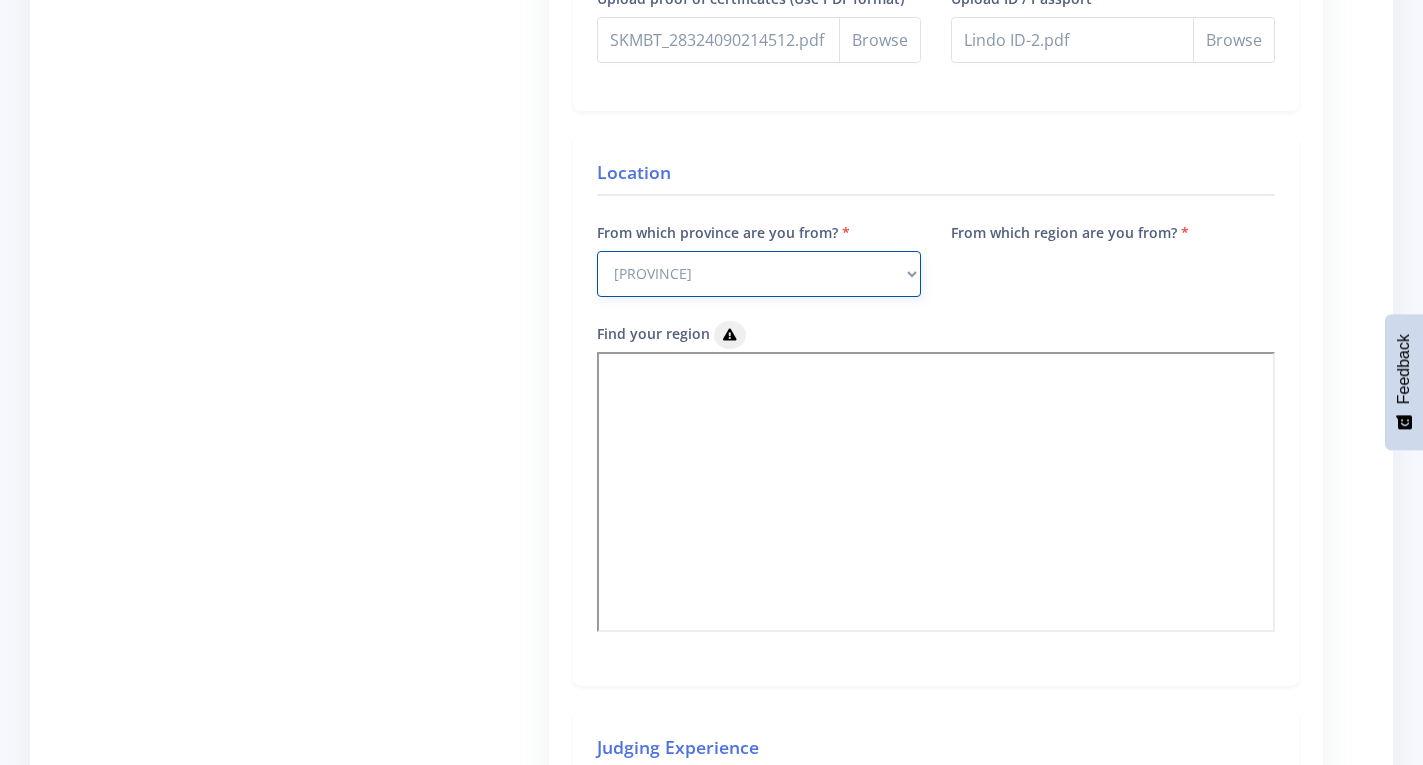 click on "Select Province
Western Cape
Eastern Cape
Northern Cape
North West
Free State" at bounding box center (759, 274) 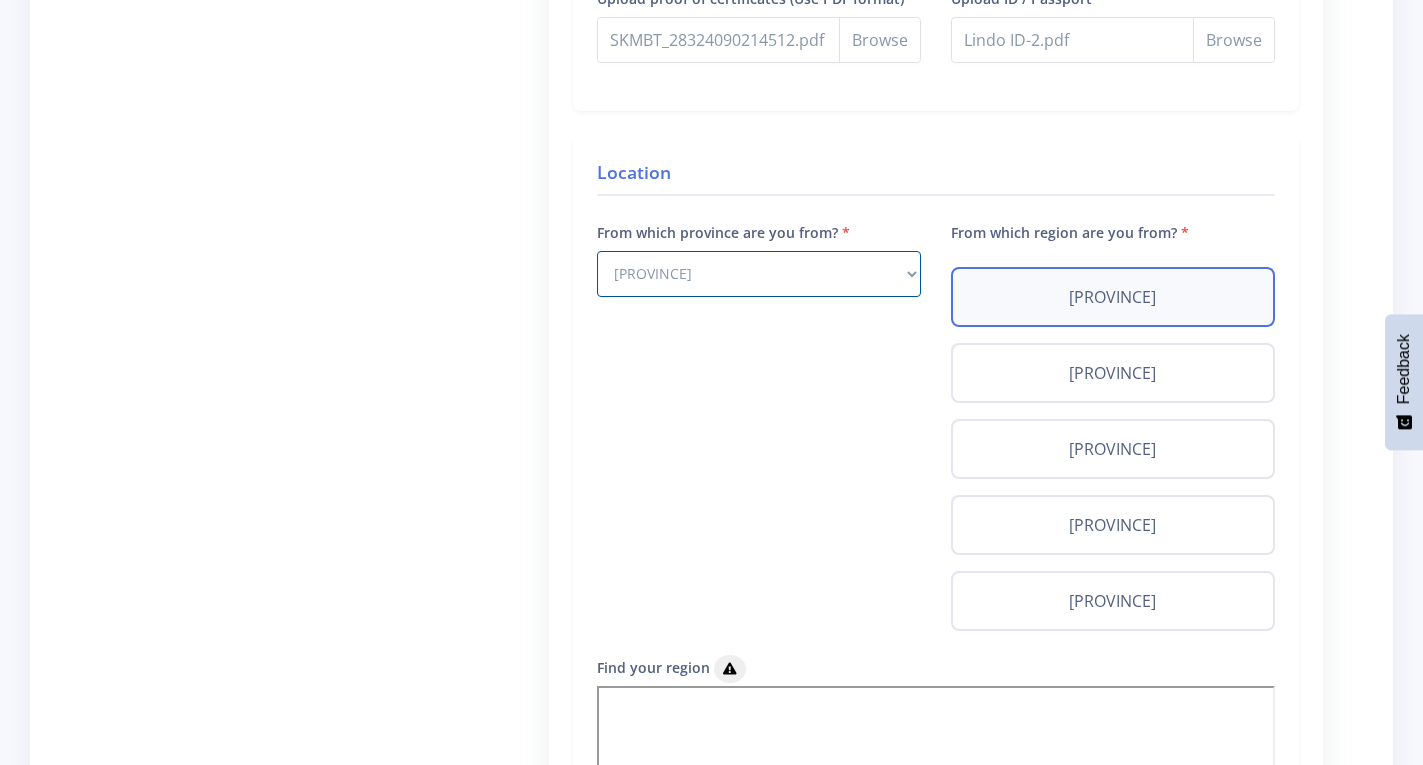 click on "Kwazulu-Natal Central" at bounding box center (1113, 297) 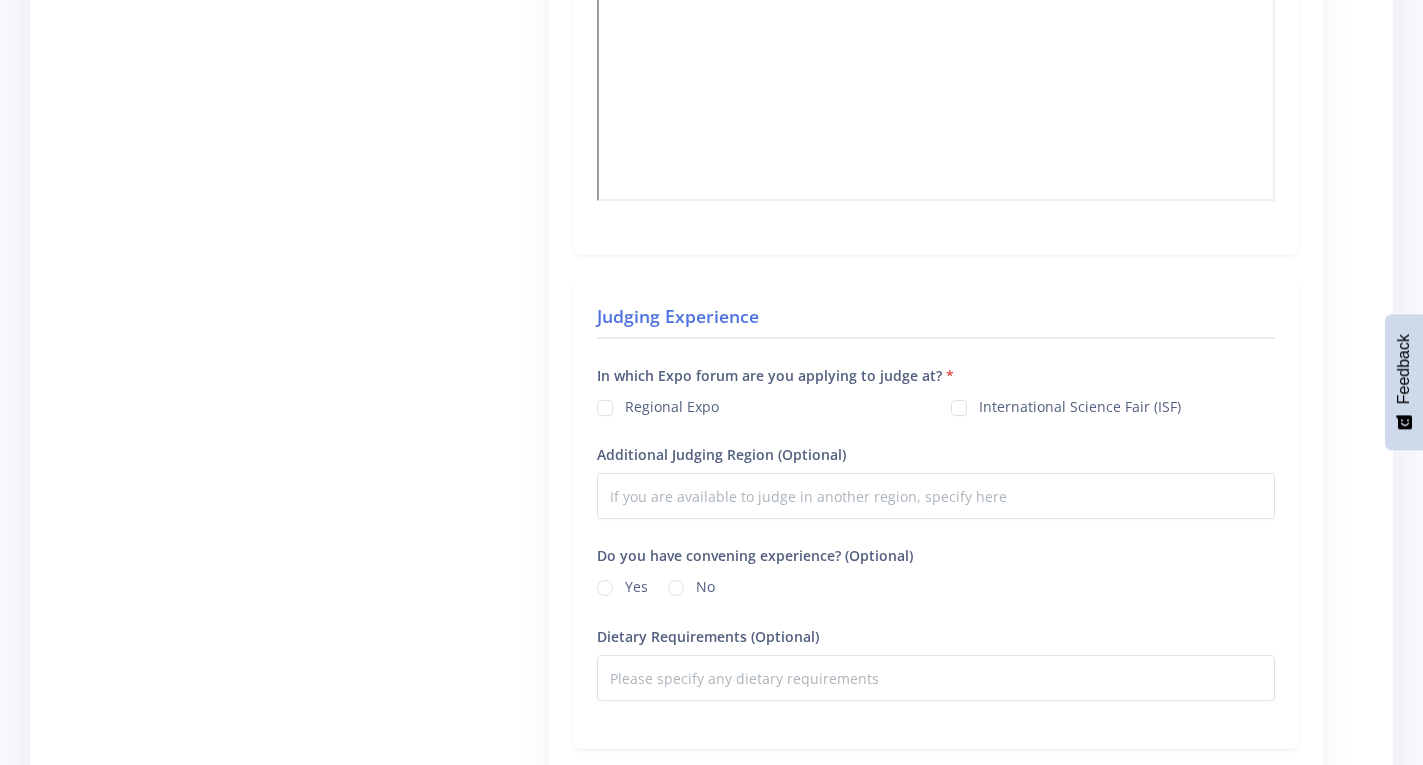 scroll, scrollTop: 1500, scrollLeft: 0, axis: vertical 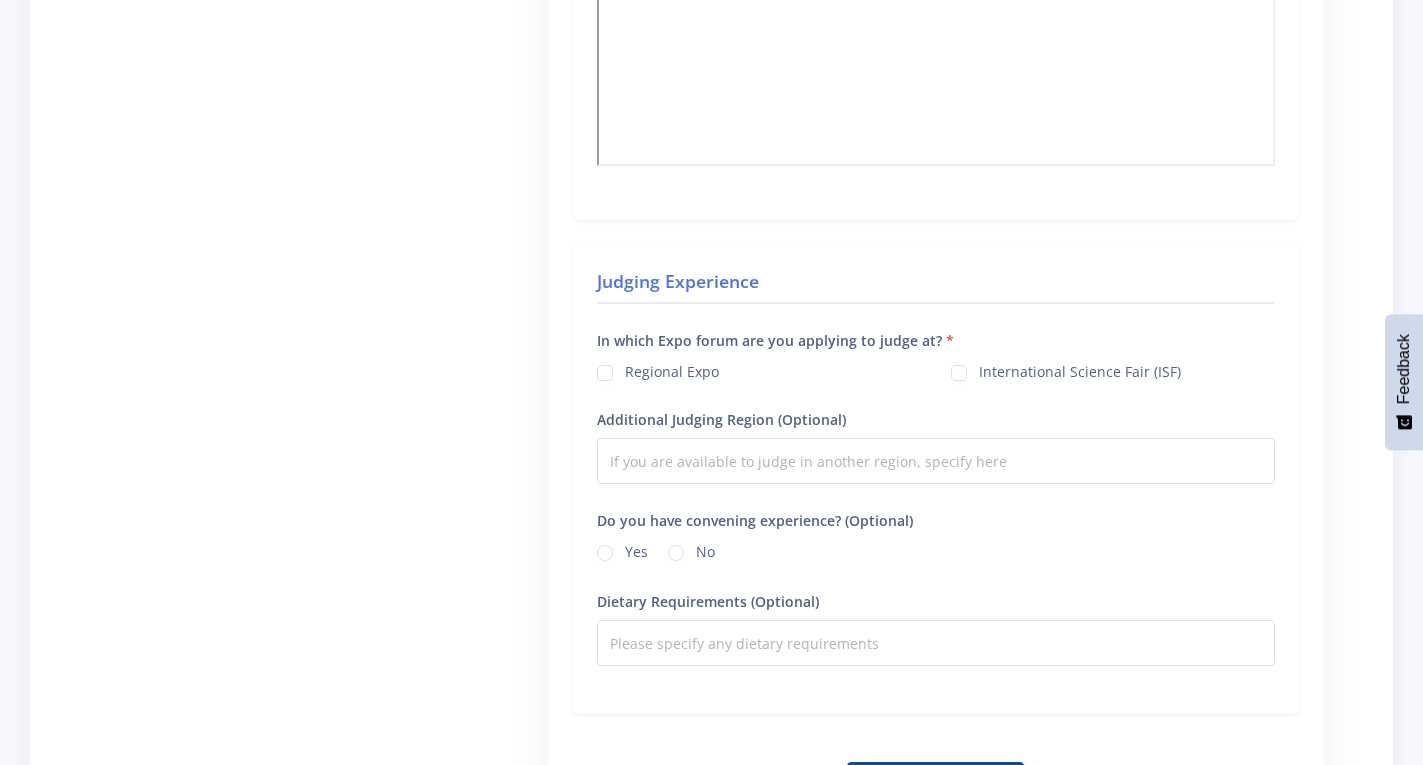click on "International Science Fair (ISF)" at bounding box center (1080, 369) 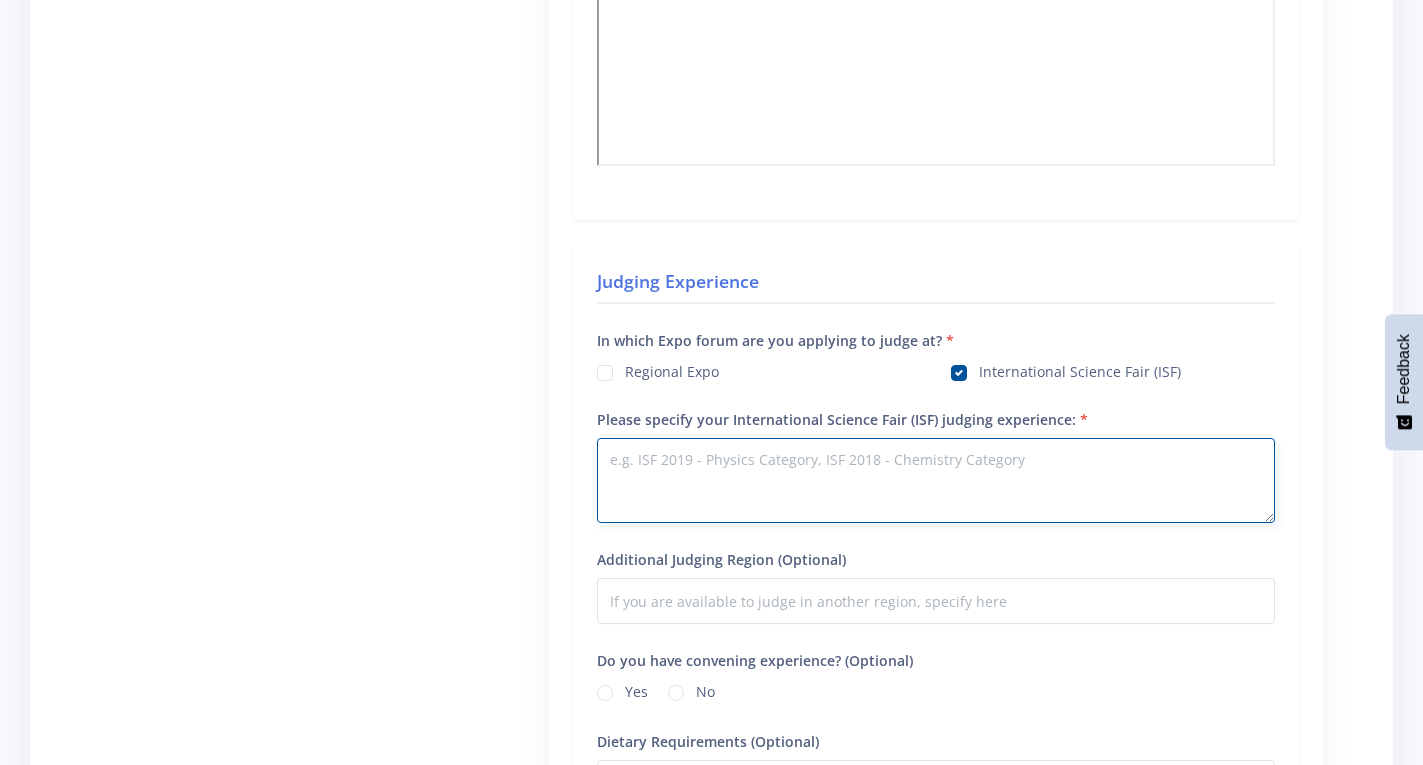 click on "Please specify your International Science Fair (ISF) judging experience:" at bounding box center [936, 480] 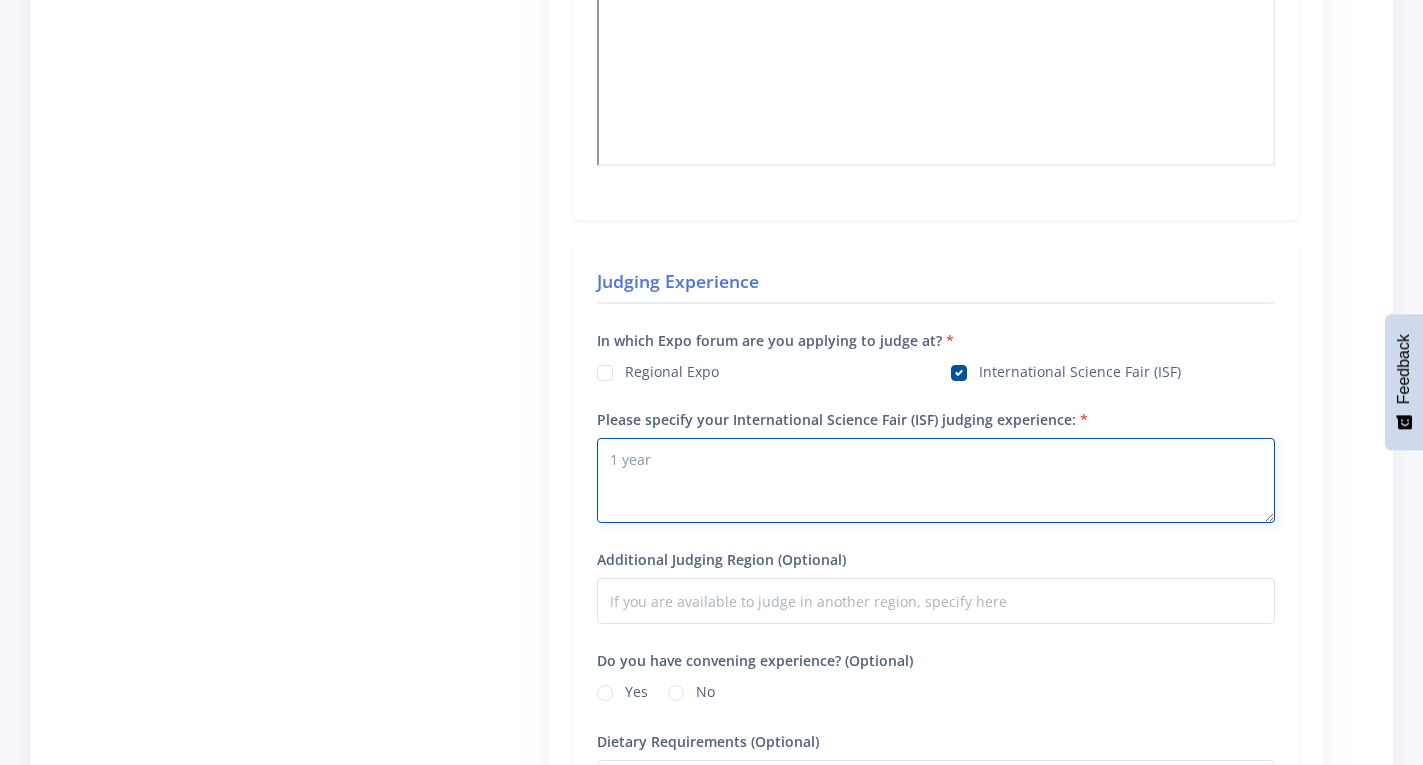 type on "1 year" 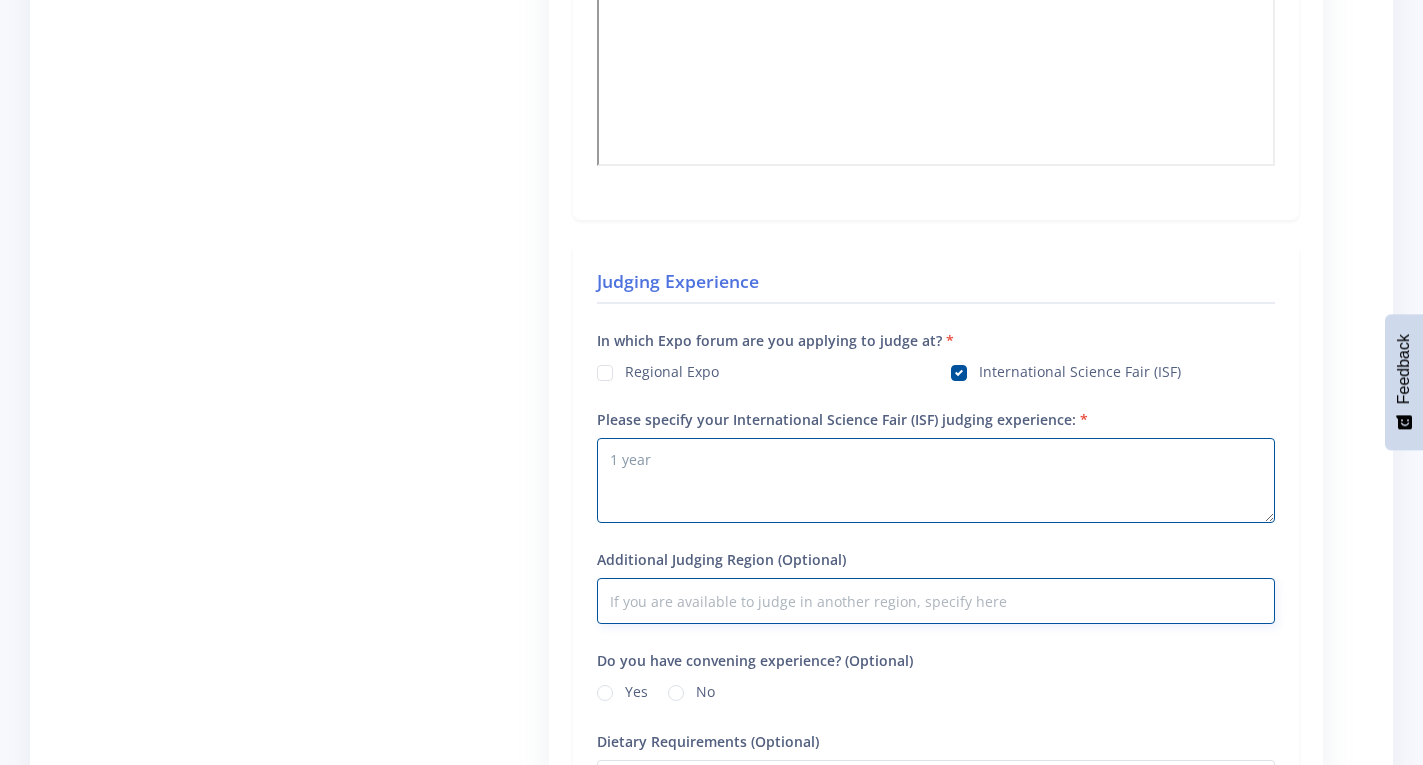 click on "Additional Judging Region (Optional)" at bounding box center (936, 601) 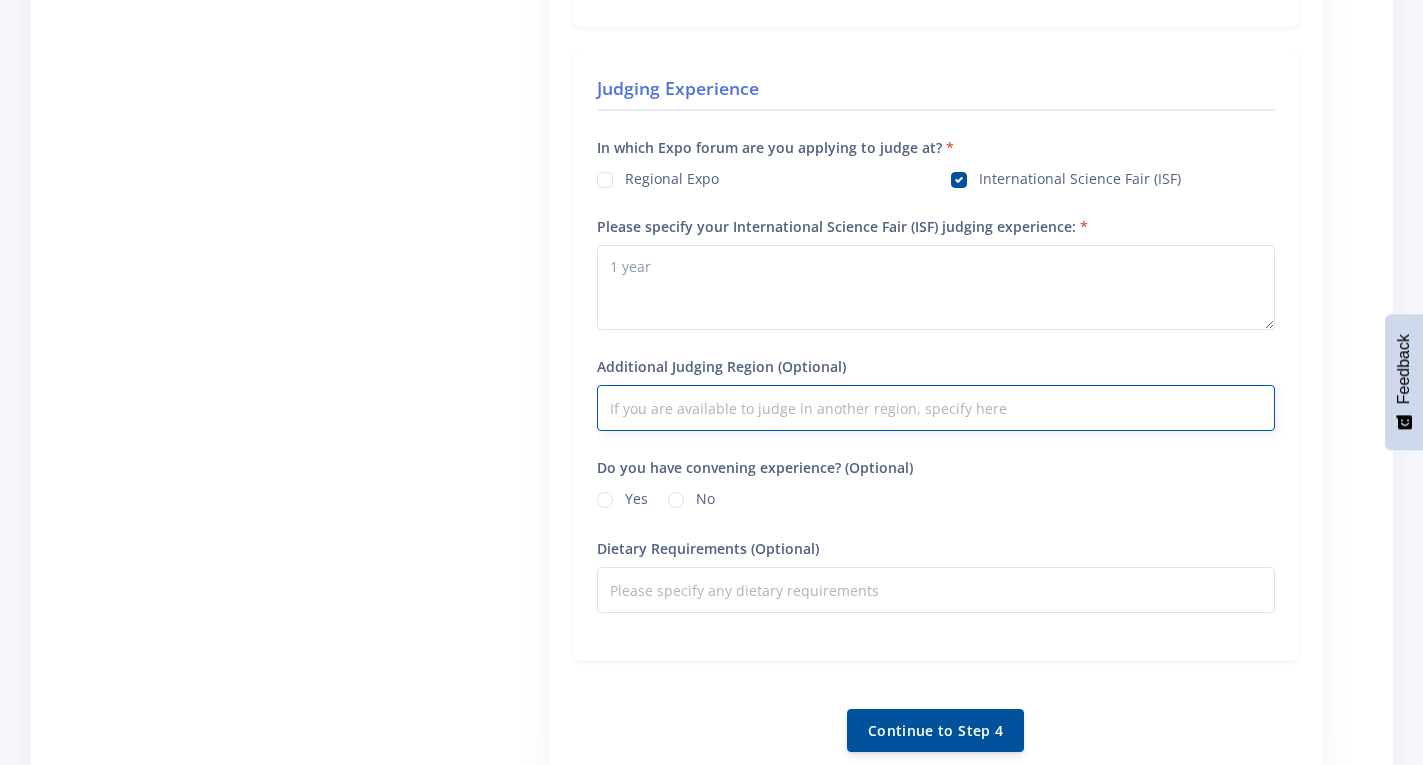 scroll, scrollTop: 1700, scrollLeft: 0, axis: vertical 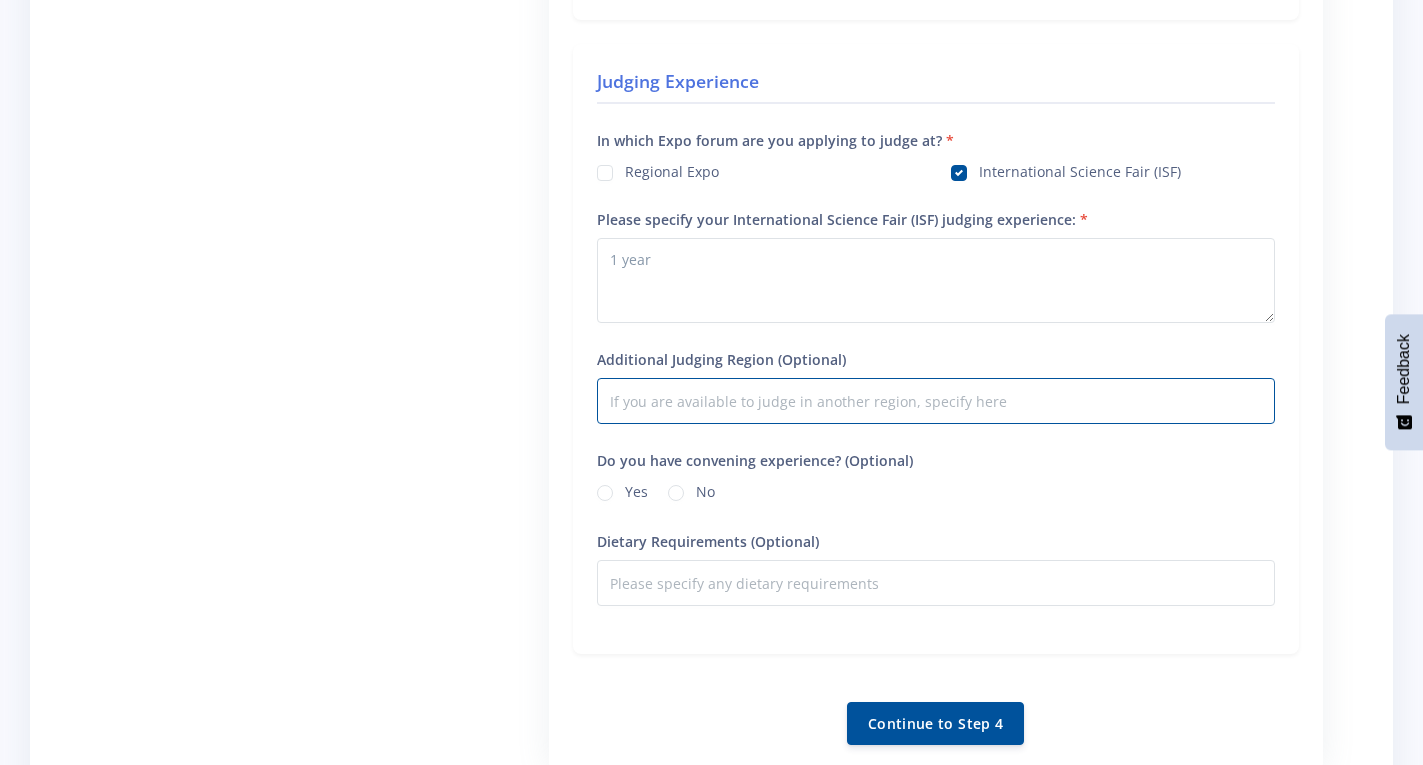 click on "Yes" at bounding box center [636, 489] 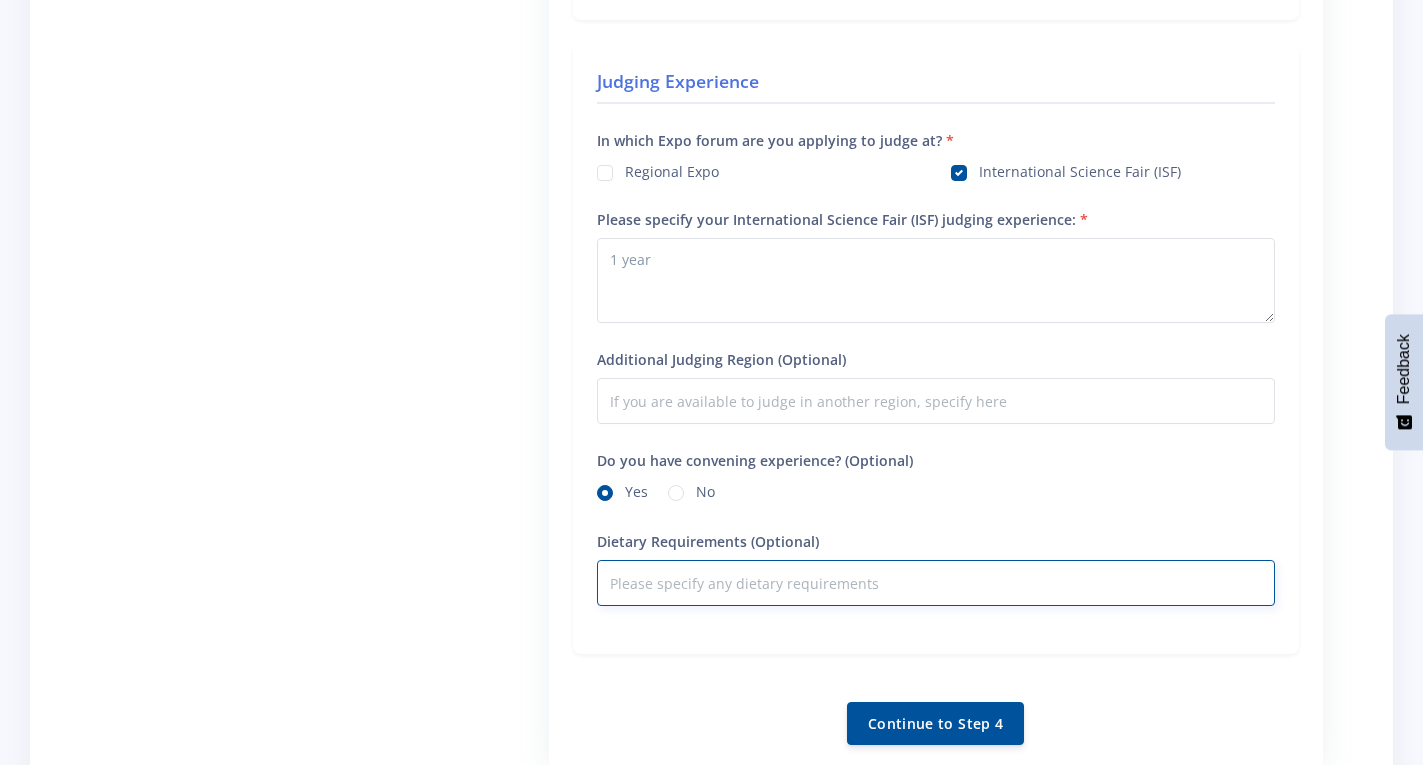 click on "Dietary Requirements (Optional)" at bounding box center (936, 583) 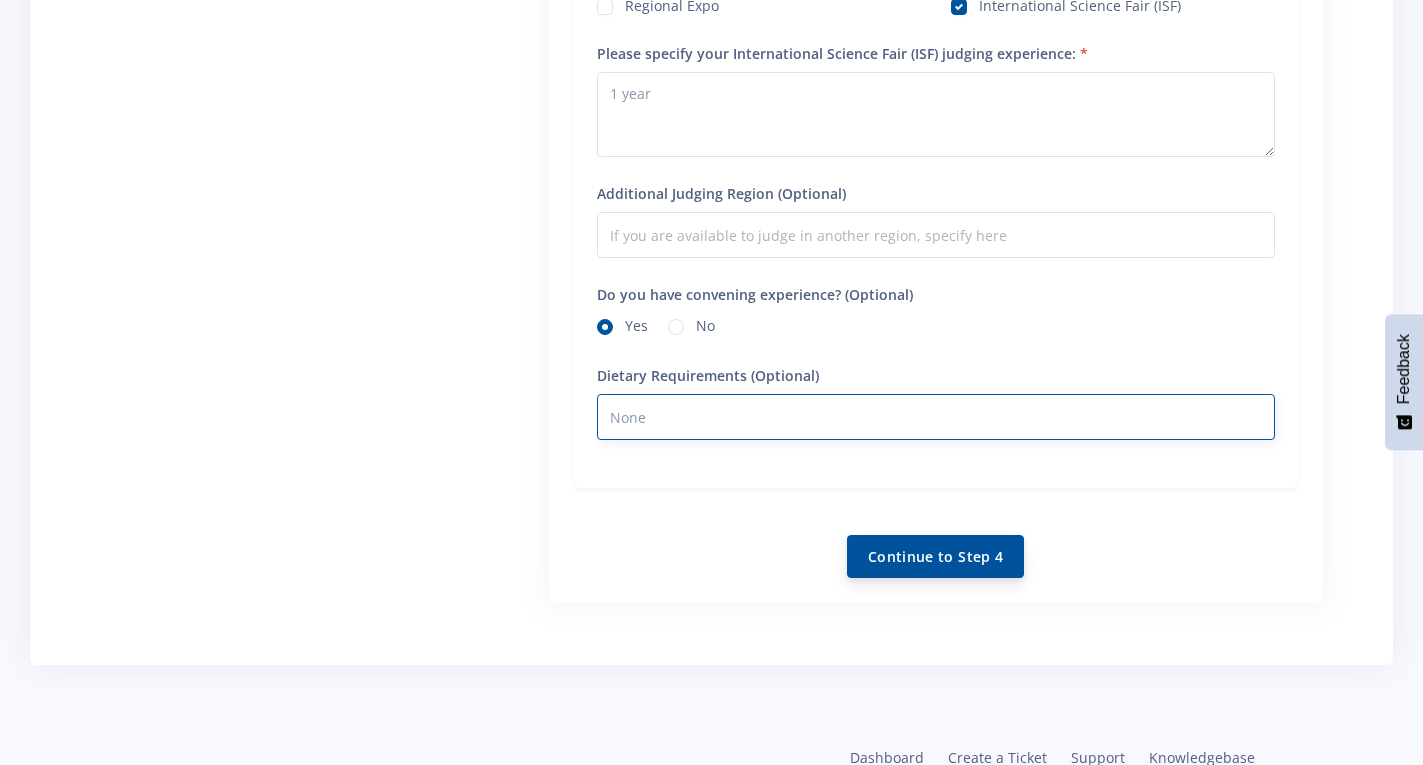 scroll, scrollTop: 1900, scrollLeft: 0, axis: vertical 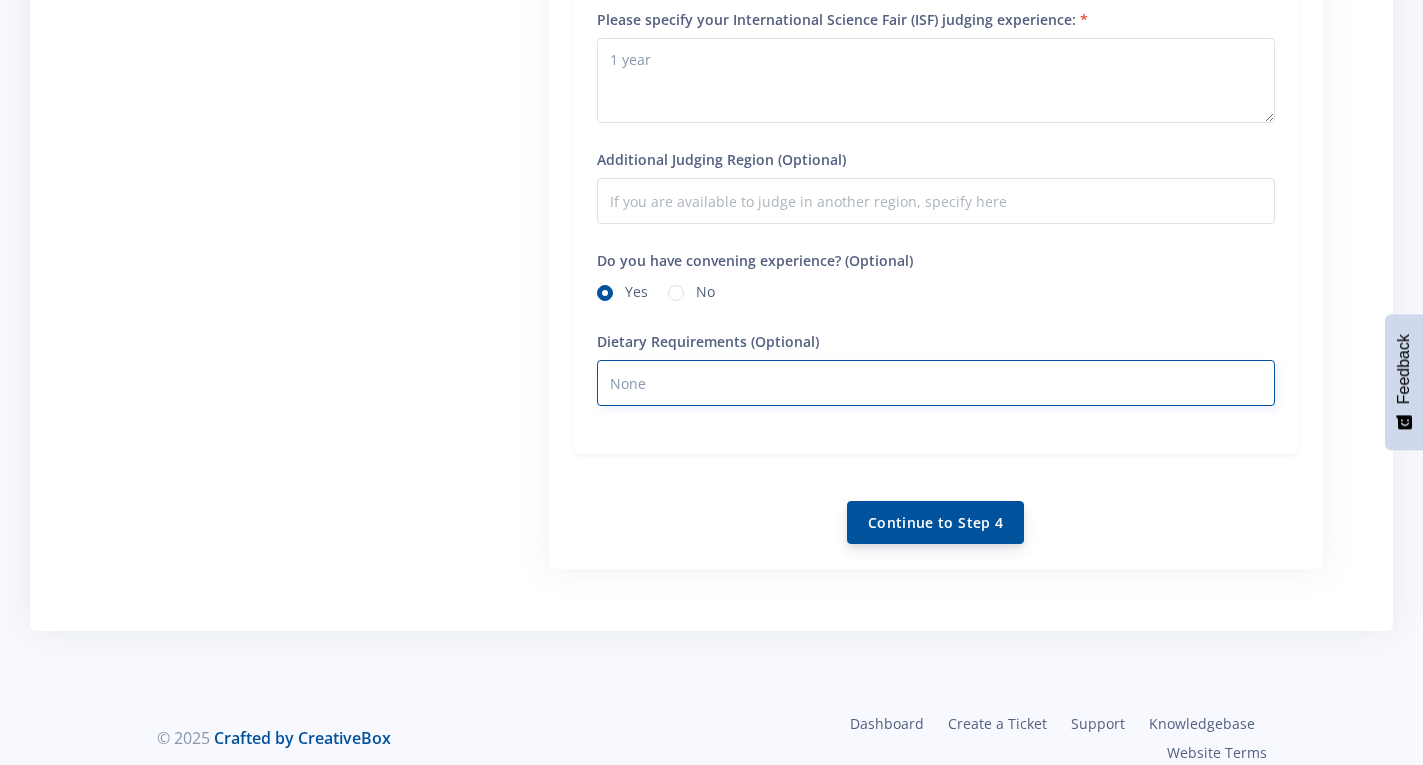 type on "None" 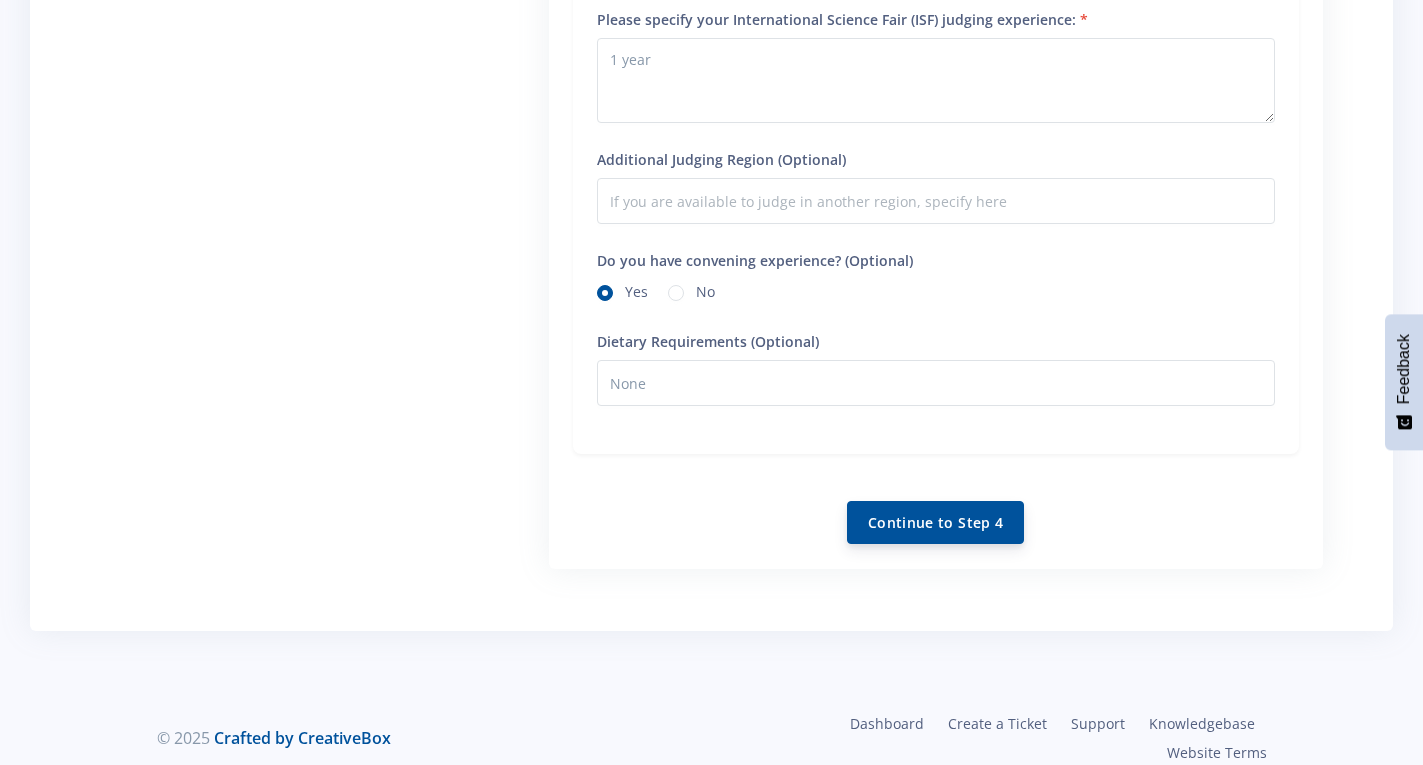 click on "Continue to Step 4" at bounding box center (935, 522) 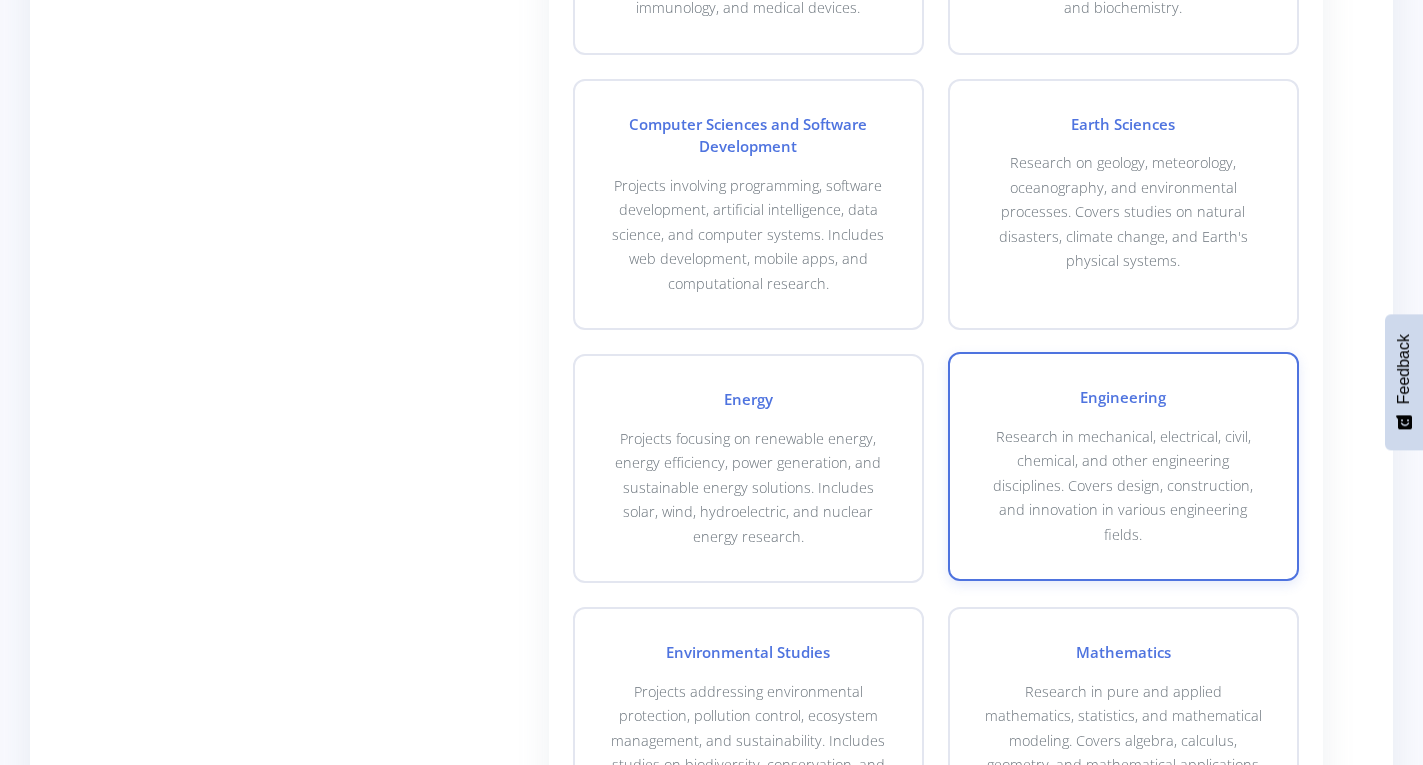 scroll, scrollTop: 1100, scrollLeft: 0, axis: vertical 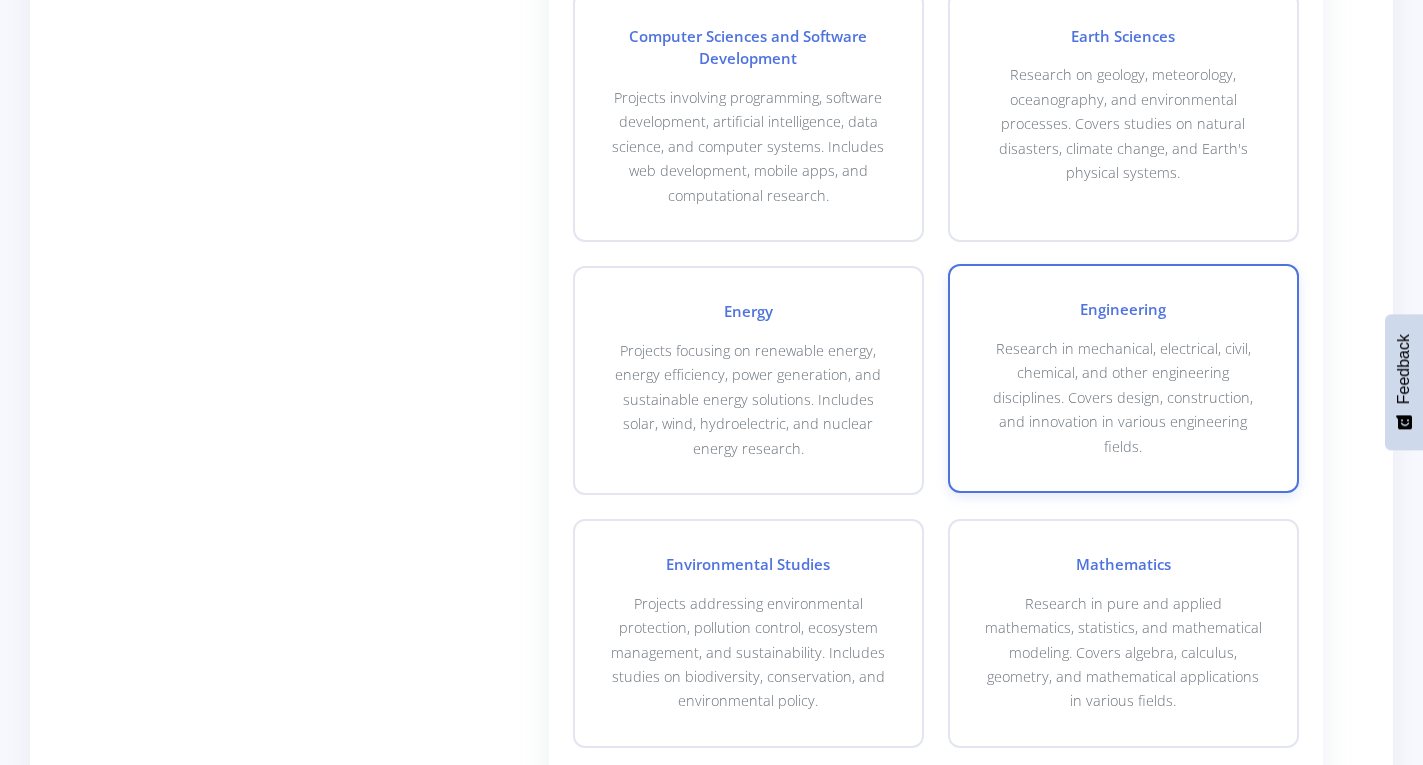 click on "Research in mechanical, electrical, civil, chemical, and other engineering disciplines. Covers design, construction, and innovation in various engineering fields." at bounding box center [1123, 398] 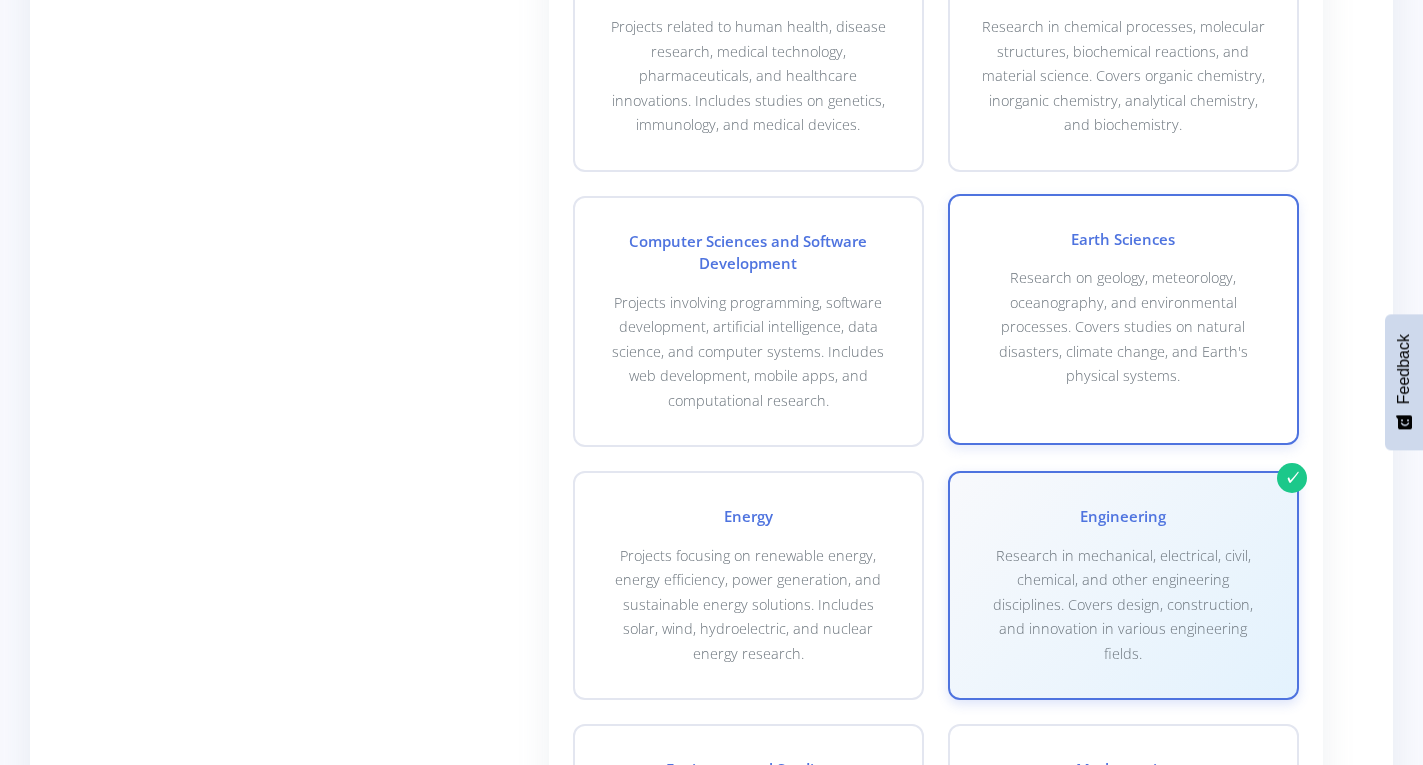 scroll, scrollTop: 700, scrollLeft: 0, axis: vertical 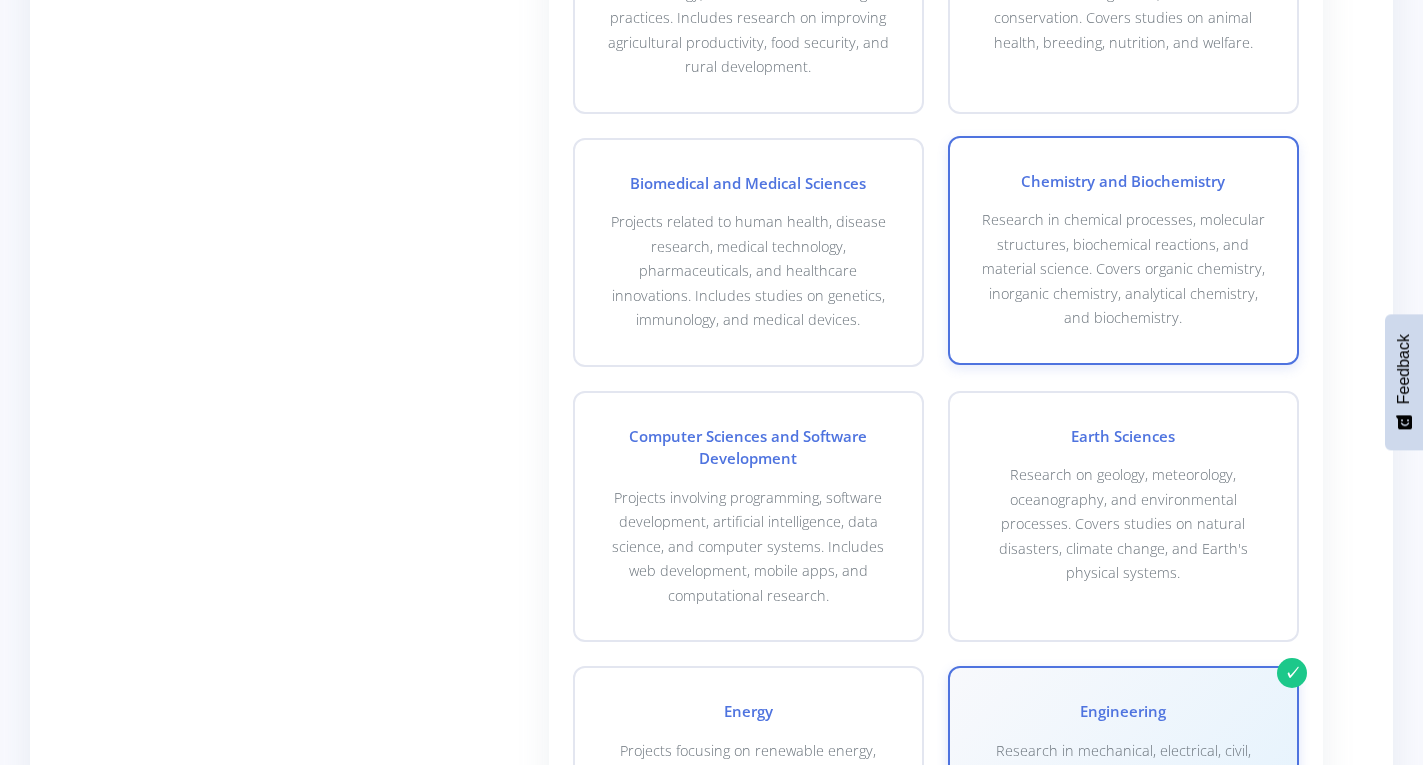 click on "Research in chemical processes, molecular structures, biochemical reactions, and material science. Covers organic chemistry, inorganic chemistry, analytical chemistry, and biochemistry." at bounding box center (1123, 269) 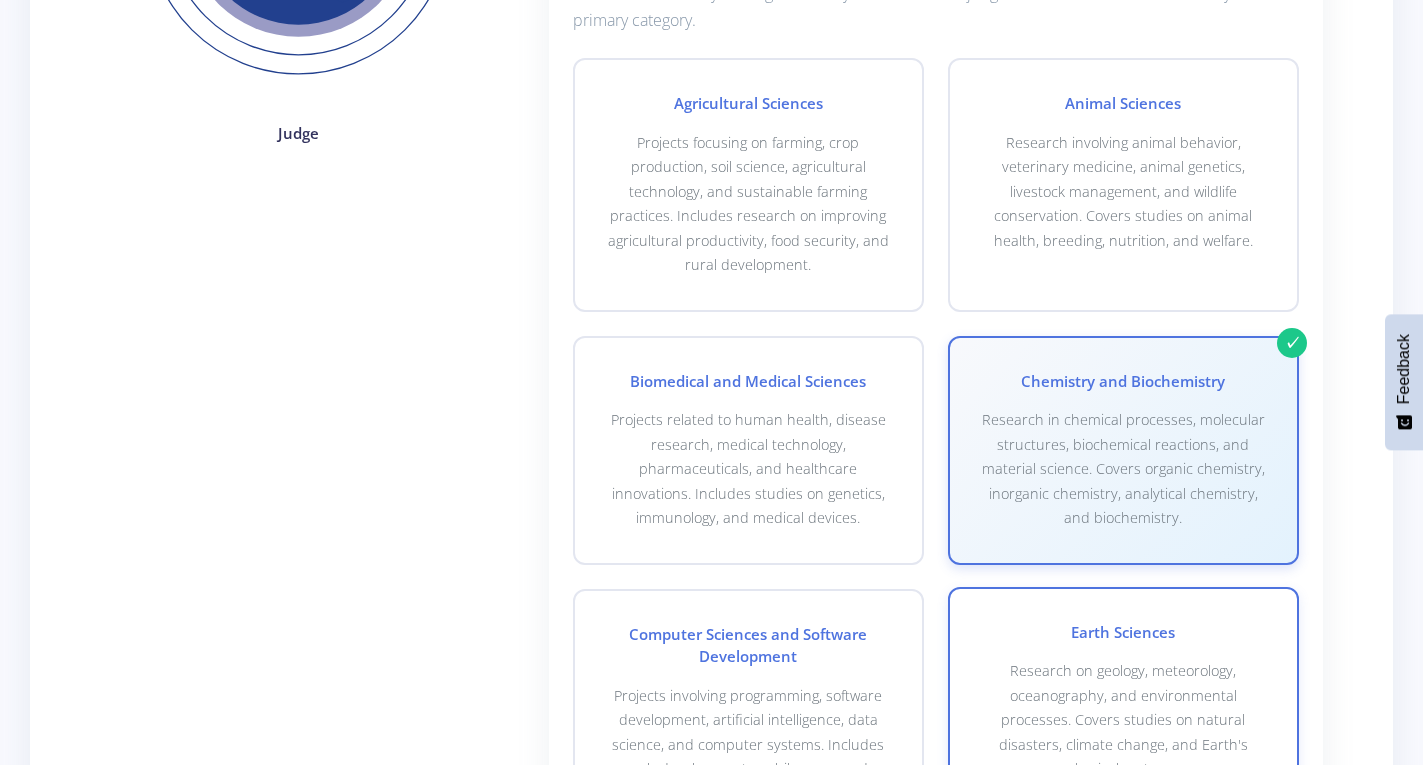 scroll, scrollTop: 500, scrollLeft: 0, axis: vertical 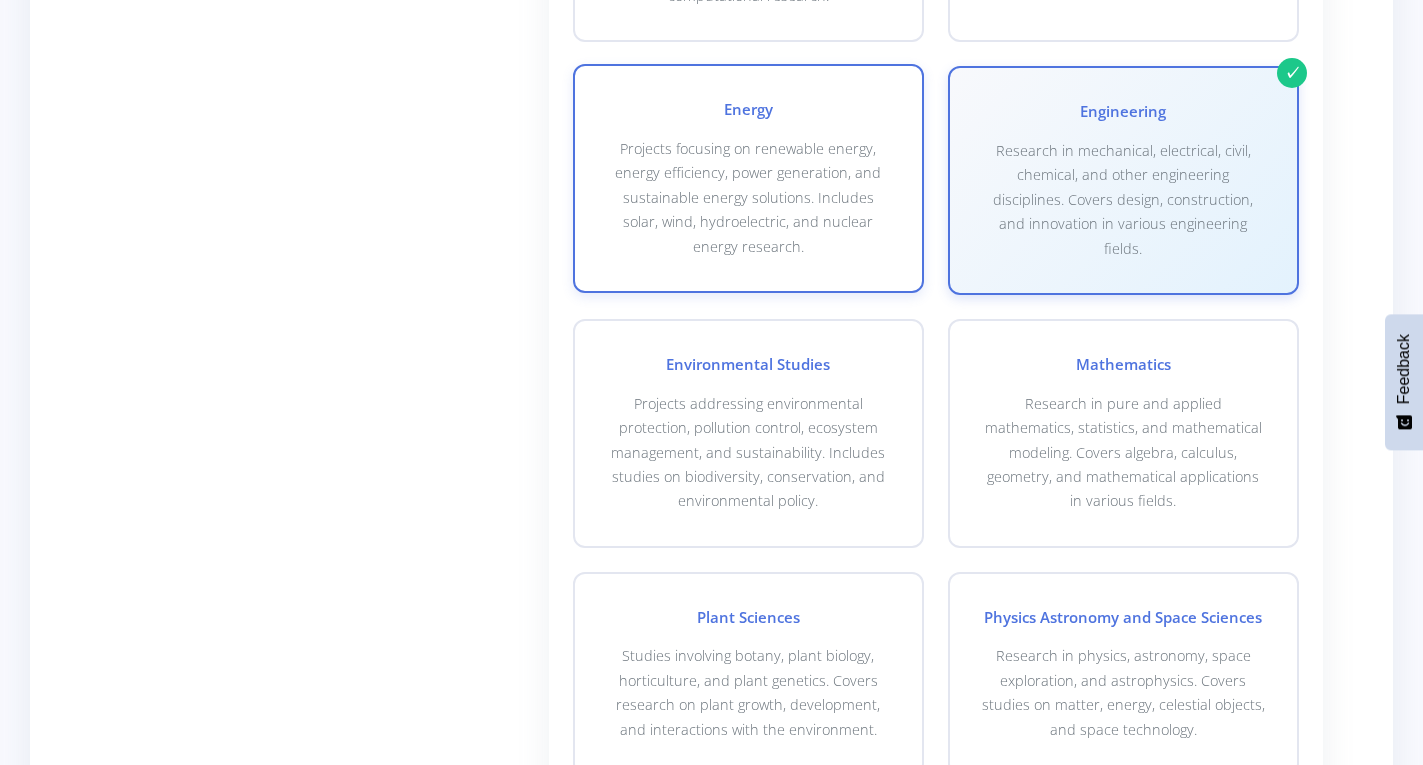drag, startPoint x: 806, startPoint y: 161, endPoint x: 820, endPoint y: 163, distance: 14.142136 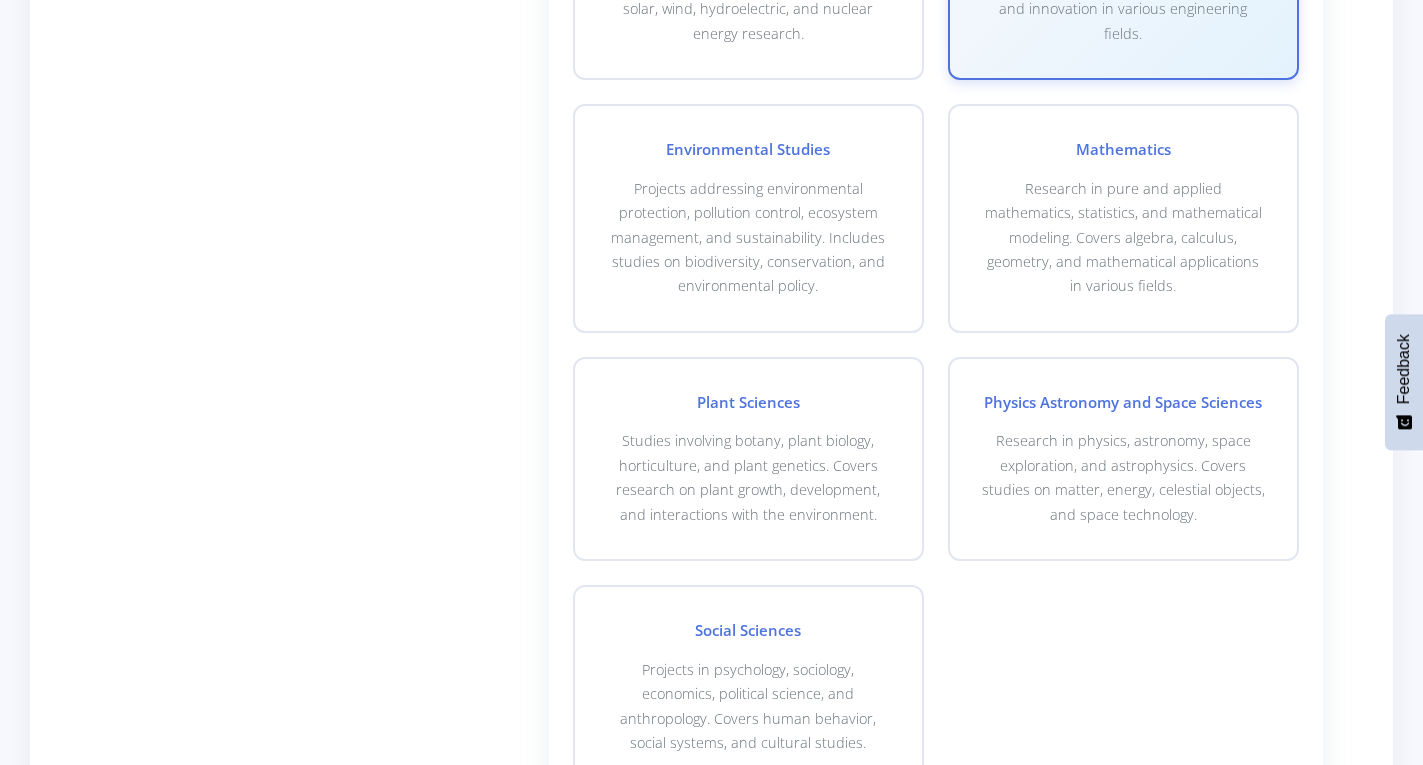 scroll, scrollTop: 1700, scrollLeft: 0, axis: vertical 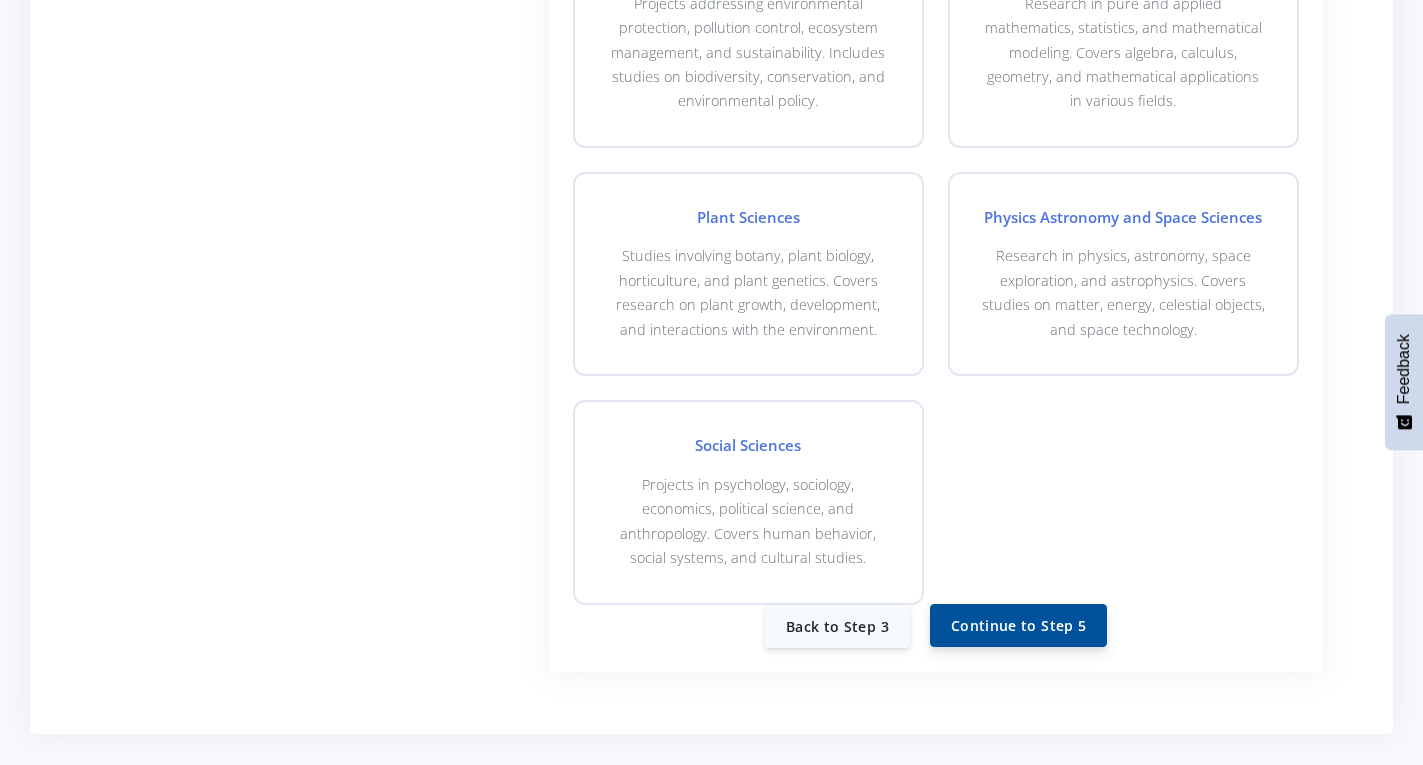 click on "Continue to Step 5" at bounding box center [1018, 625] 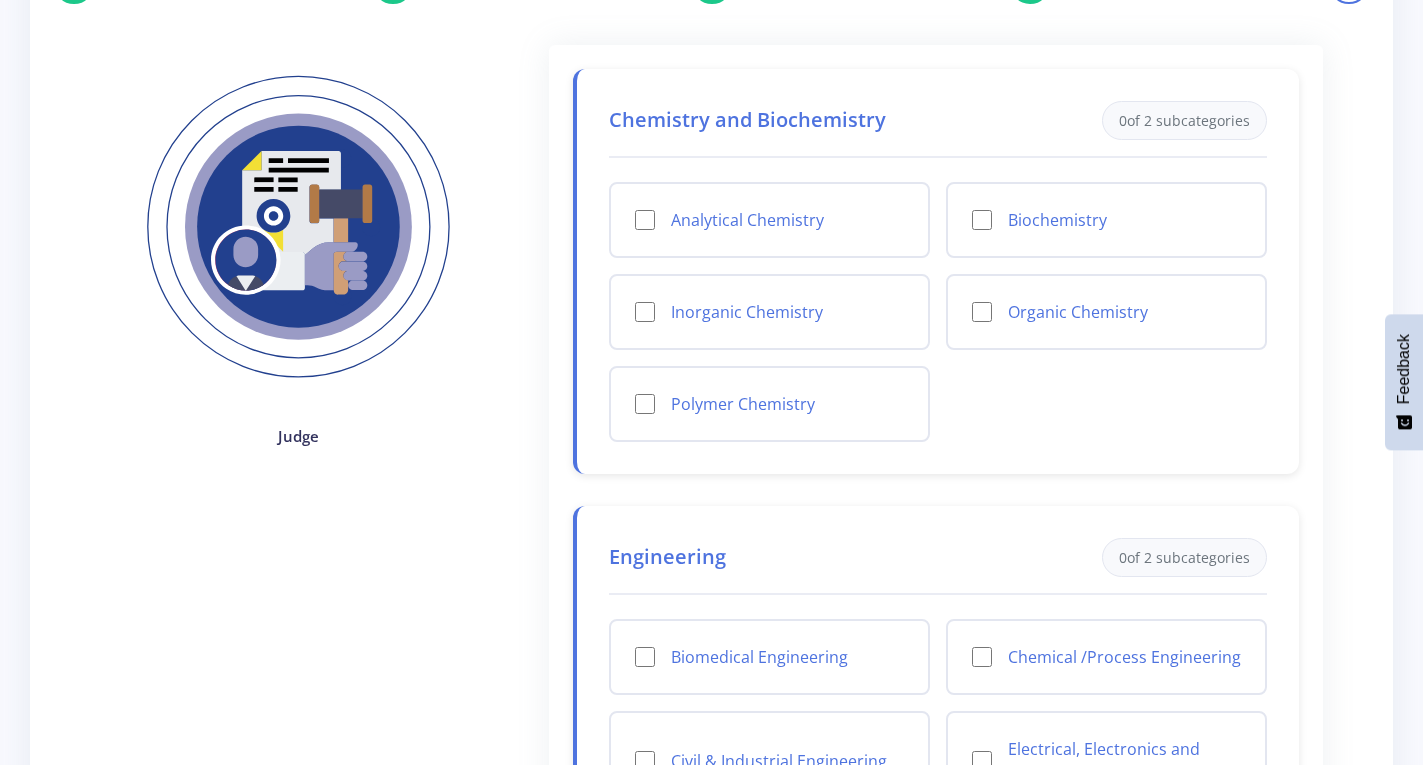 scroll, scrollTop: 200, scrollLeft: 0, axis: vertical 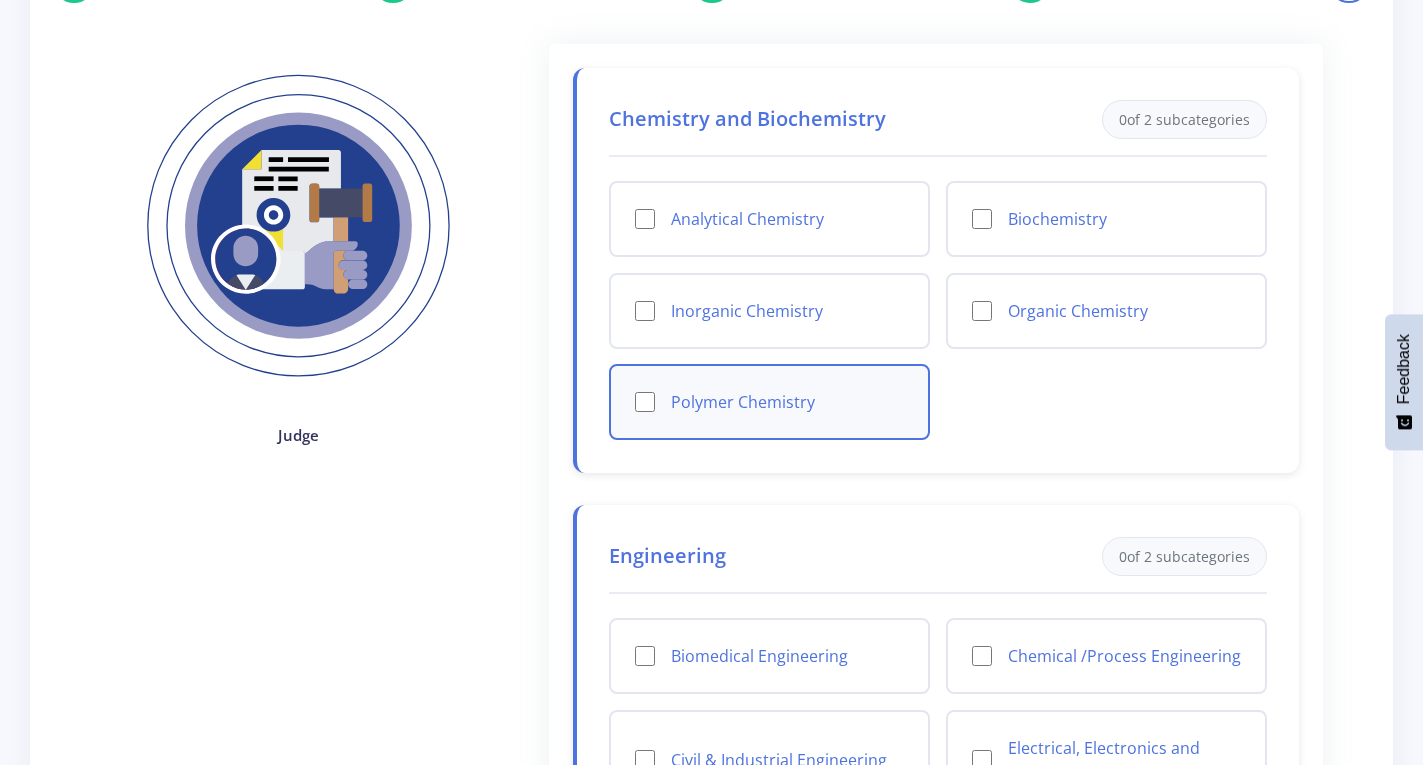 click on "Polymer Chemistry" at bounding box center (645, 402) 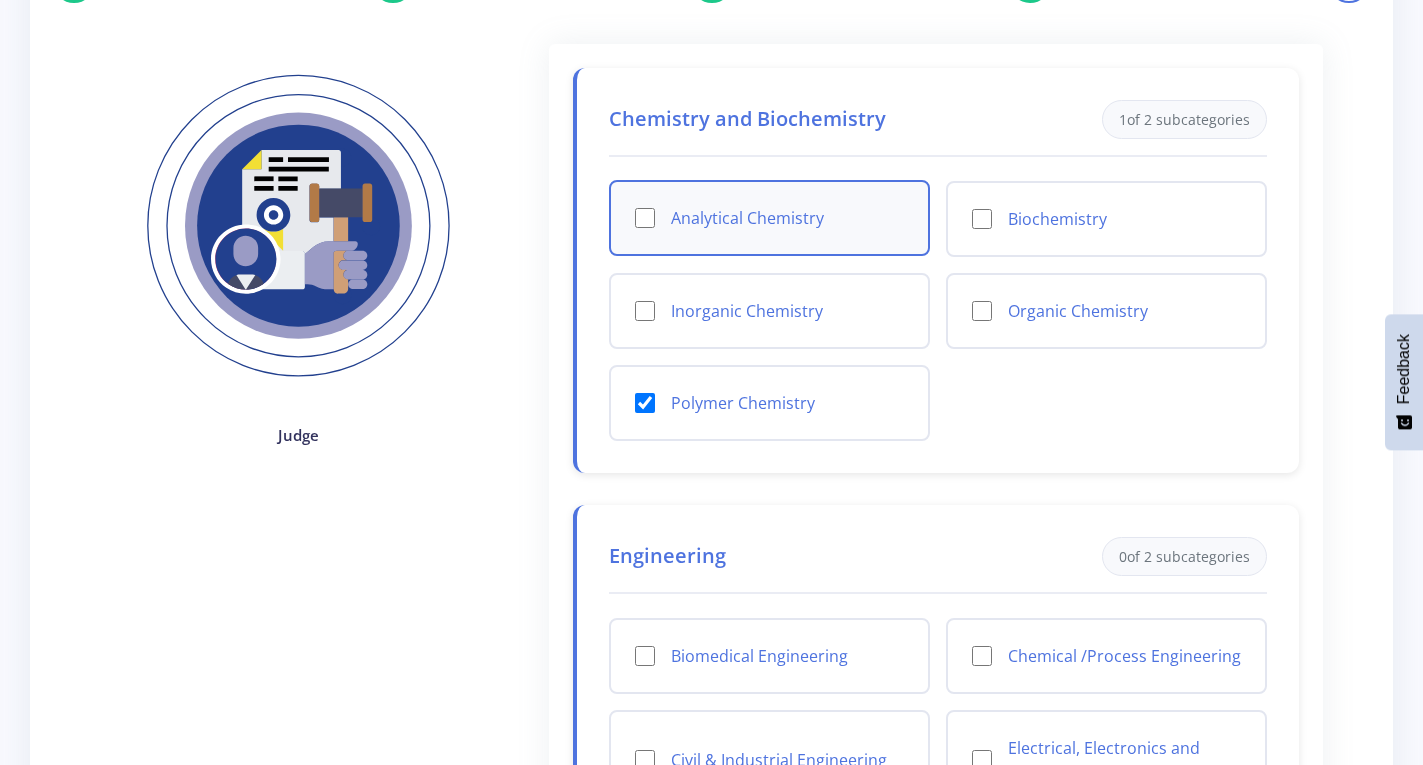 click on "Analytical Chemistry" at bounding box center [645, 218] 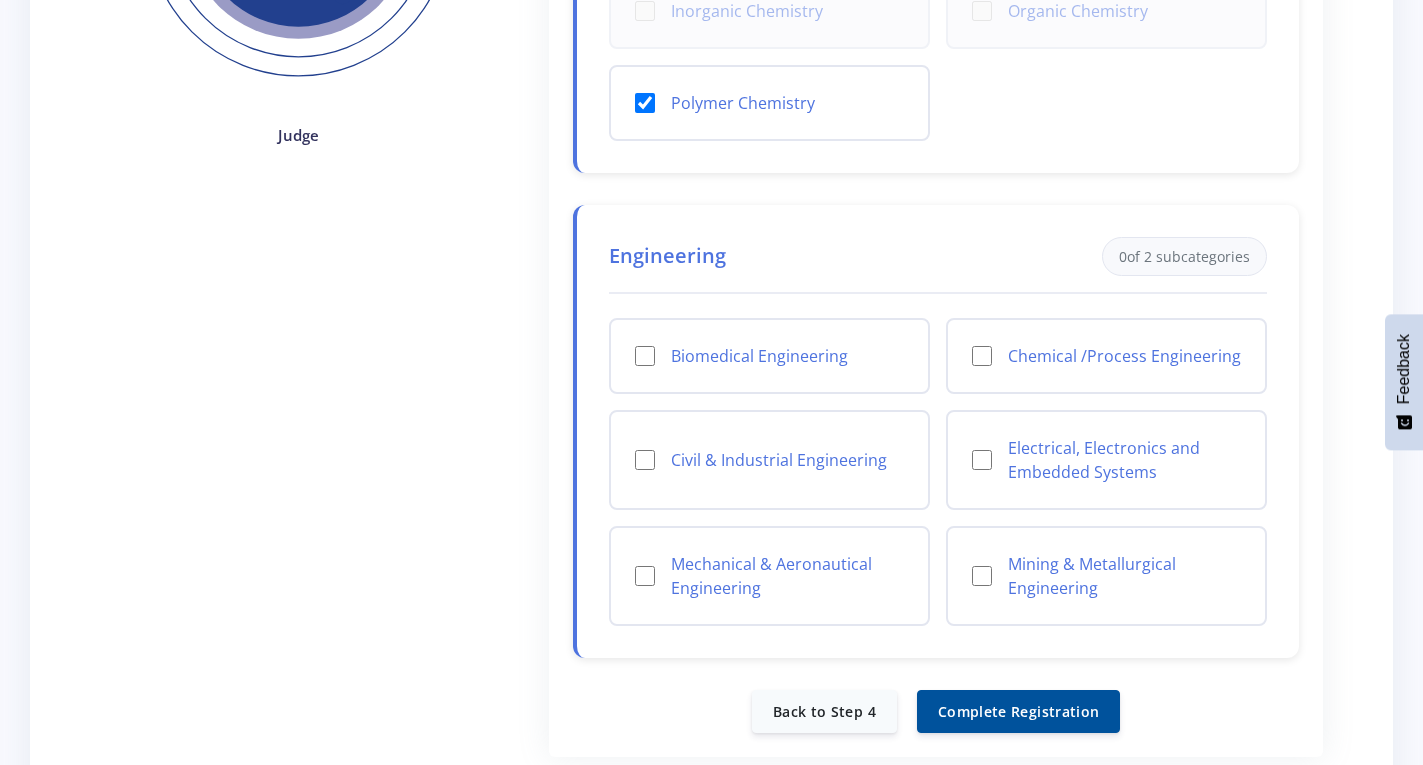 scroll, scrollTop: 600, scrollLeft: 0, axis: vertical 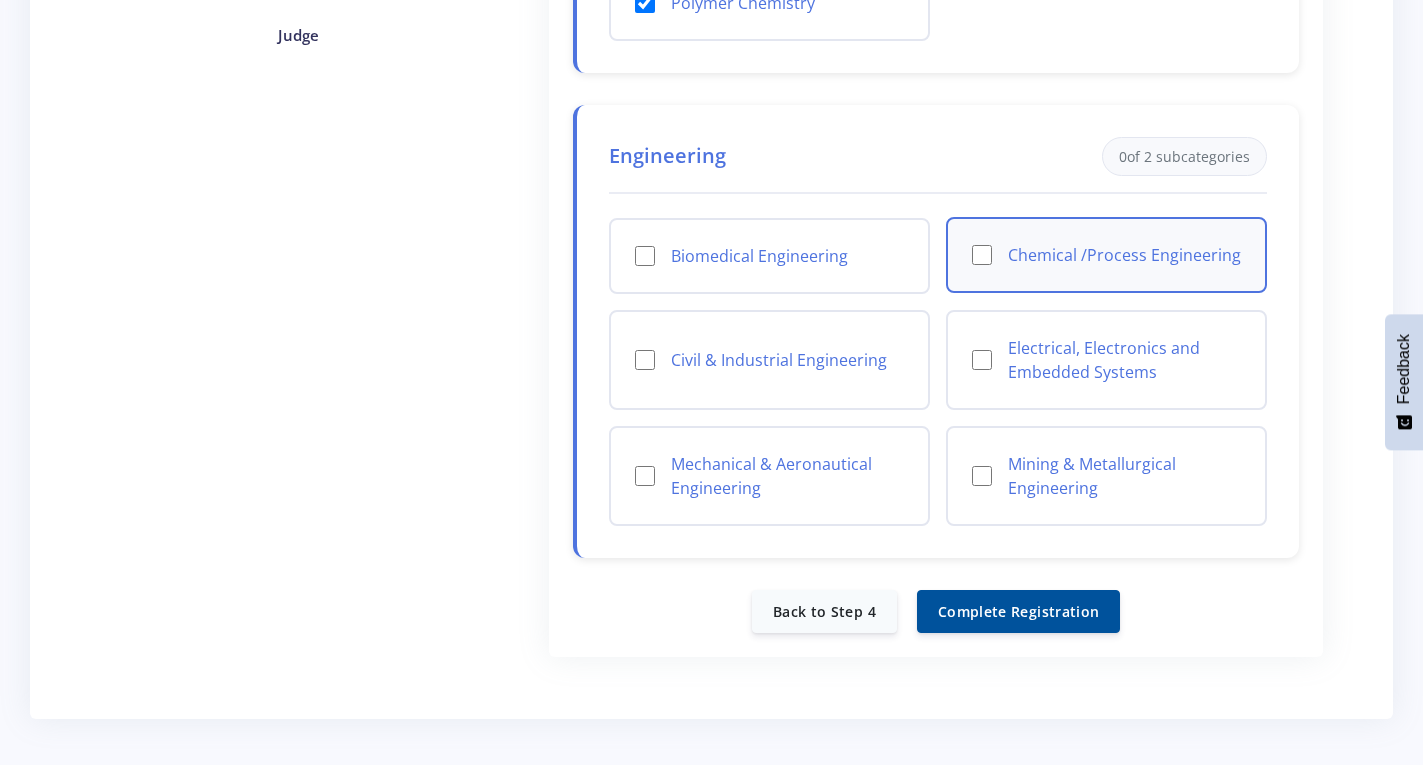 click on "Chemical /Process Engineering" at bounding box center (982, 255) 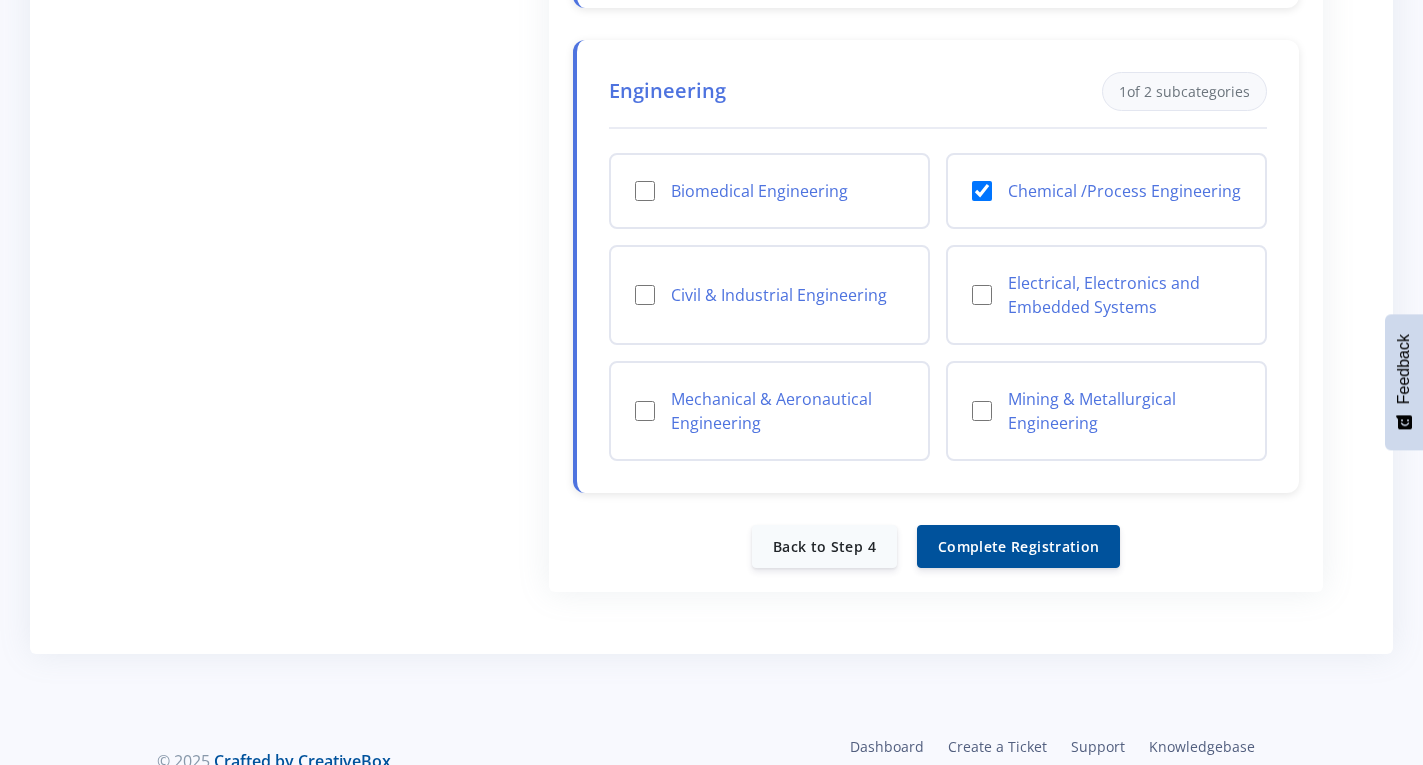 scroll, scrollTop: 700, scrollLeft: 0, axis: vertical 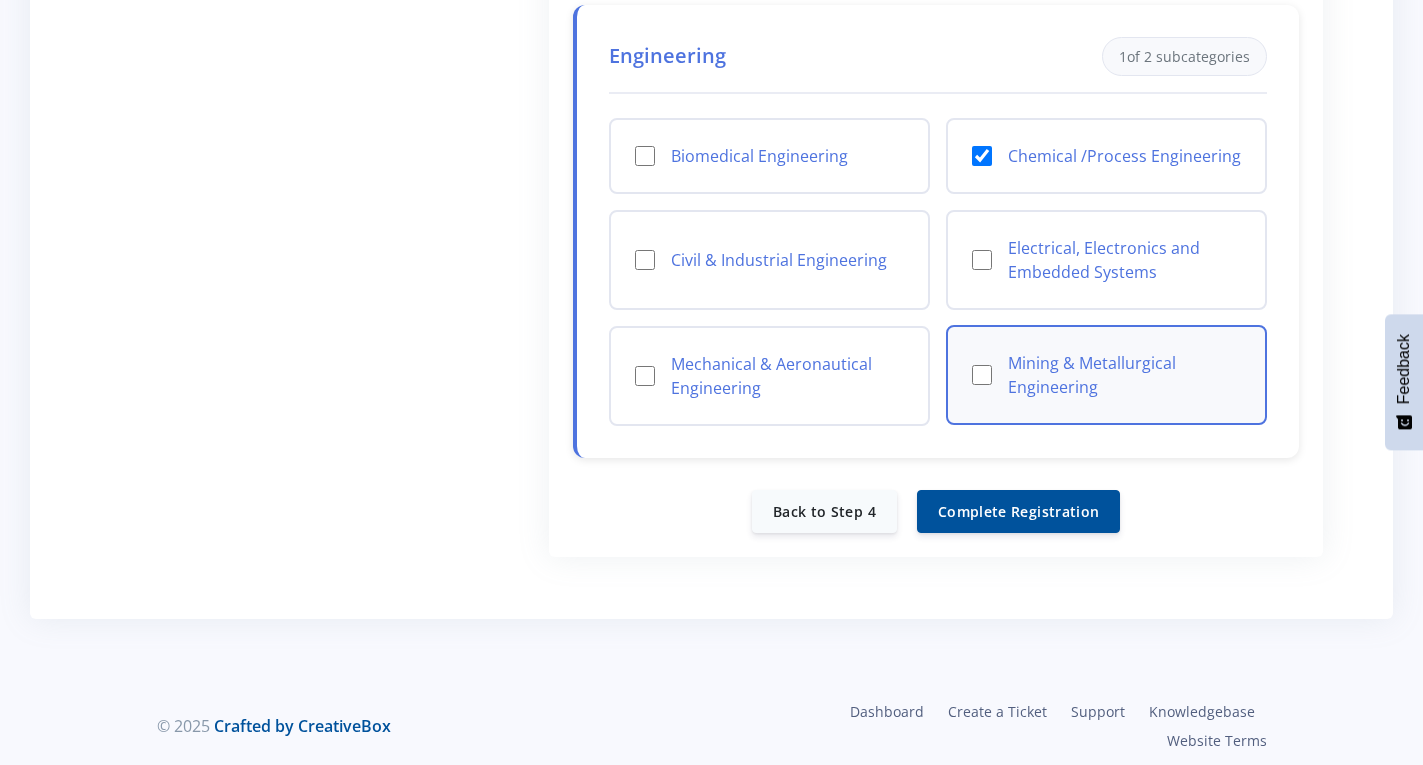 click on "Mining & Metallurgical Engineering" at bounding box center (982, 375) 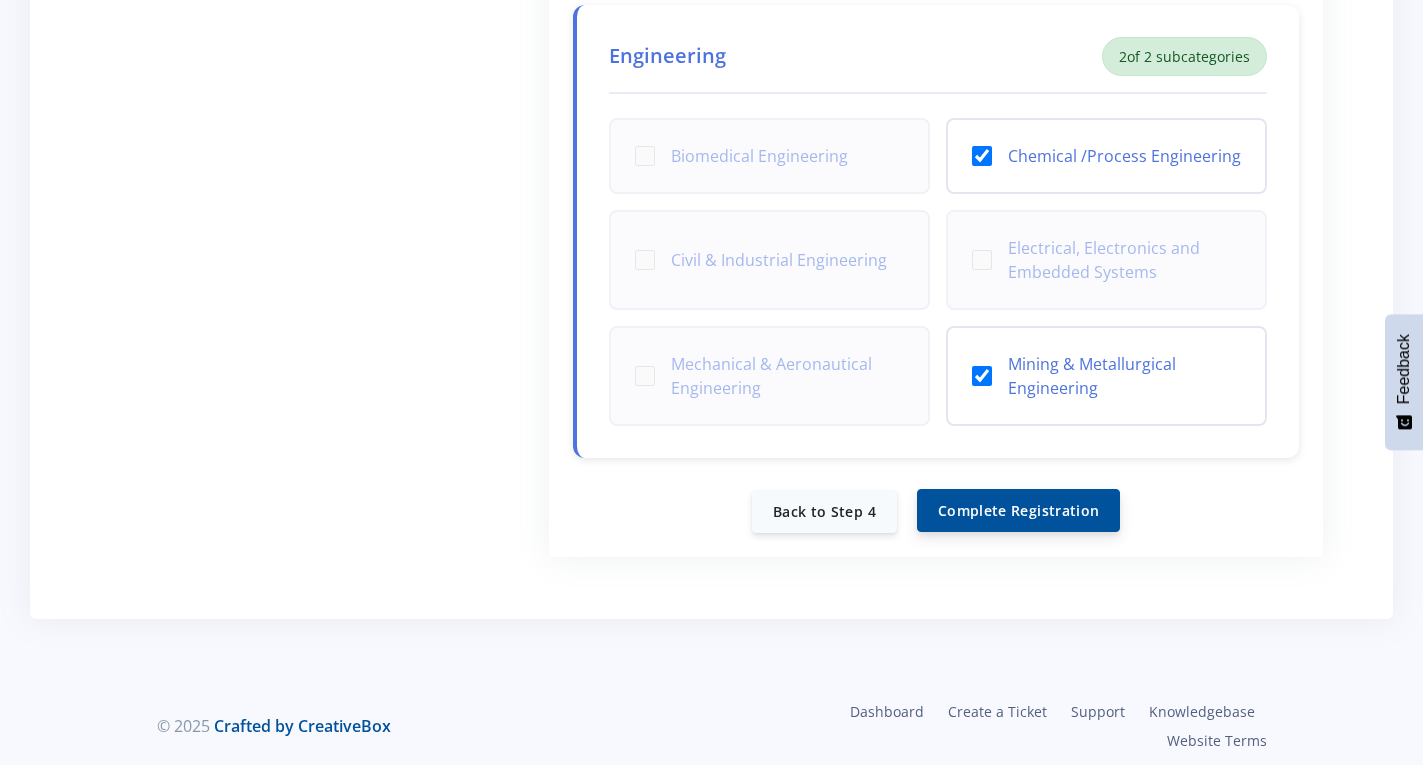 click on "Complete Registration" at bounding box center [1018, 510] 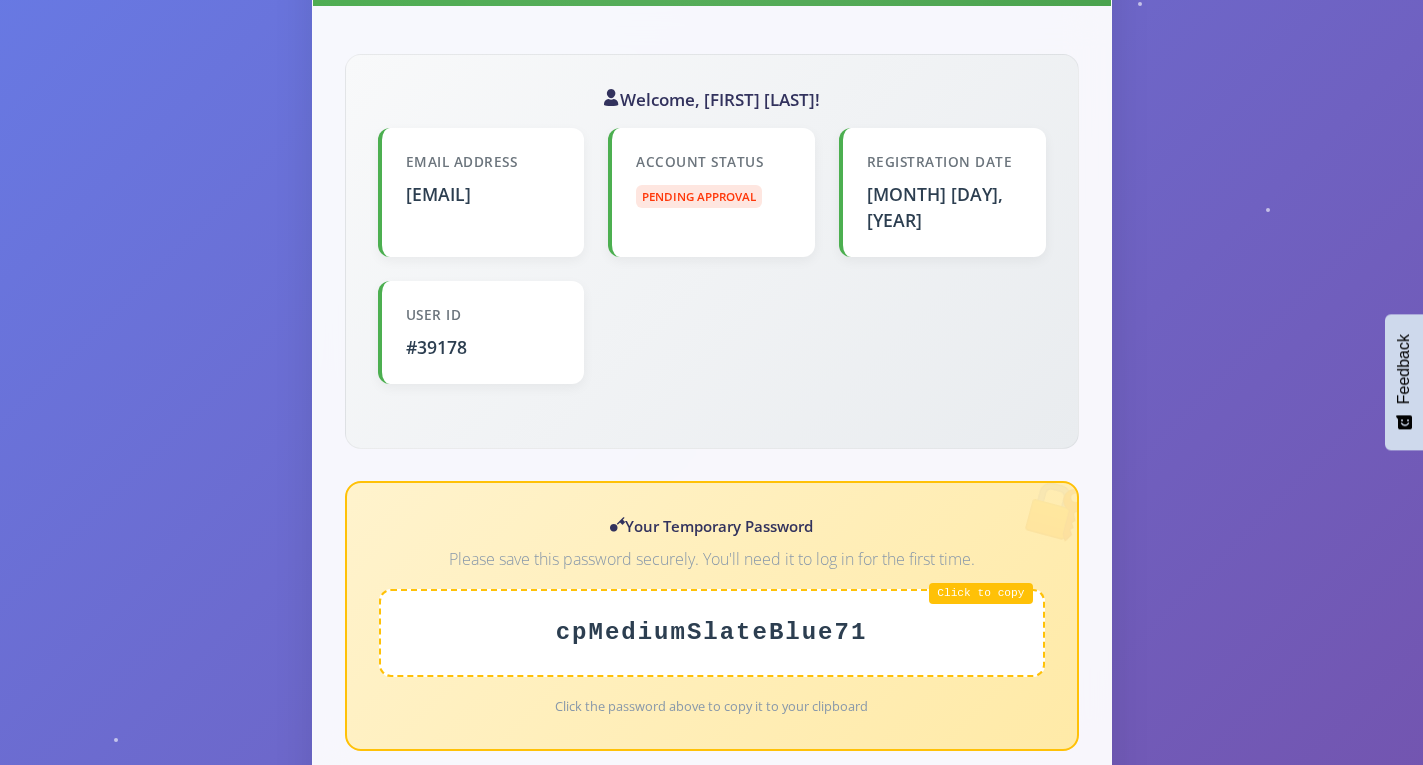 scroll, scrollTop: 500, scrollLeft: 0, axis: vertical 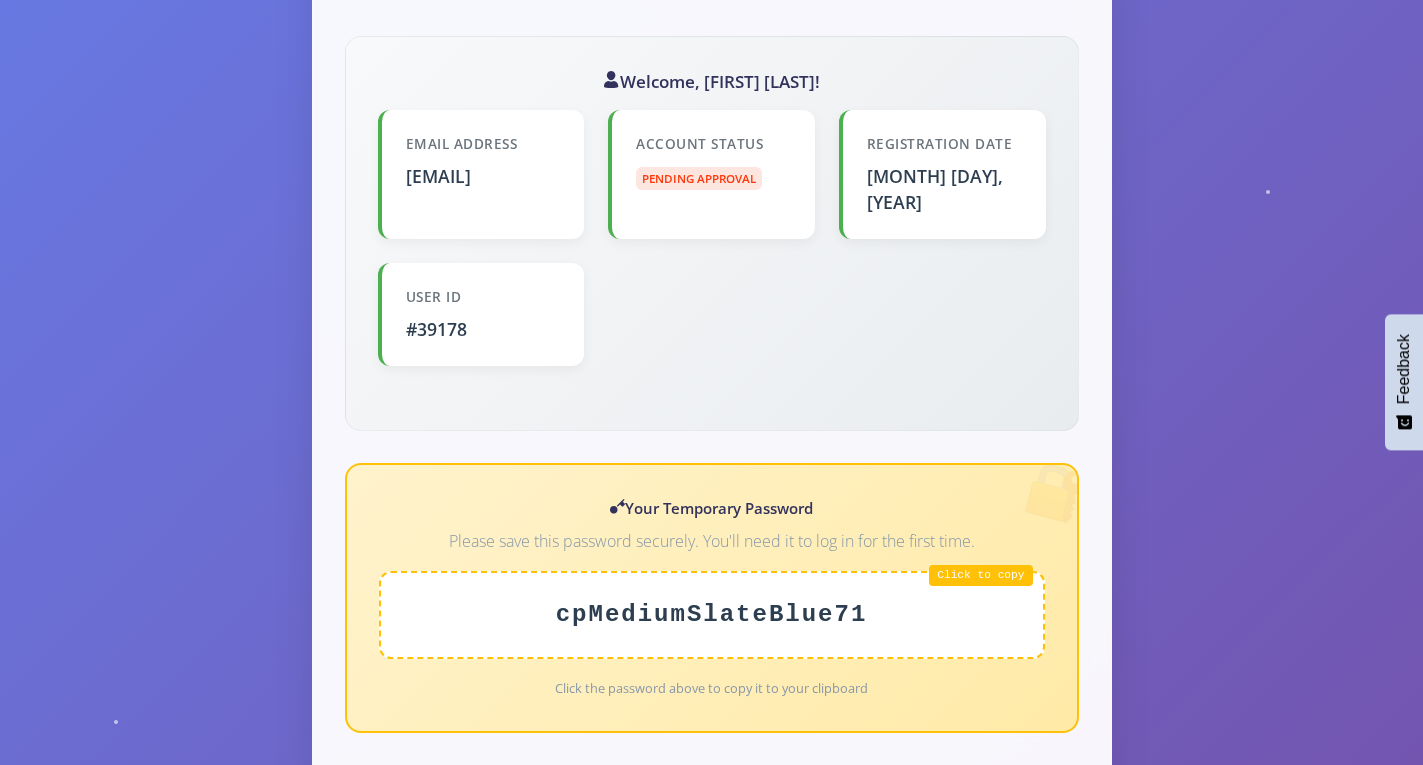 drag, startPoint x: 881, startPoint y: 583, endPoint x: 549, endPoint y: 589, distance: 332.0542 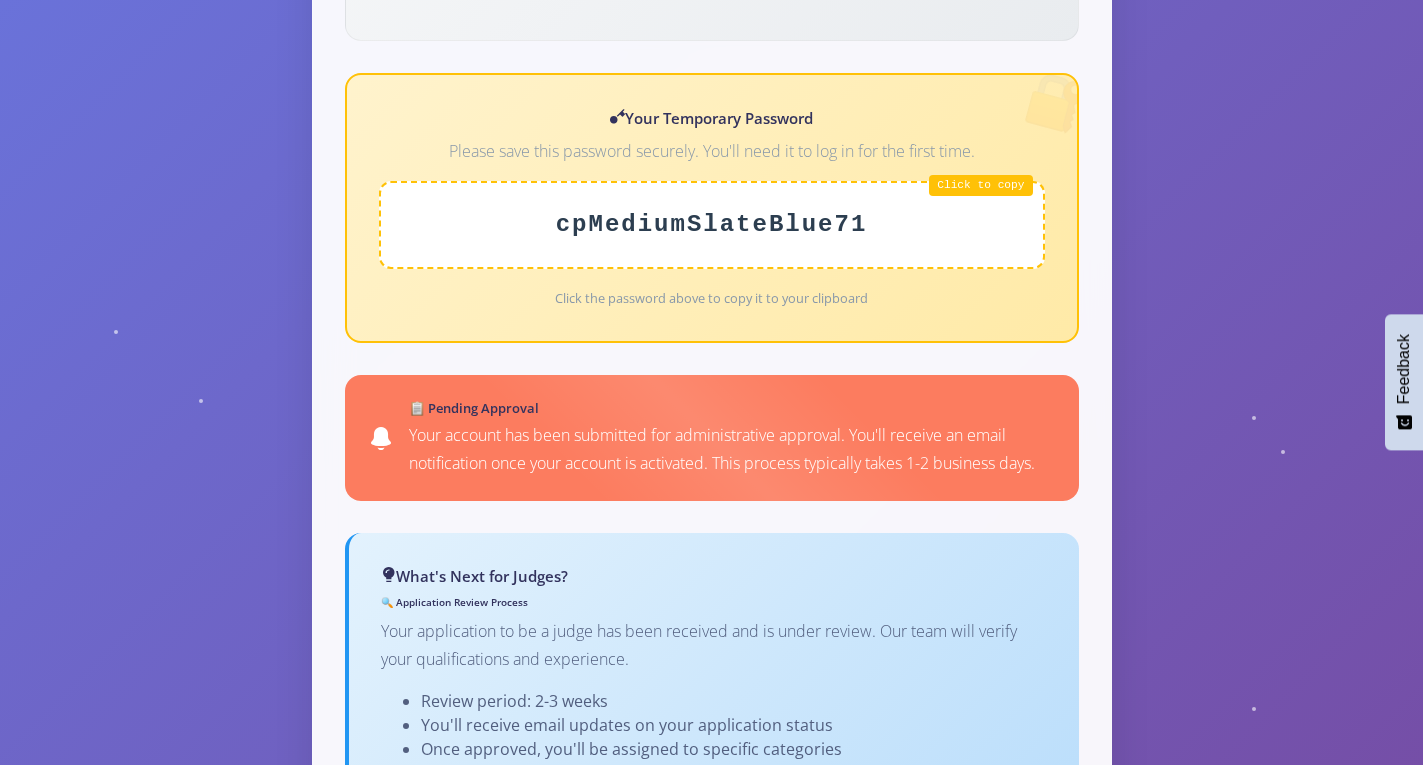 scroll, scrollTop: 1100, scrollLeft: 0, axis: vertical 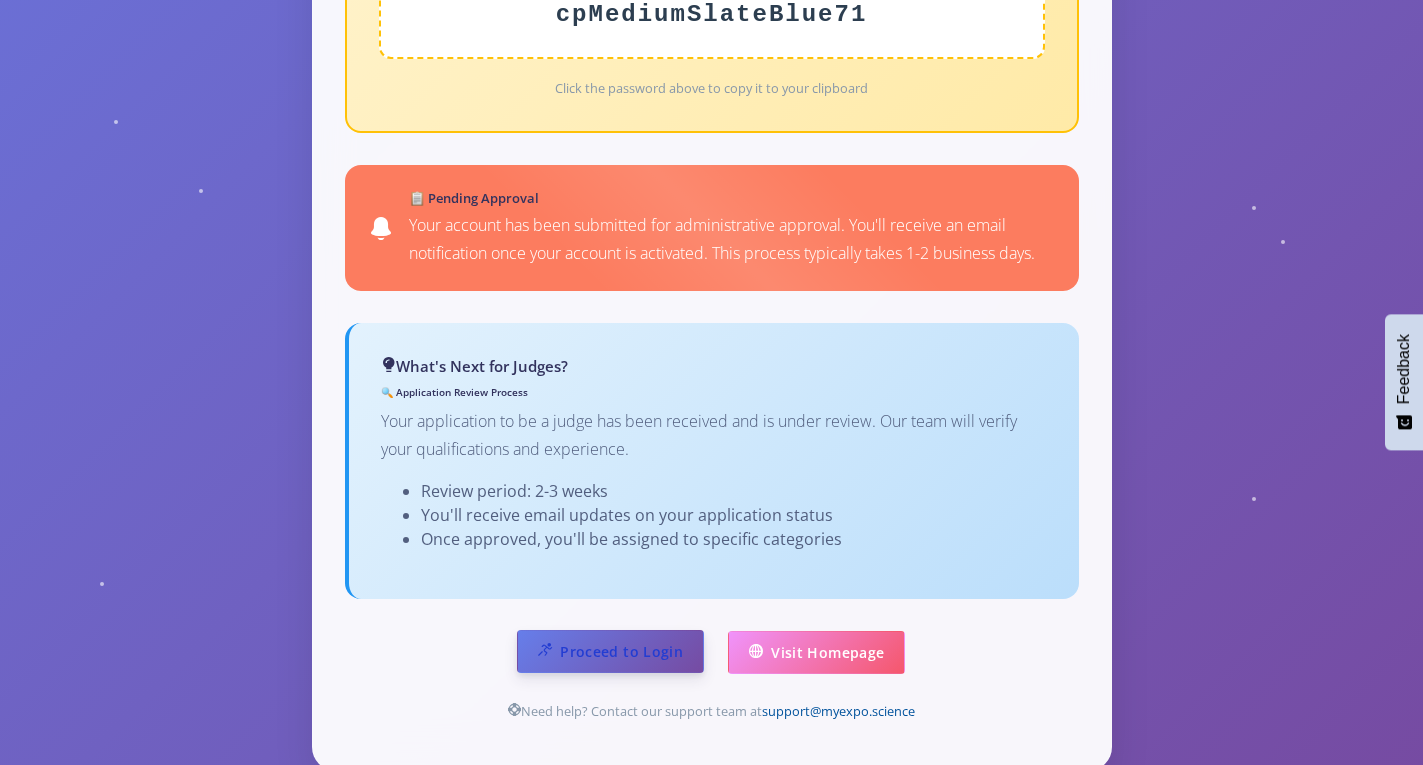 click on "Proceed to Login" at bounding box center [610, 651] 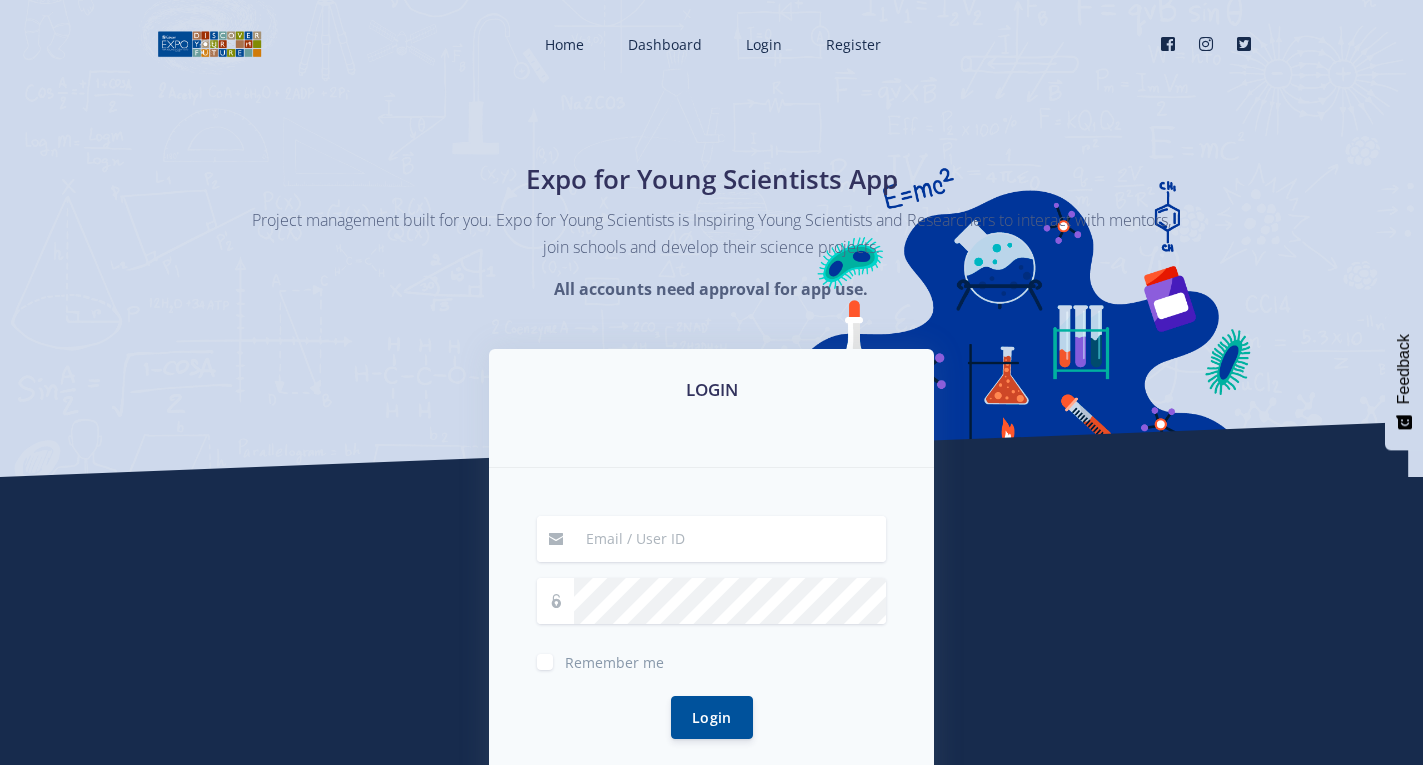 scroll, scrollTop: 0, scrollLeft: 0, axis: both 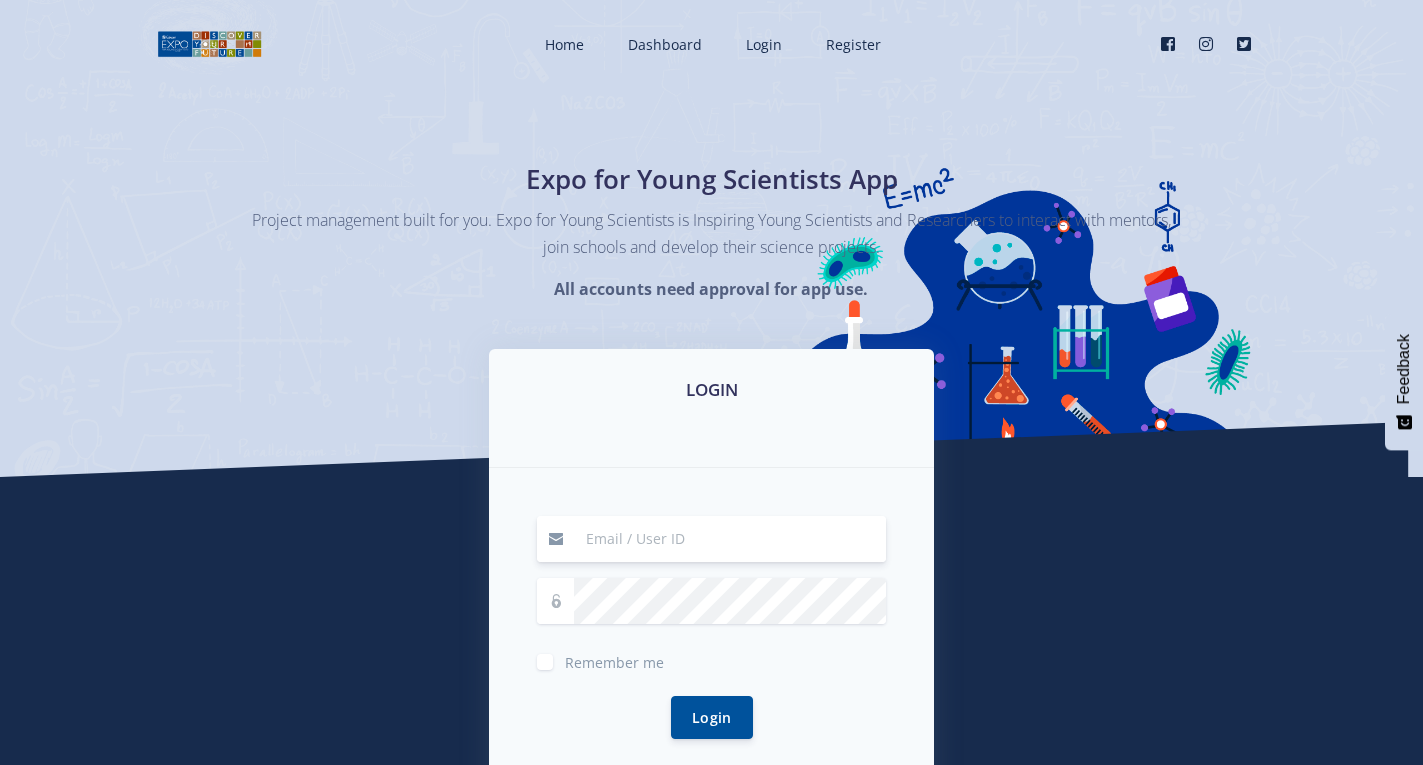 click at bounding box center (730, 539) 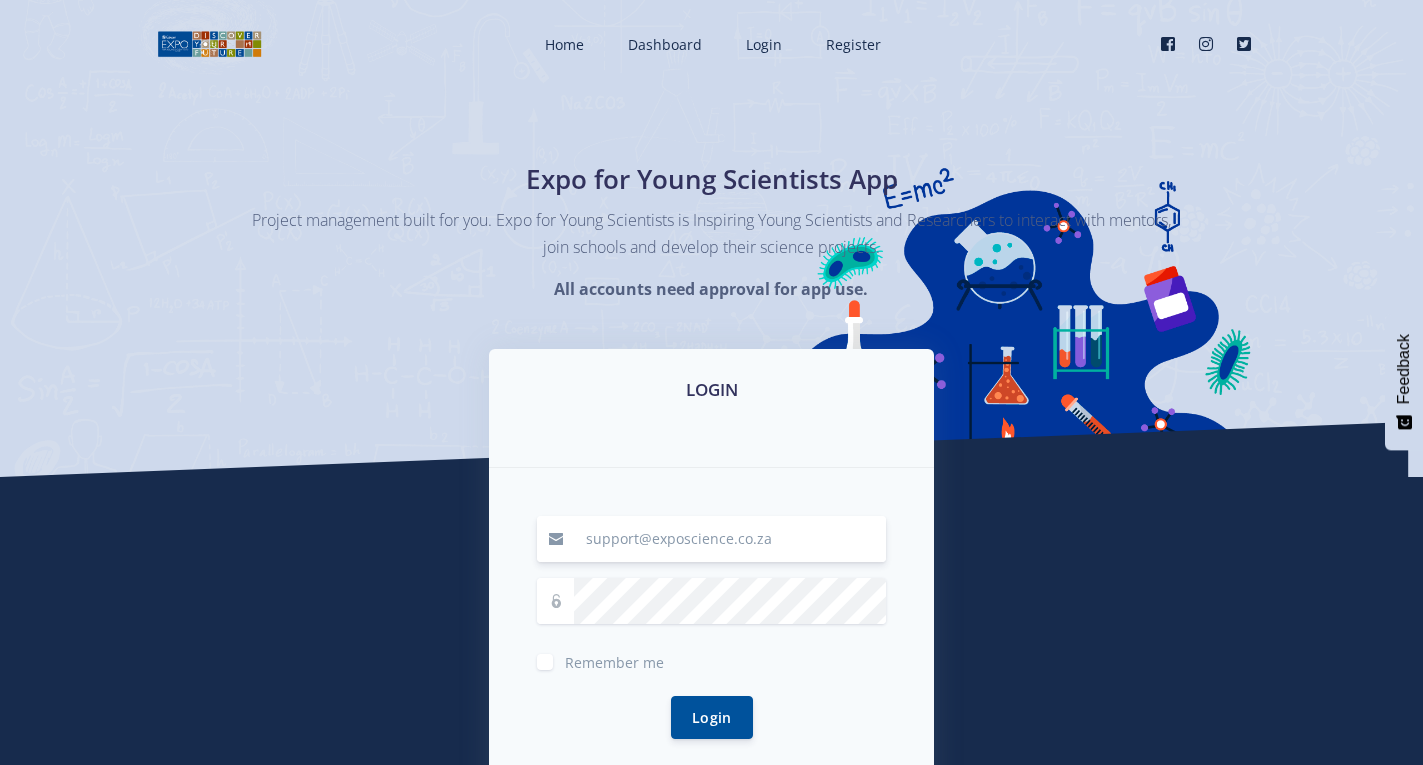 type on "support@exposcience.co.za" 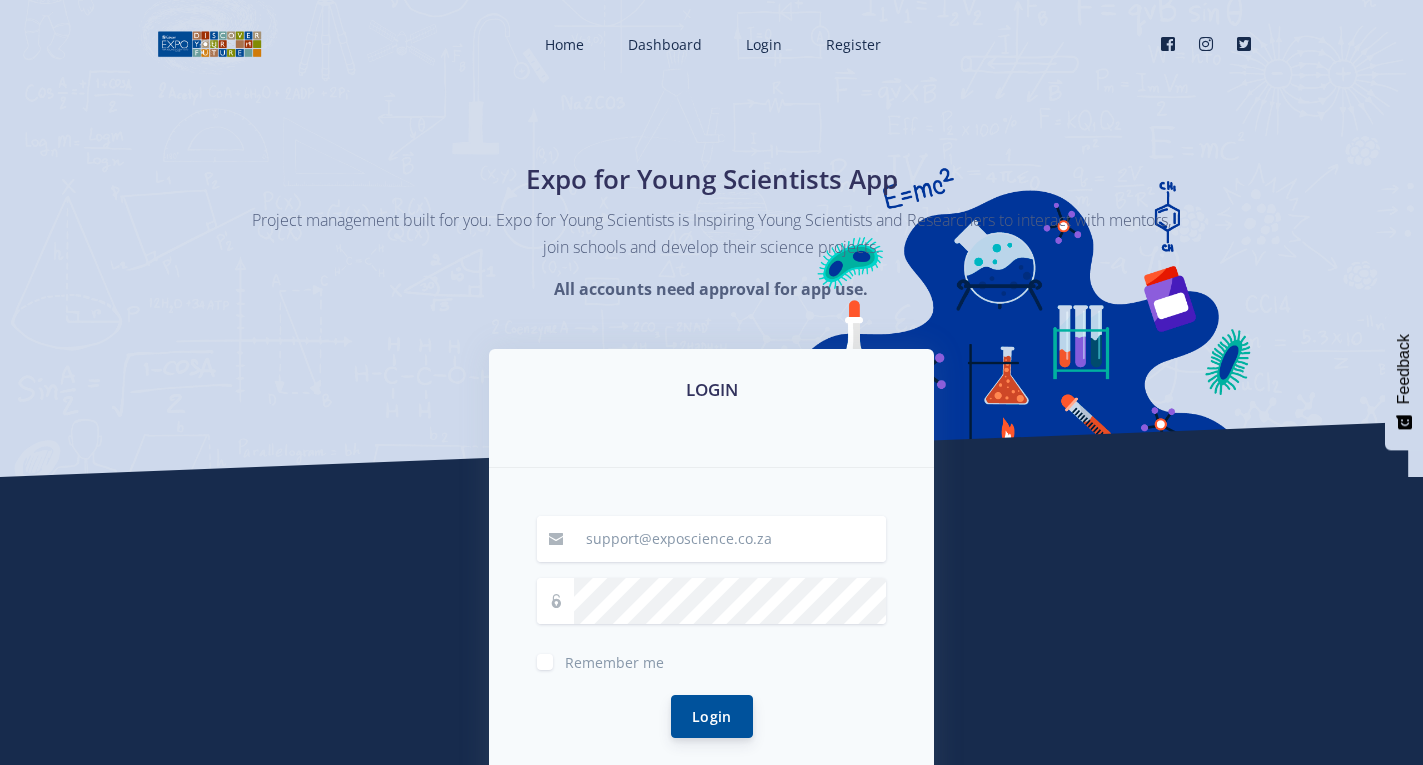 click on "Login" at bounding box center [712, 716] 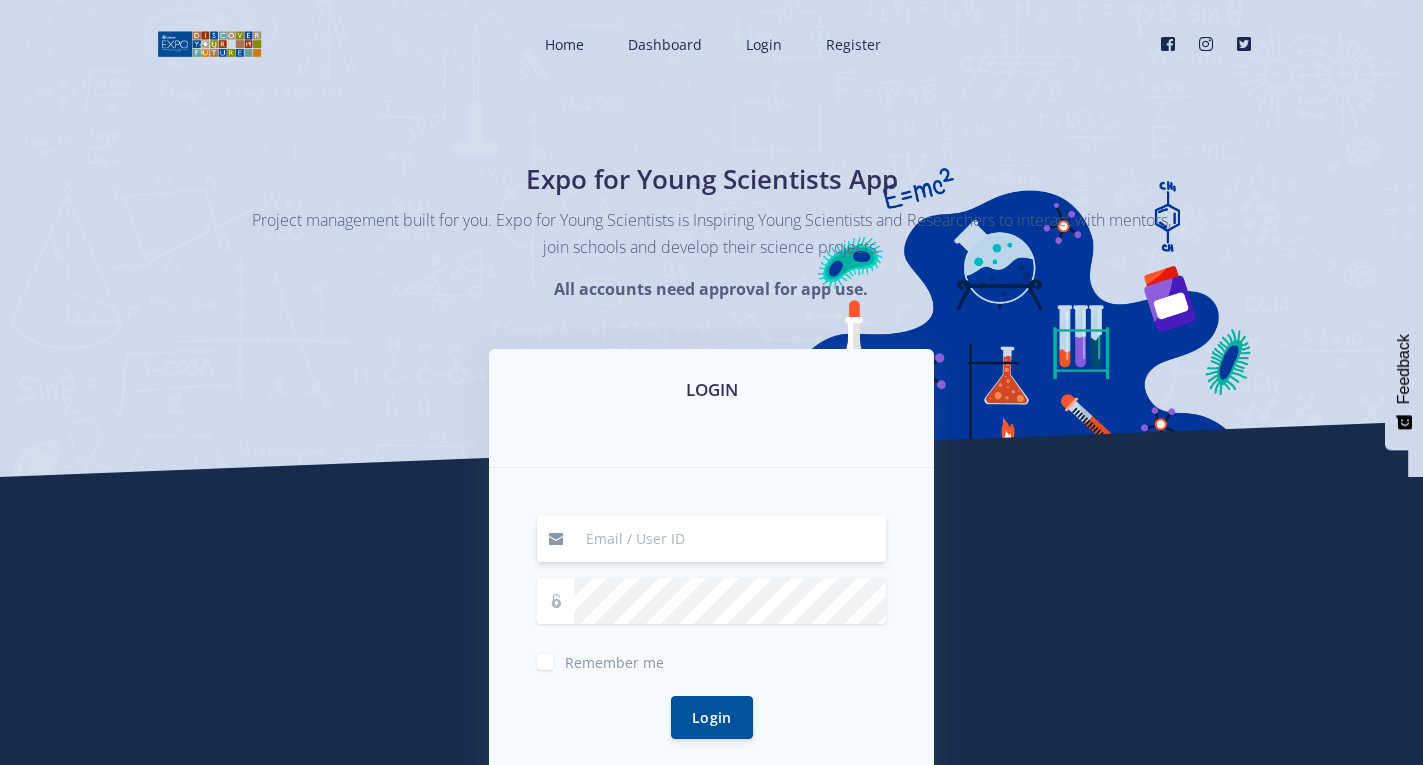 scroll, scrollTop: 0, scrollLeft: 0, axis: both 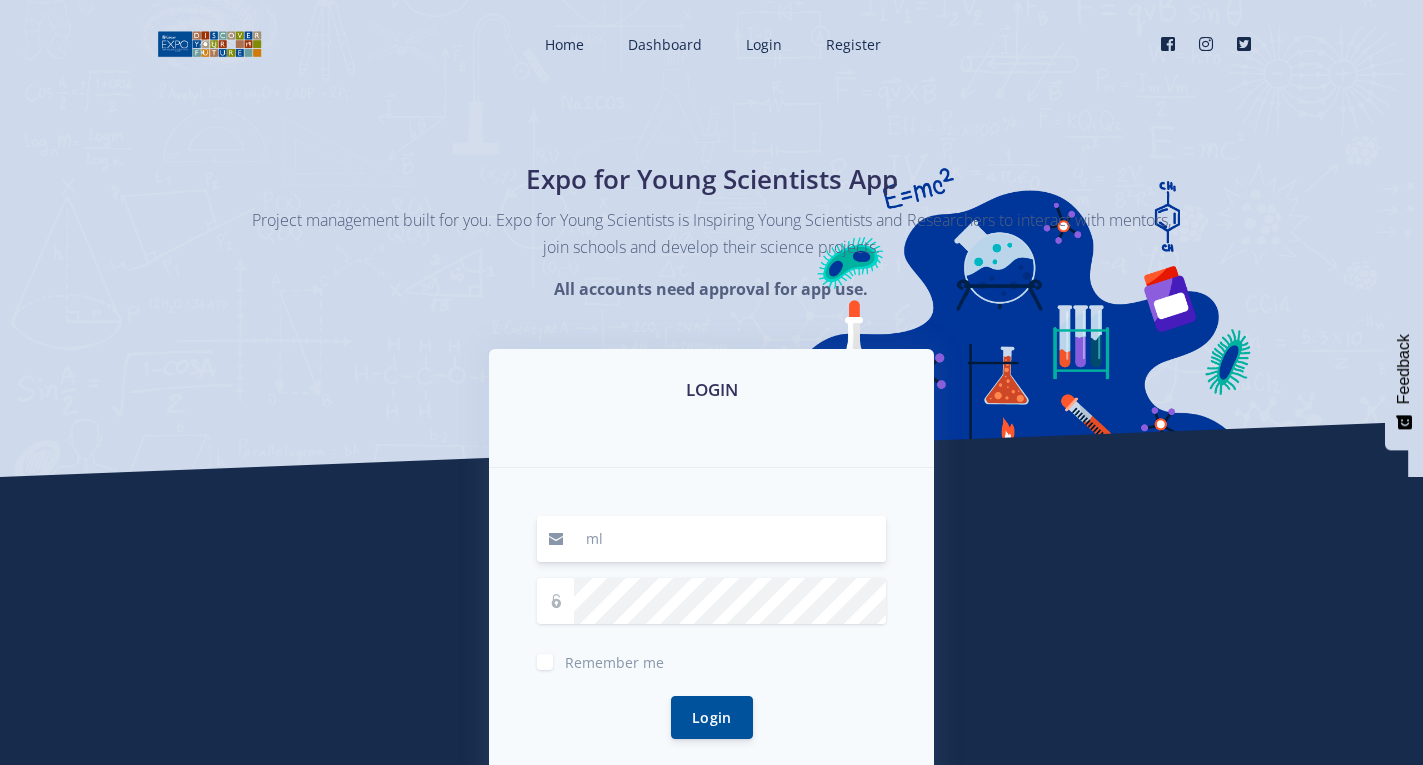 type on "[EMAIL]" 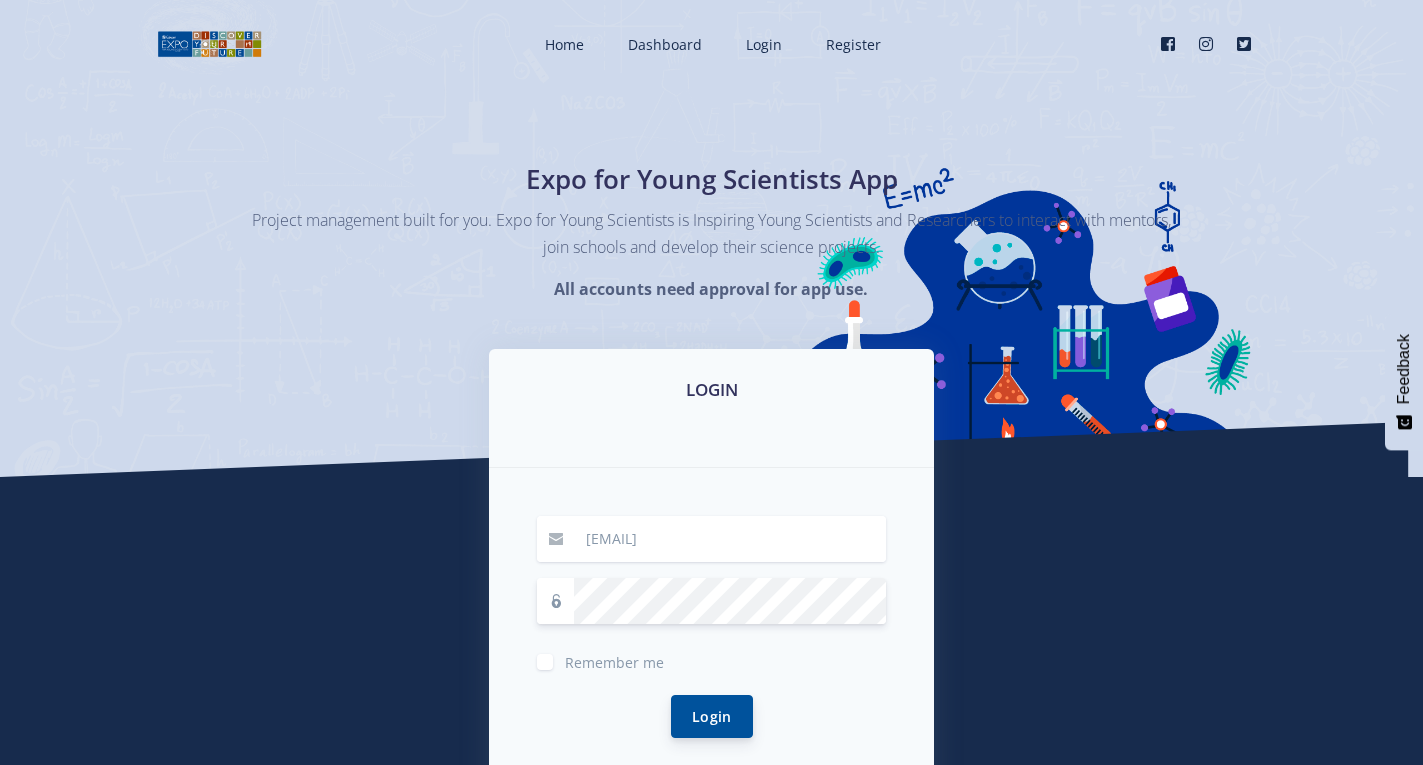 click on "Login" at bounding box center (712, 716) 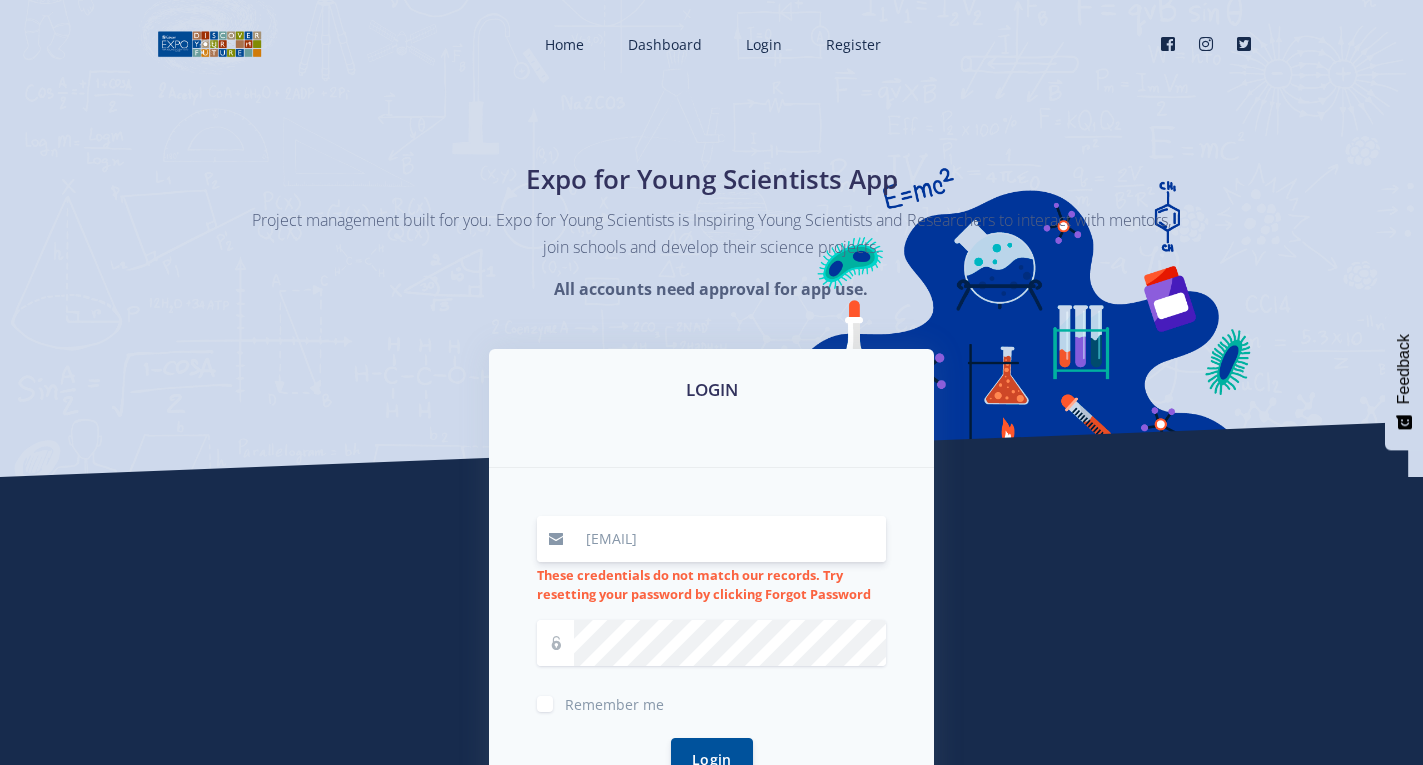 scroll, scrollTop: 0, scrollLeft: 0, axis: both 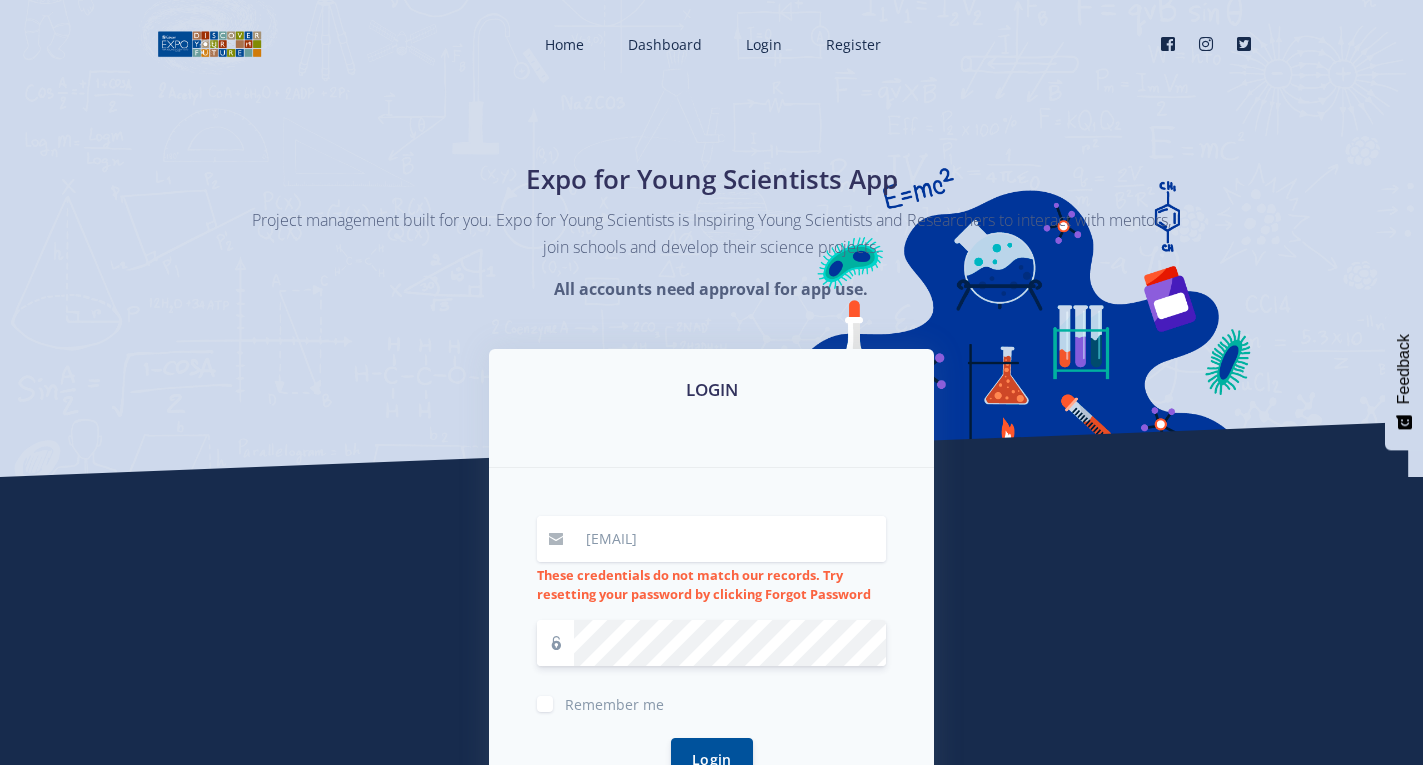 click on "Login" at bounding box center (712, 759) 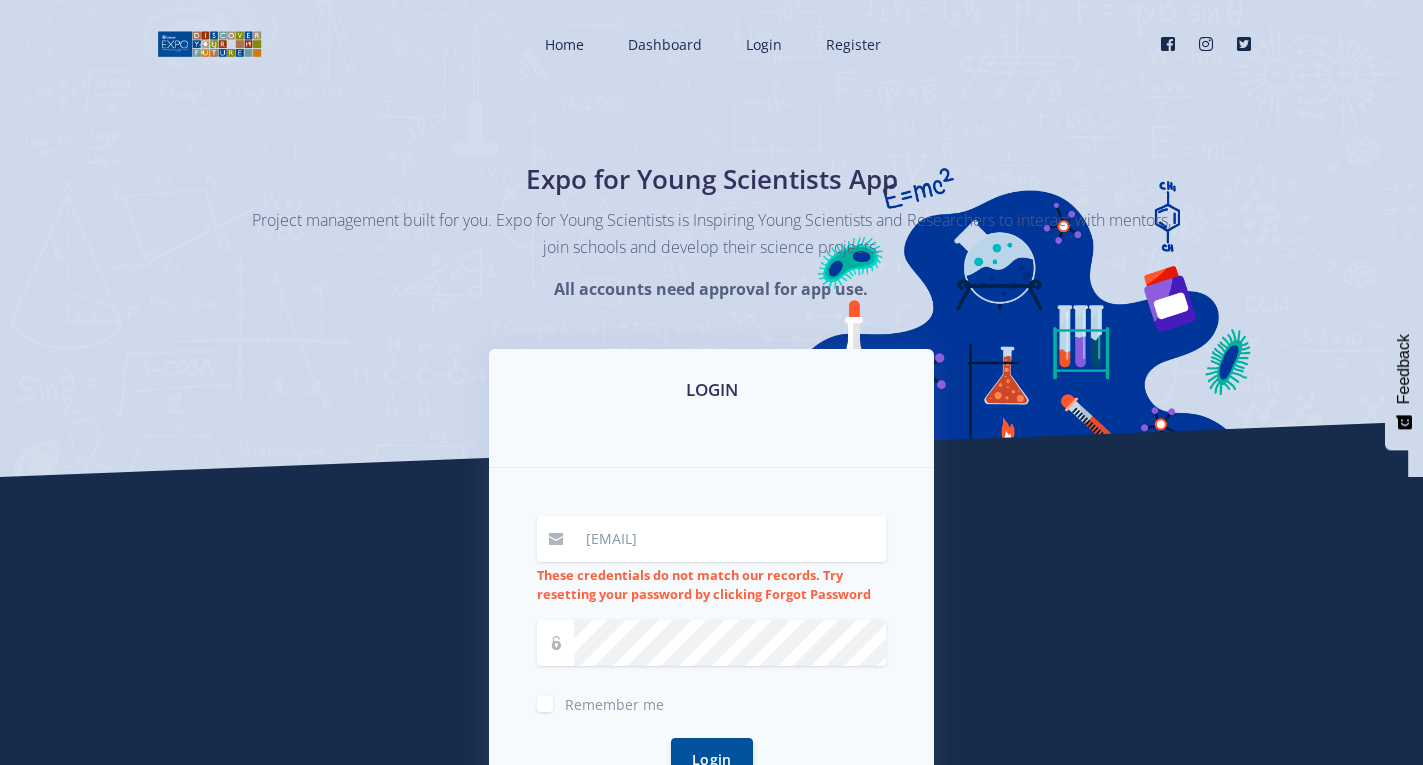 scroll, scrollTop: 0, scrollLeft: 0, axis: both 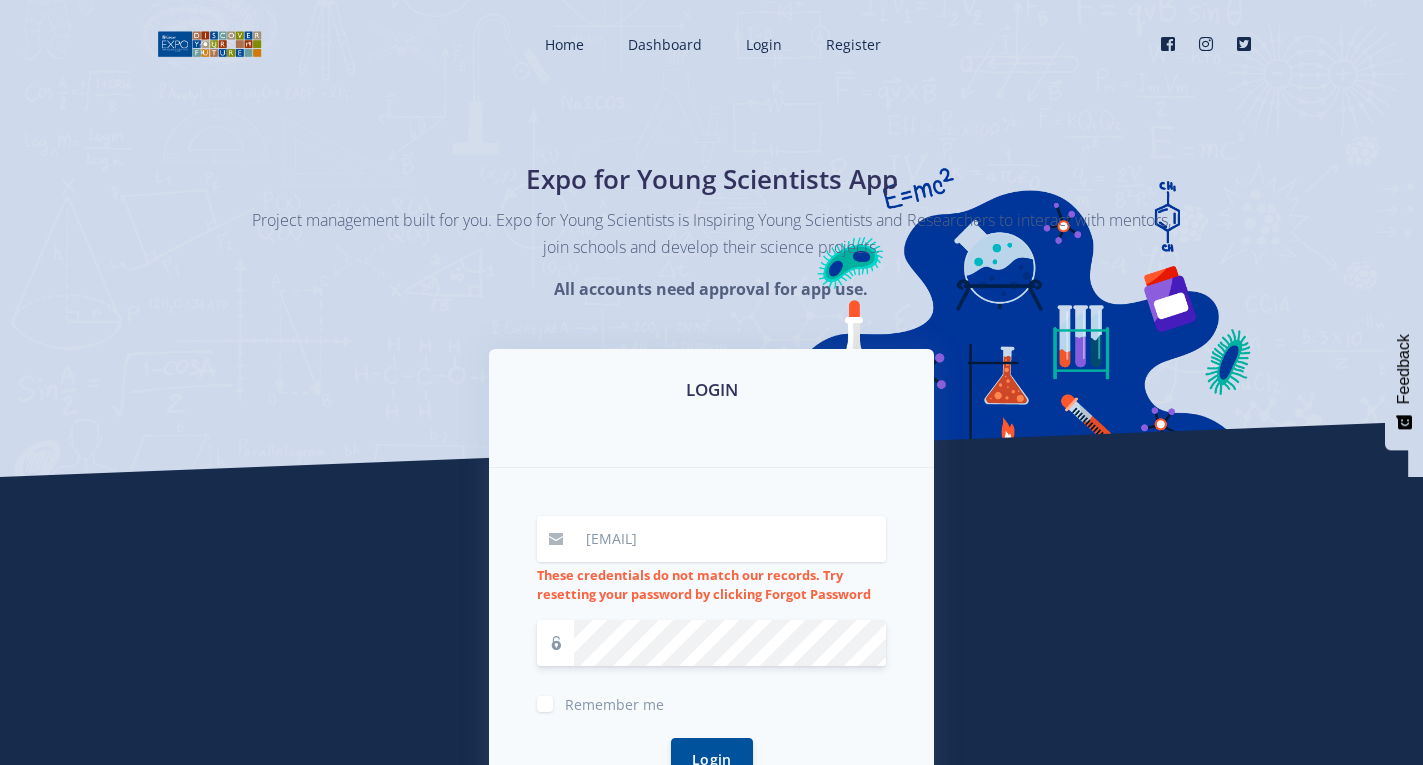 click on "Login" at bounding box center [712, 759] 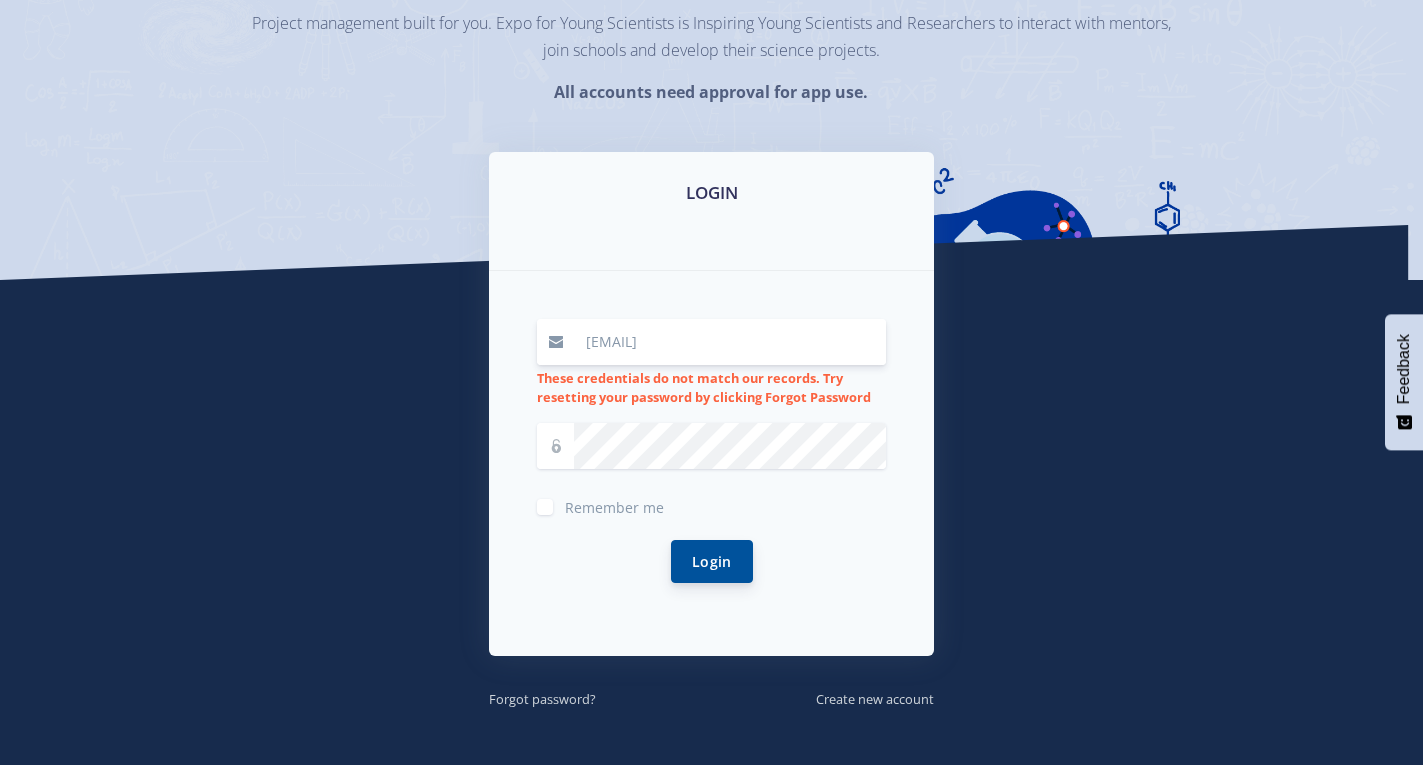scroll, scrollTop: 200, scrollLeft: 0, axis: vertical 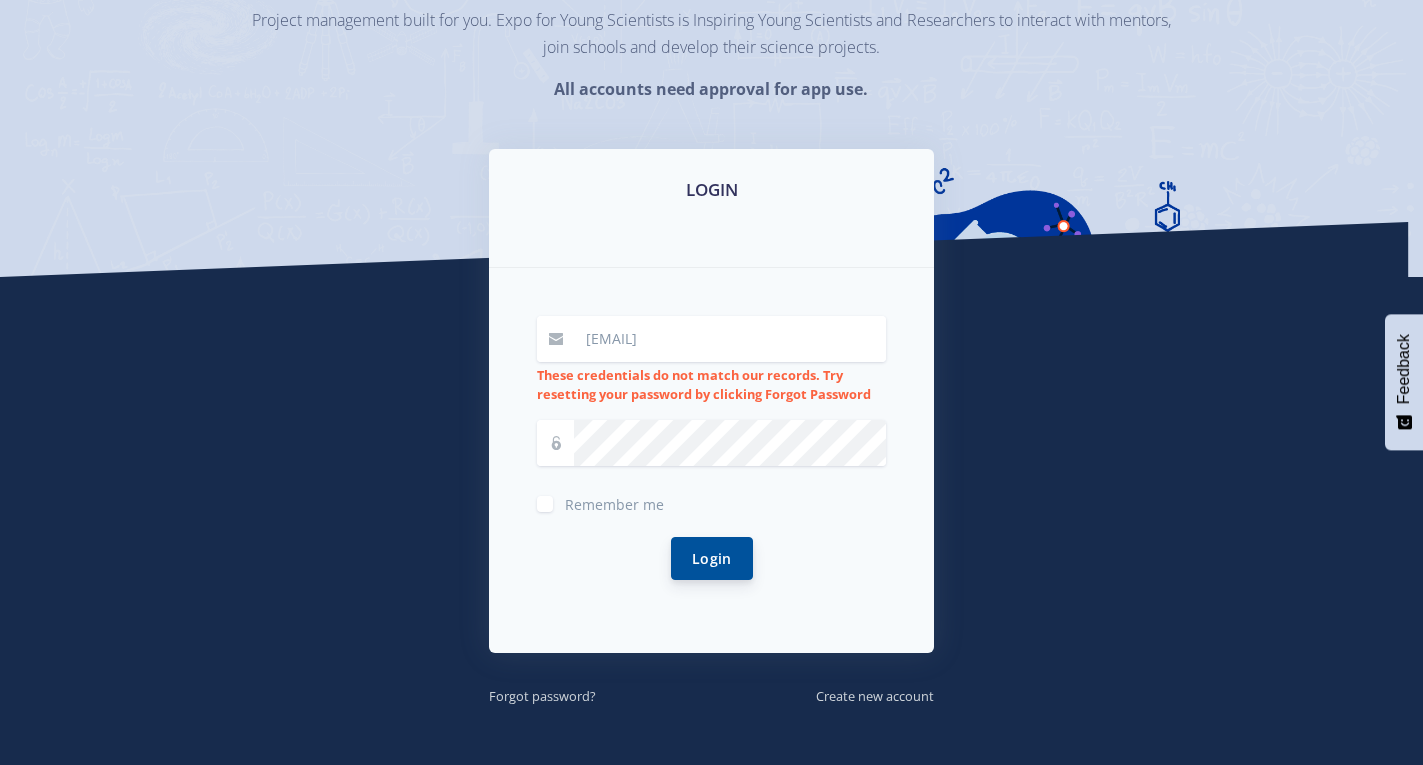 click on "Login" at bounding box center [712, 558] 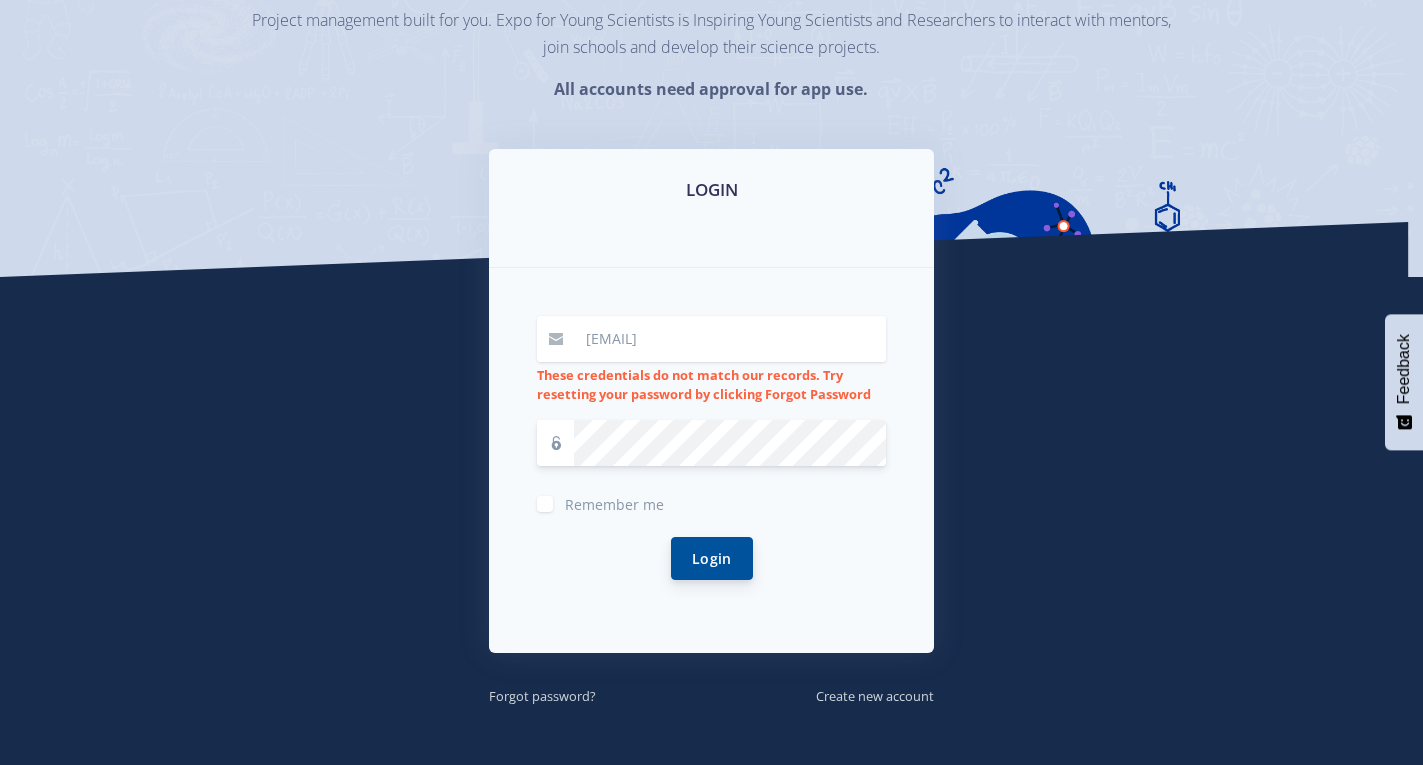 click on "Login" at bounding box center (712, 558) 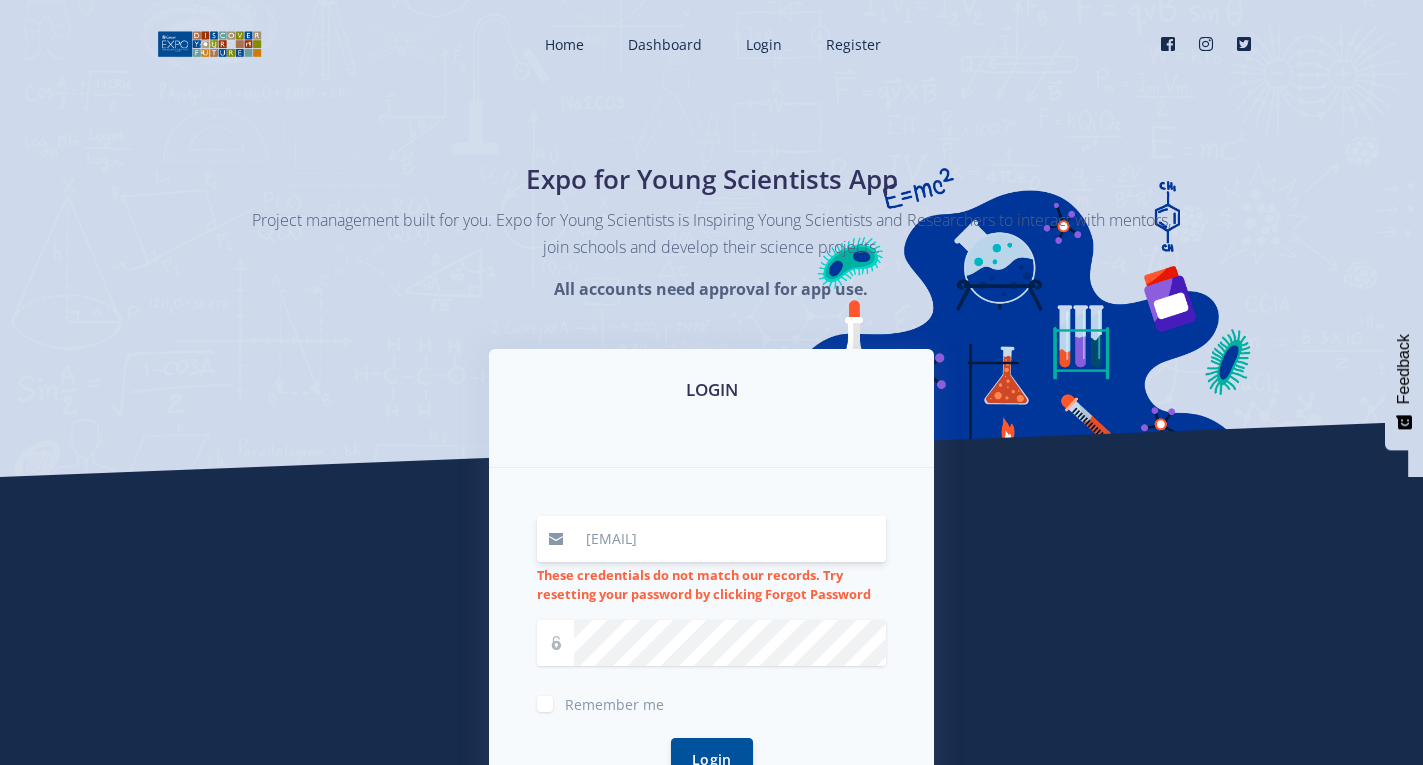 scroll, scrollTop: 0, scrollLeft: 0, axis: both 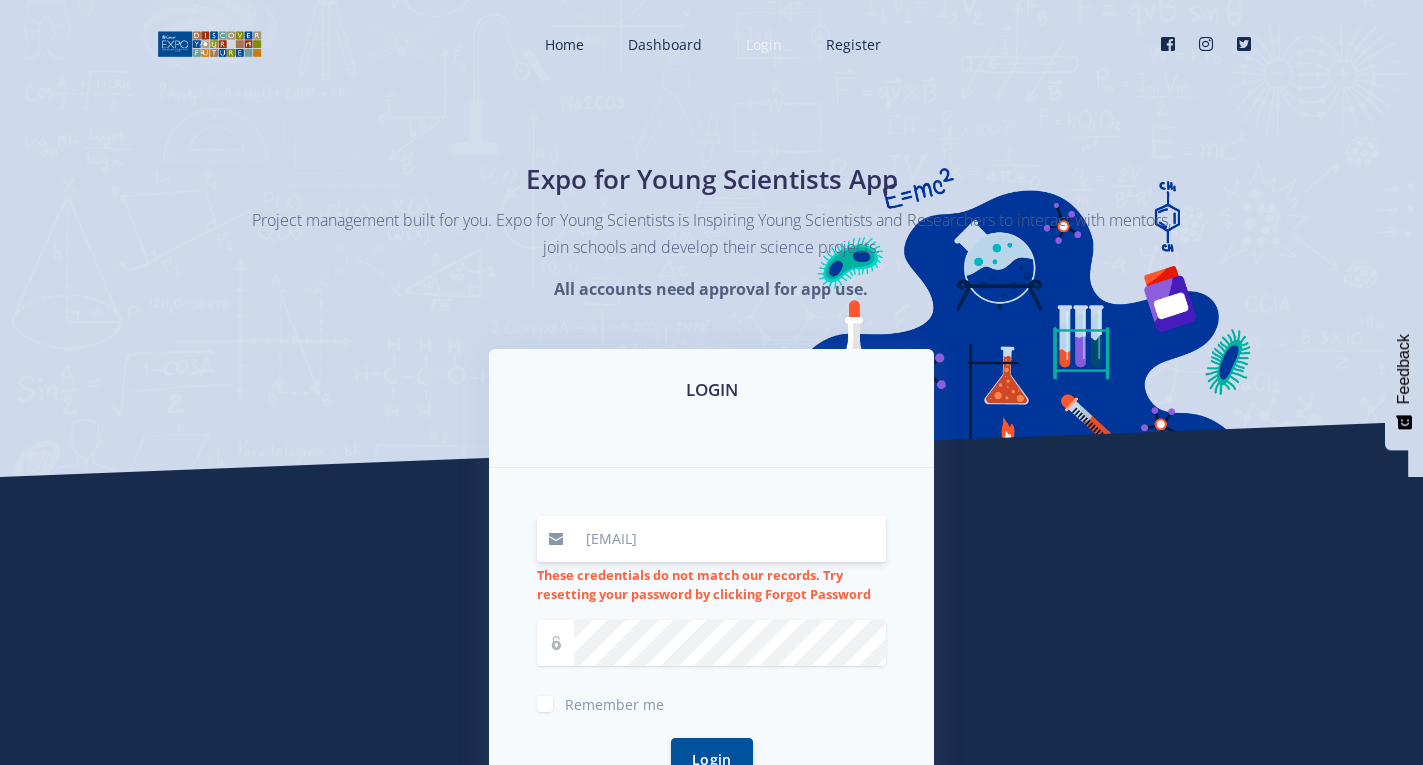 click on "Login" at bounding box center [764, 44] 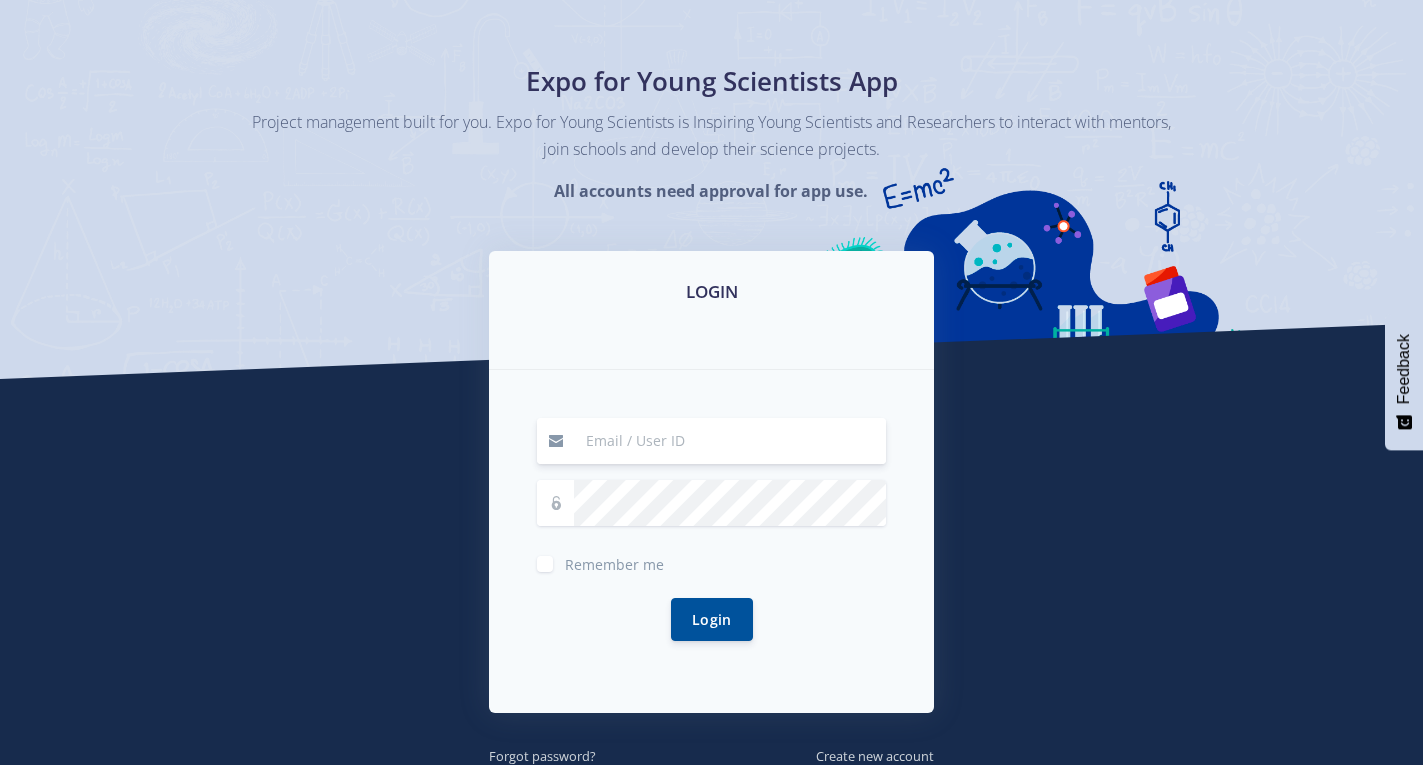 scroll, scrollTop: 273, scrollLeft: 0, axis: vertical 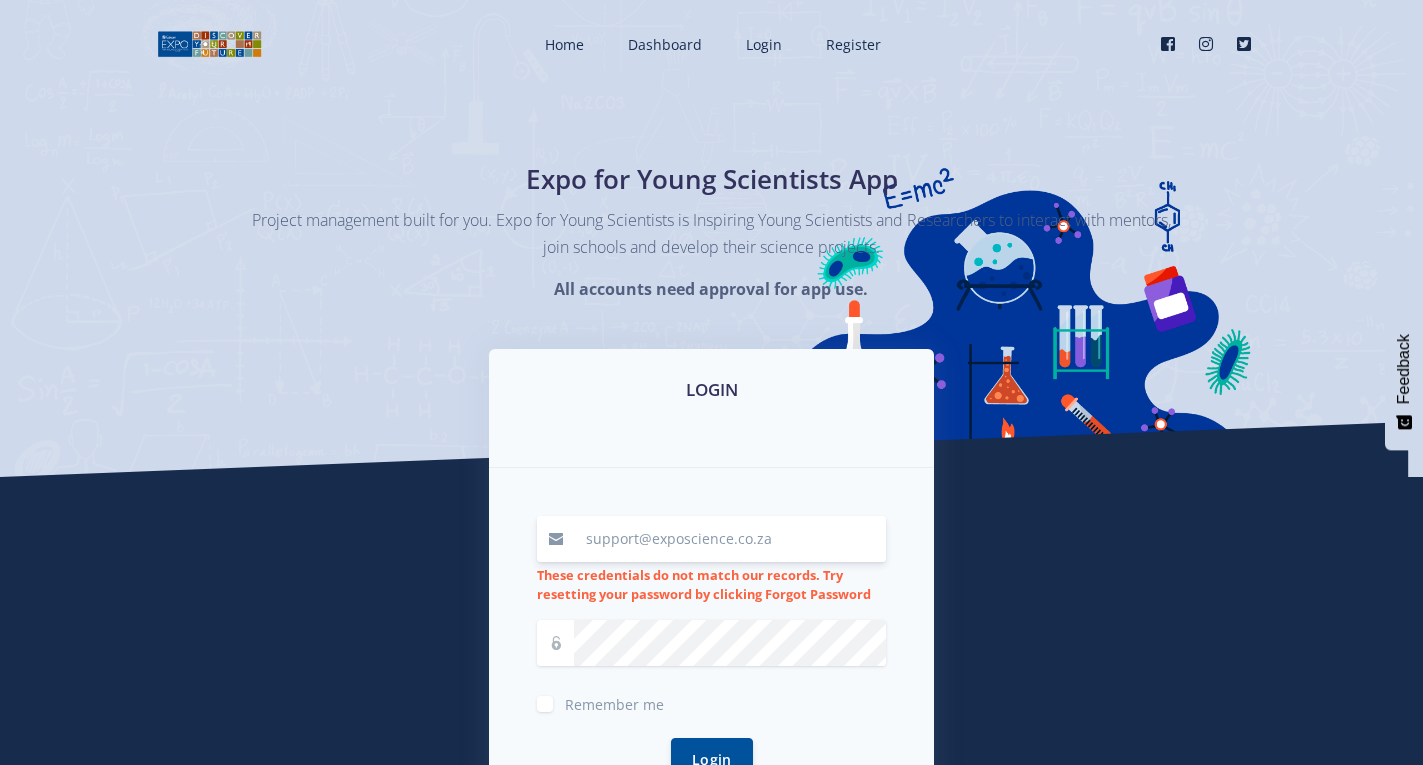drag, startPoint x: 788, startPoint y: 542, endPoint x: 583, endPoint y: 546, distance: 205.03902 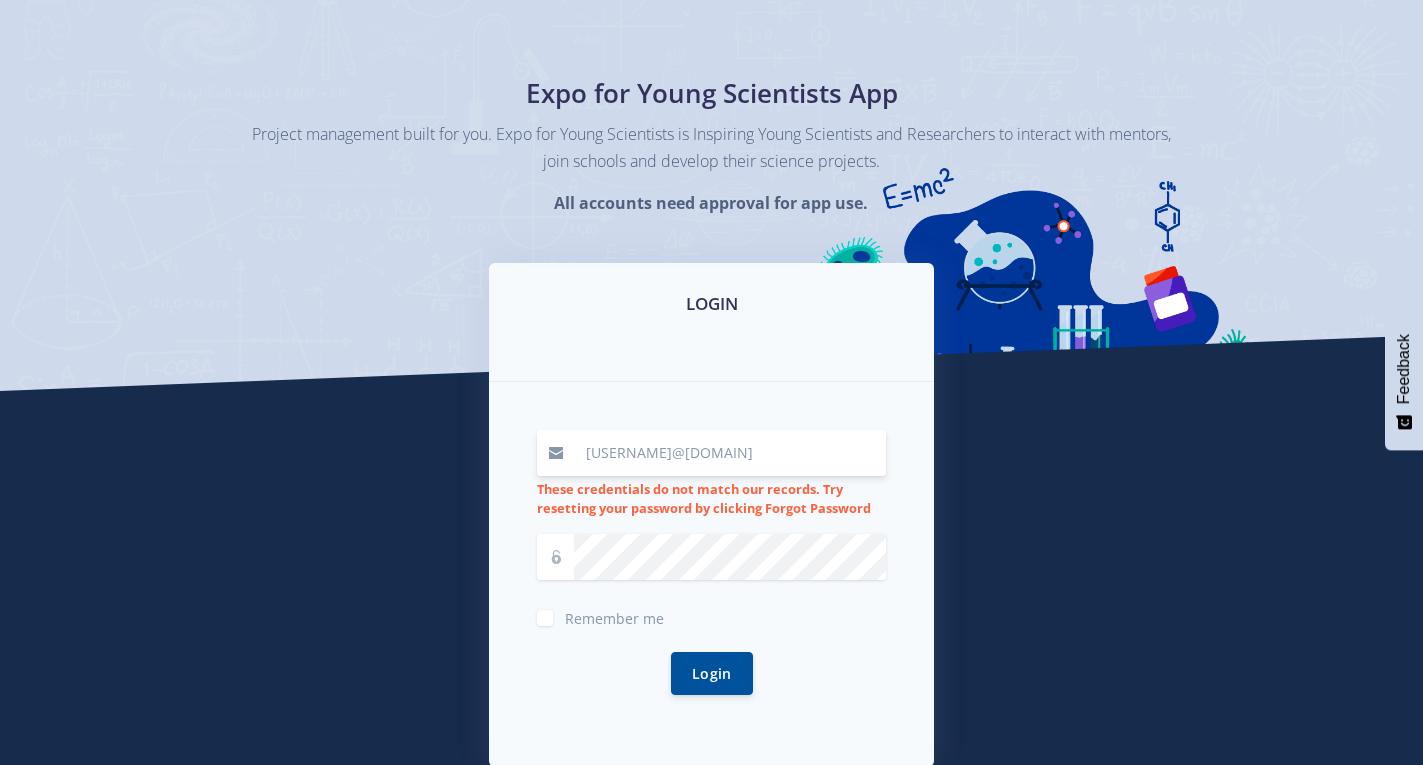 scroll, scrollTop: 200, scrollLeft: 0, axis: vertical 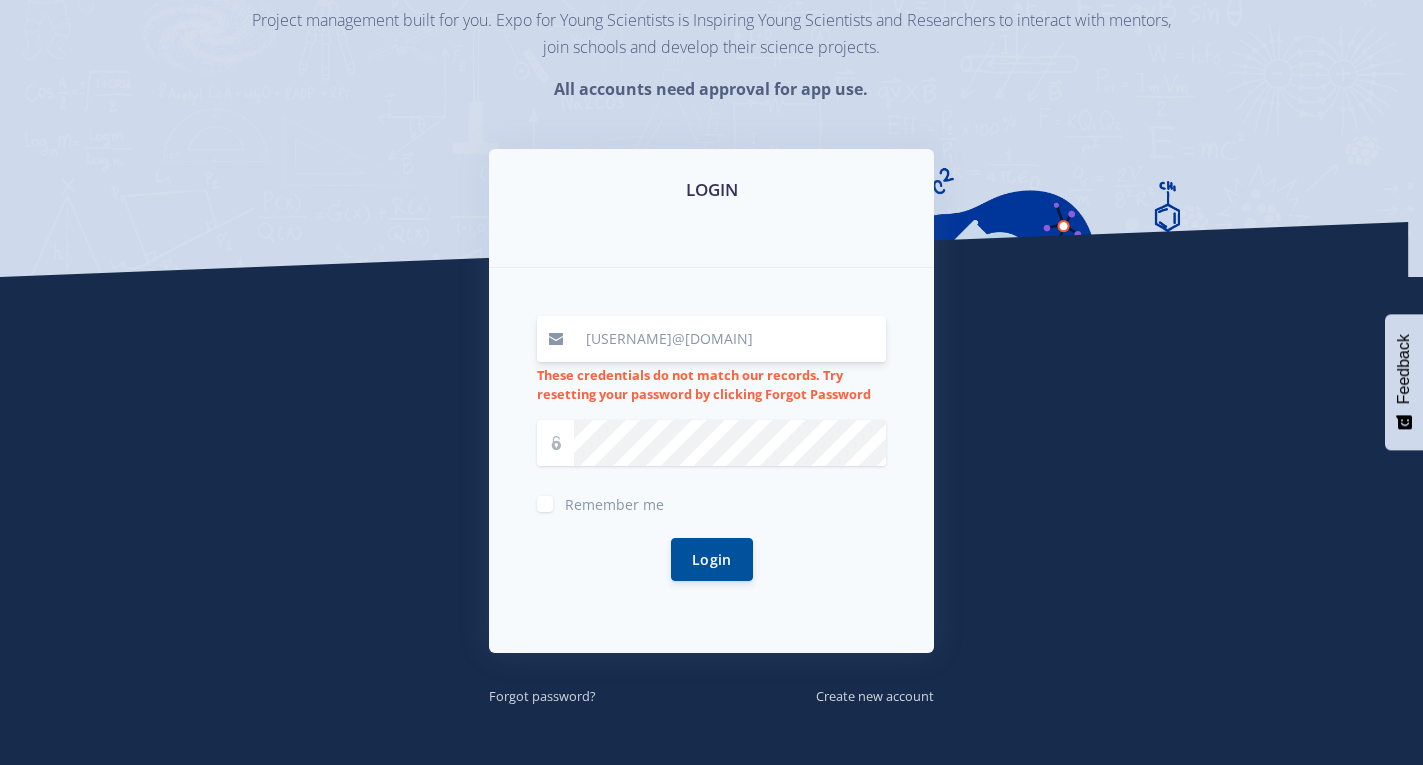 type on "[EMAIL]" 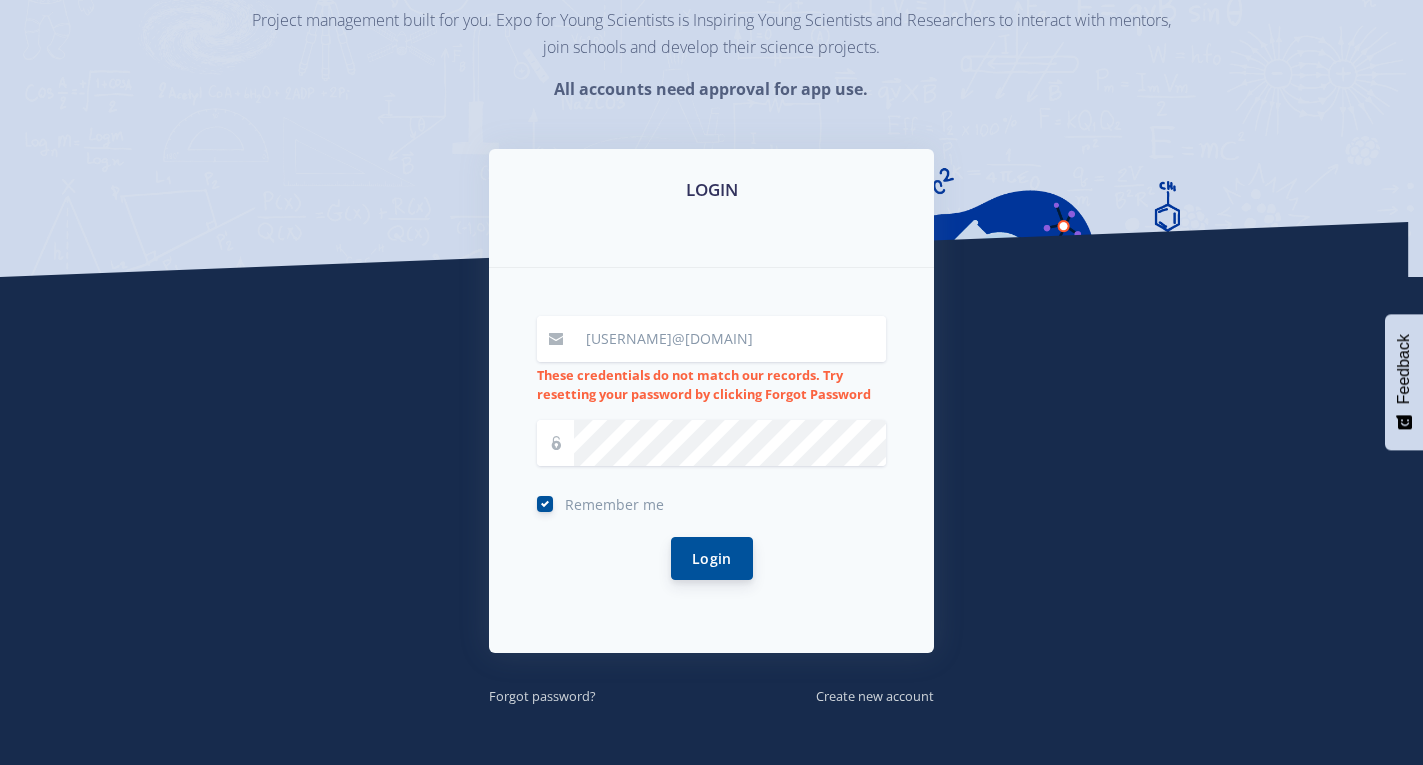 click on "Login" at bounding box center (712, 558) 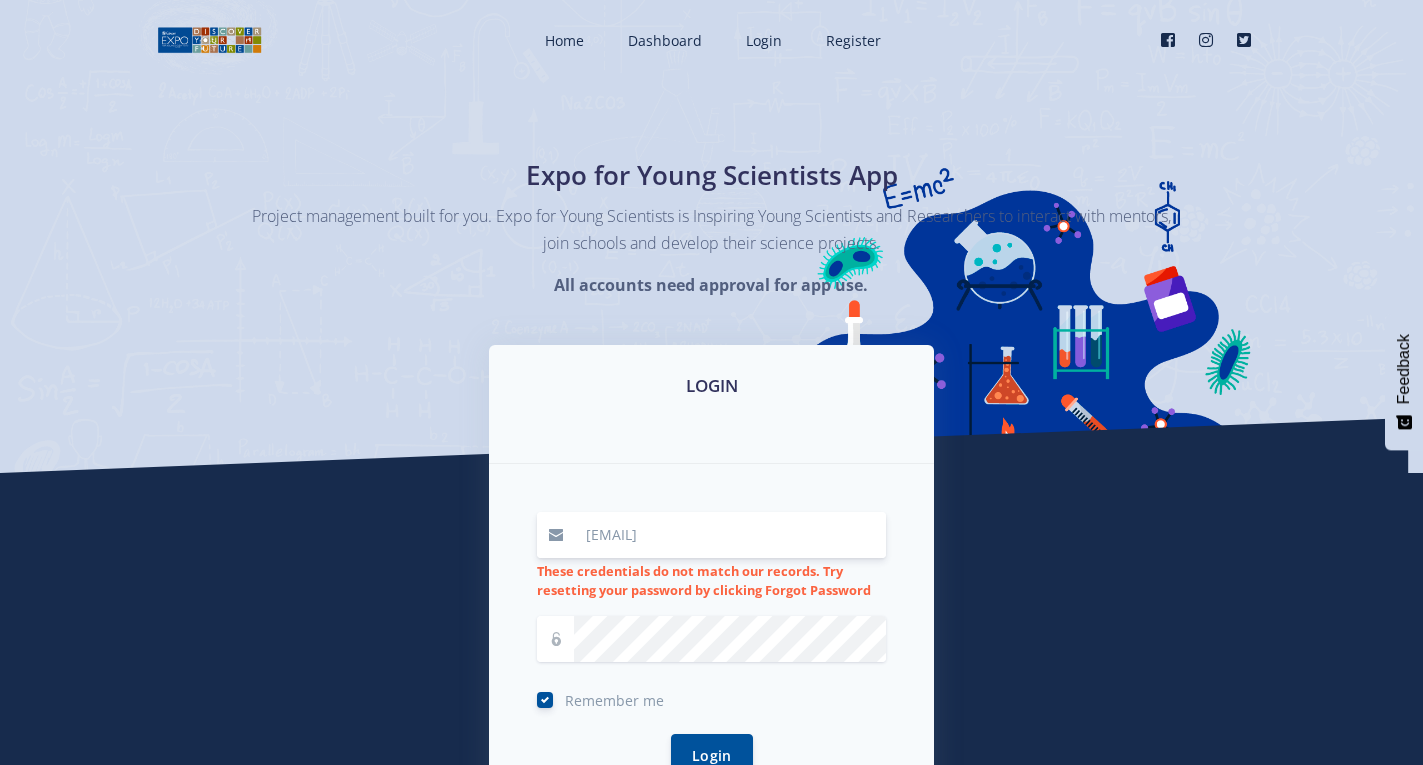 scroll, scrollTop: 0, scrollLeft: 0, axis: both 